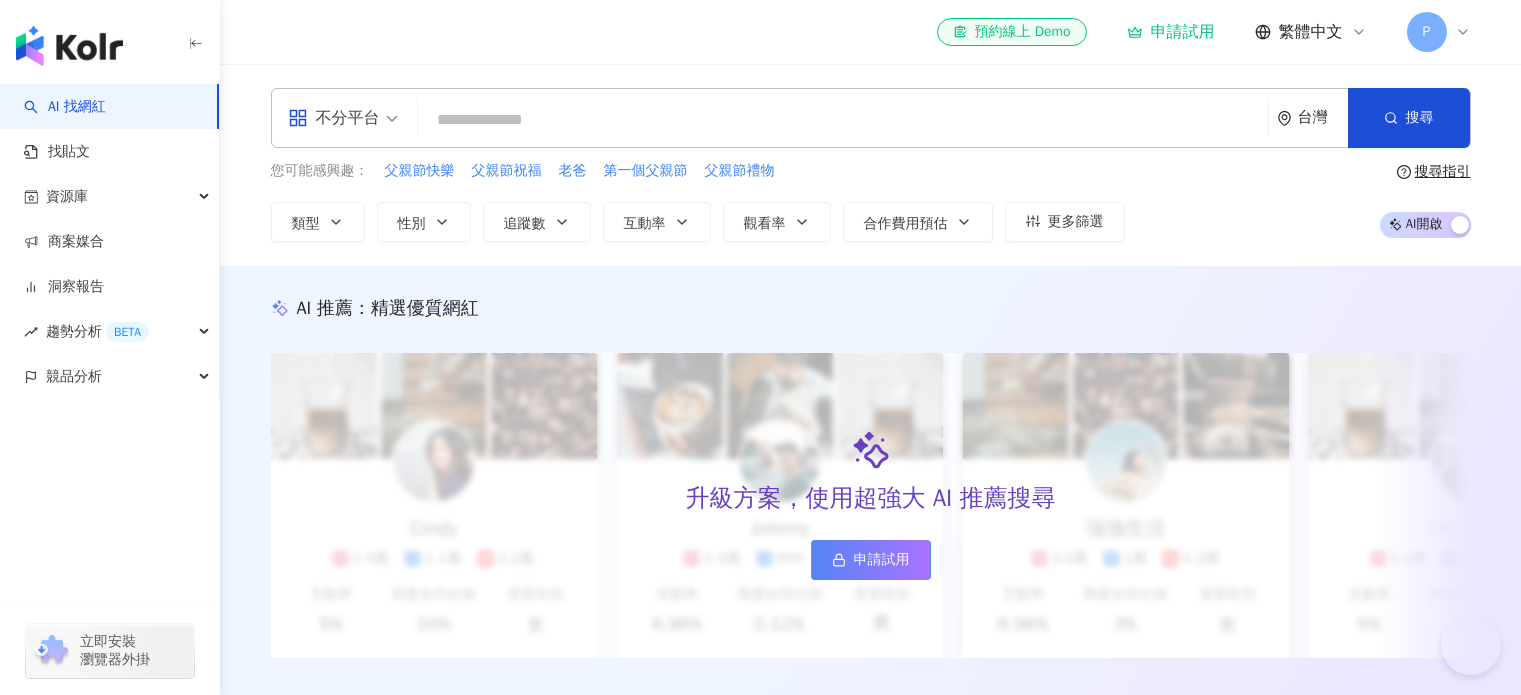scroll, scrollTop: 699, scrollLeft: 0, axis: vertical 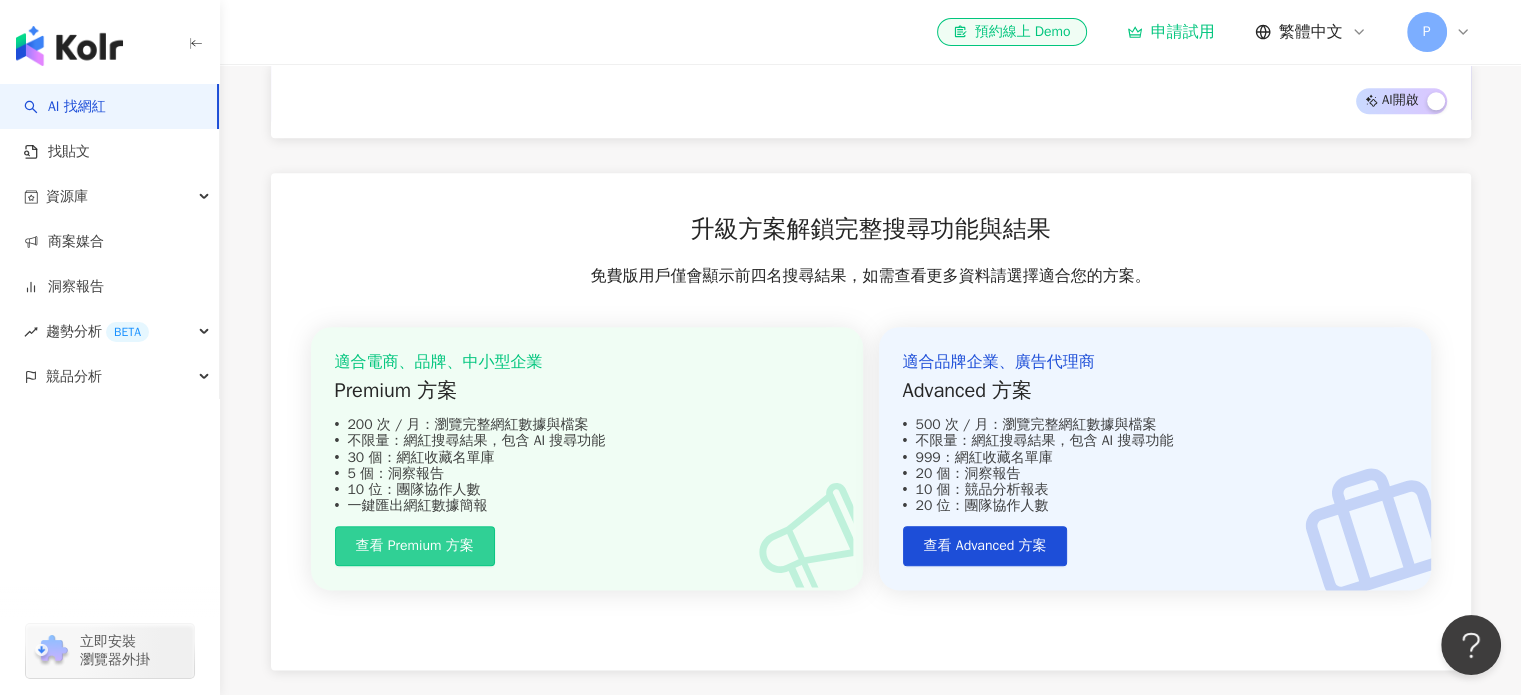 click on "查看 Premium 方案" at bounding box center [415, 546] 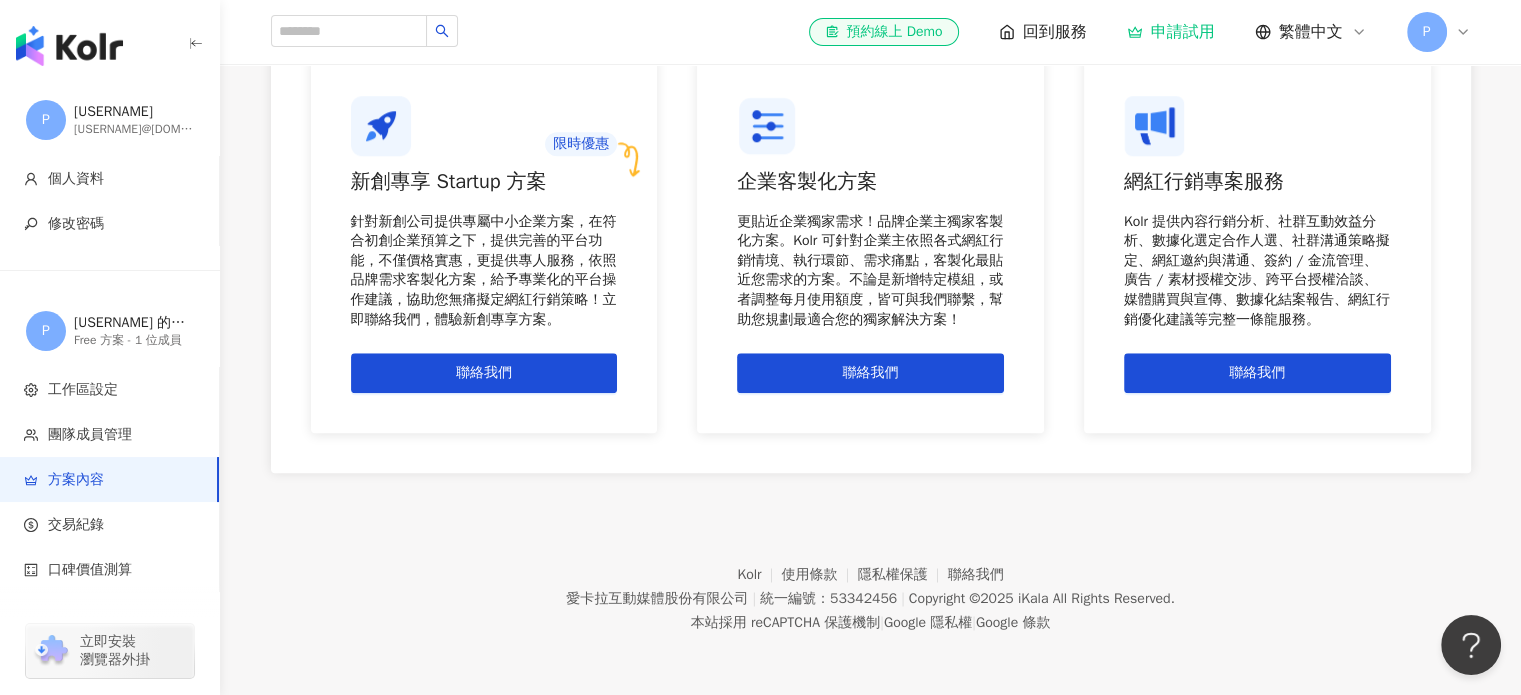 scroll, scrollTop: 0, scrollLeft: 0, axis: both 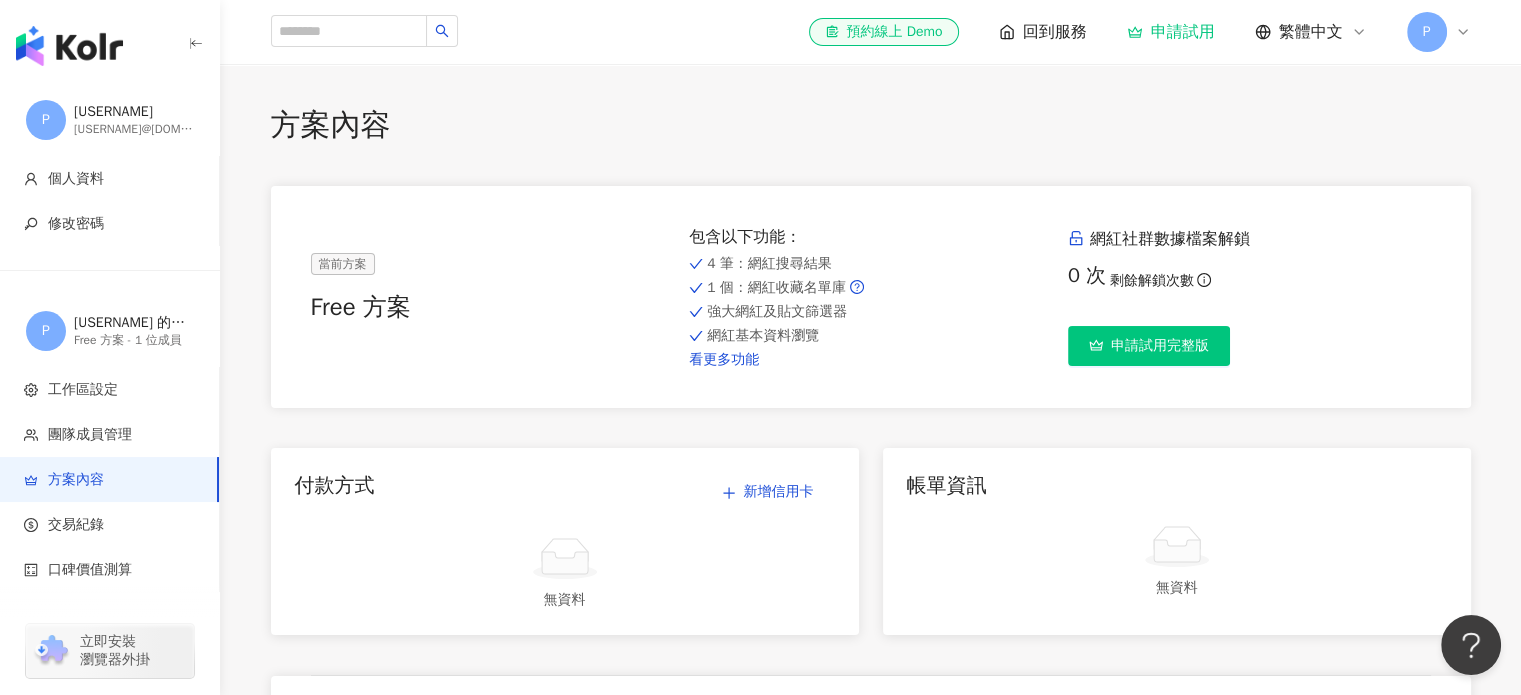 click on "看更多功能" at bounding box center (870, 360) 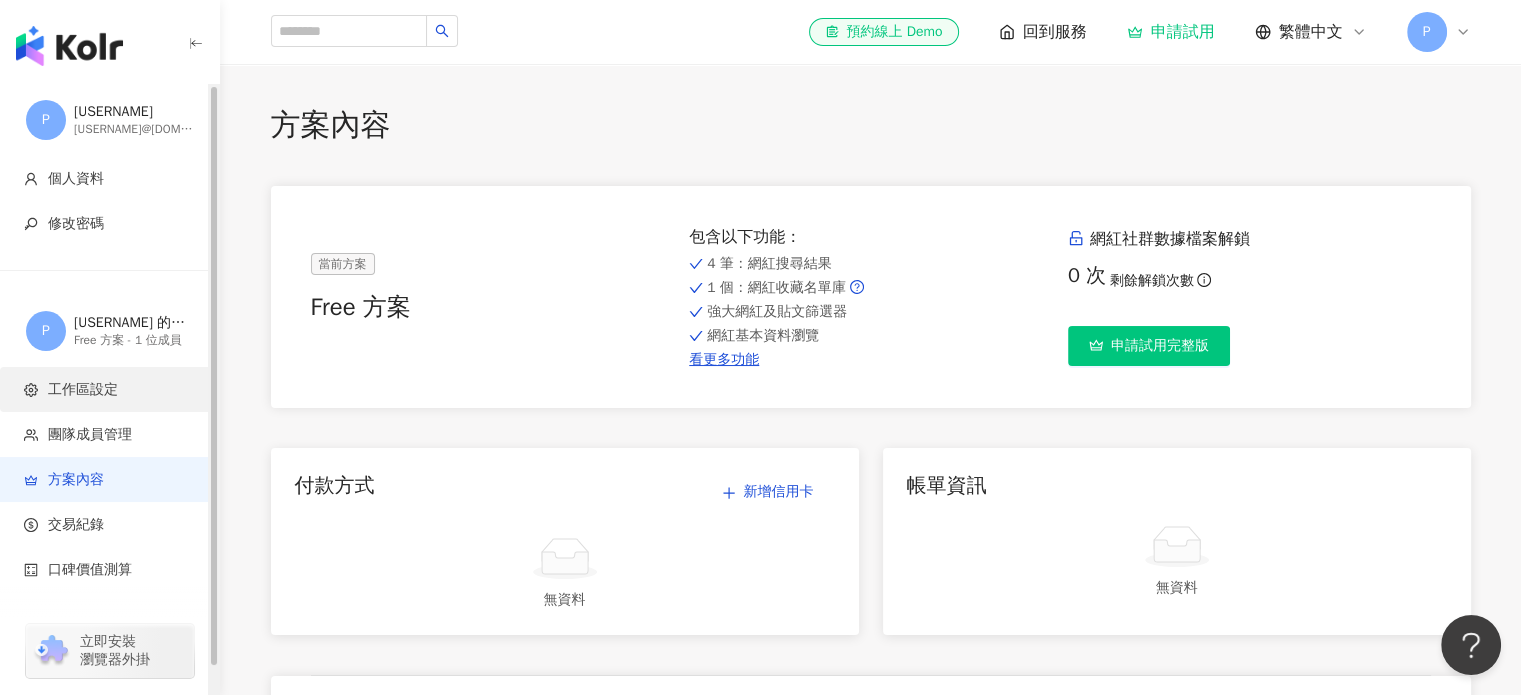 click on "工作區設定" at bounding box center (83, 390) 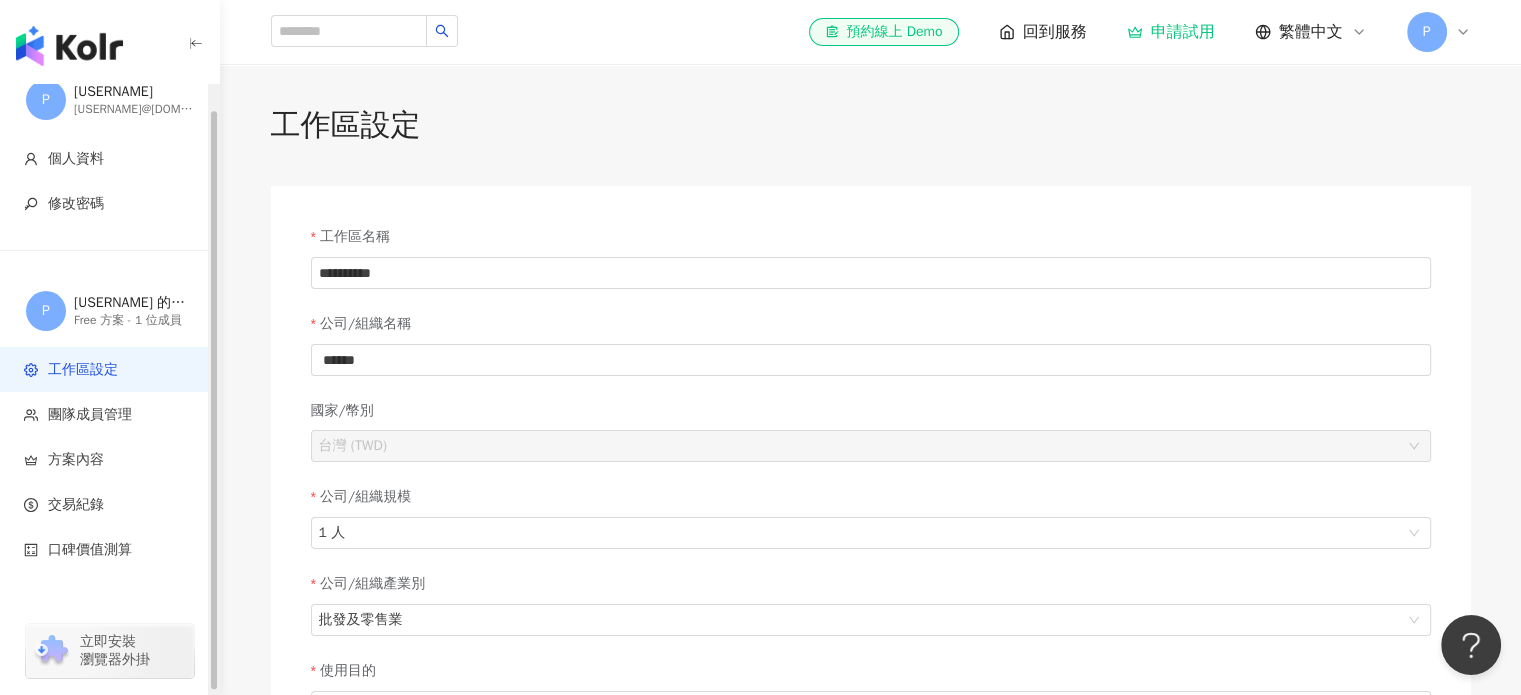 scroll, scrollTop: 28, scrollLeft: 0, axis: vertical 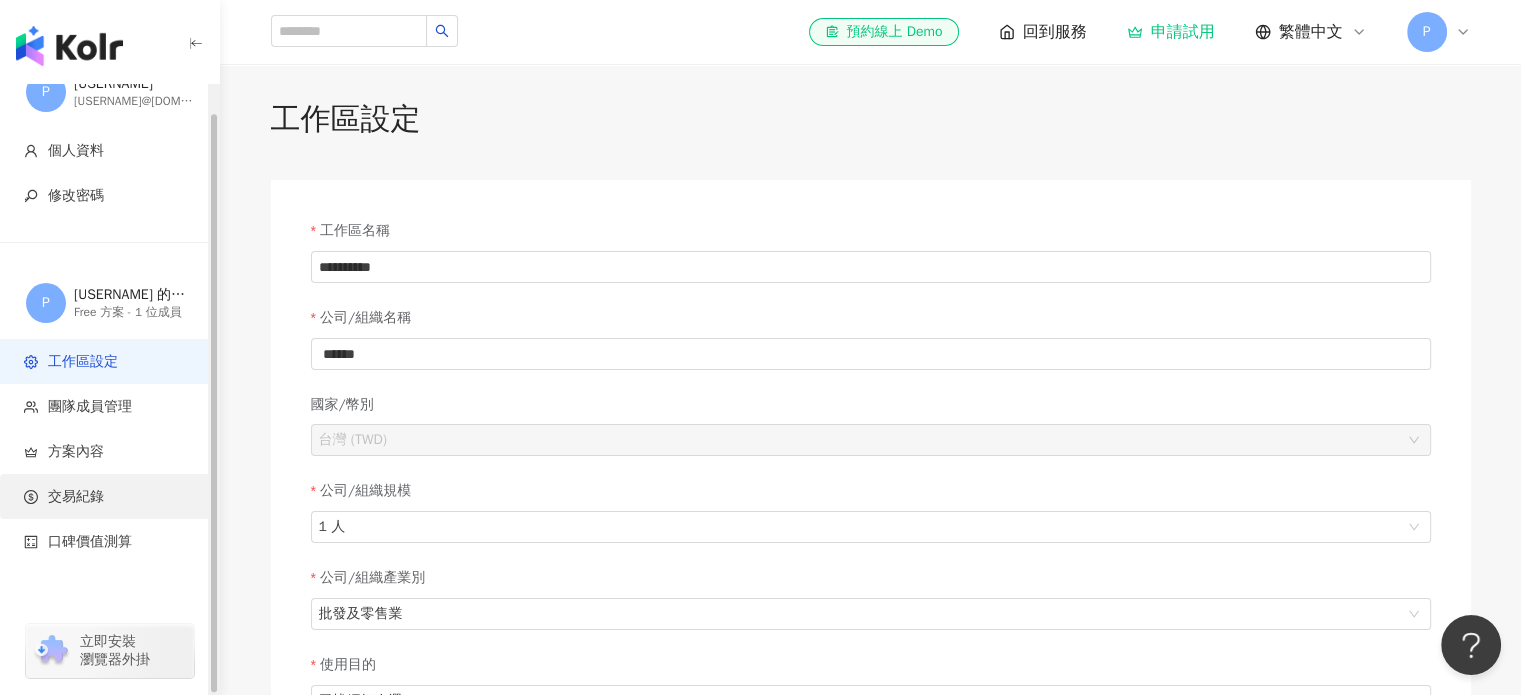 click on "交易紀錄" at bounding box center (109, 496) 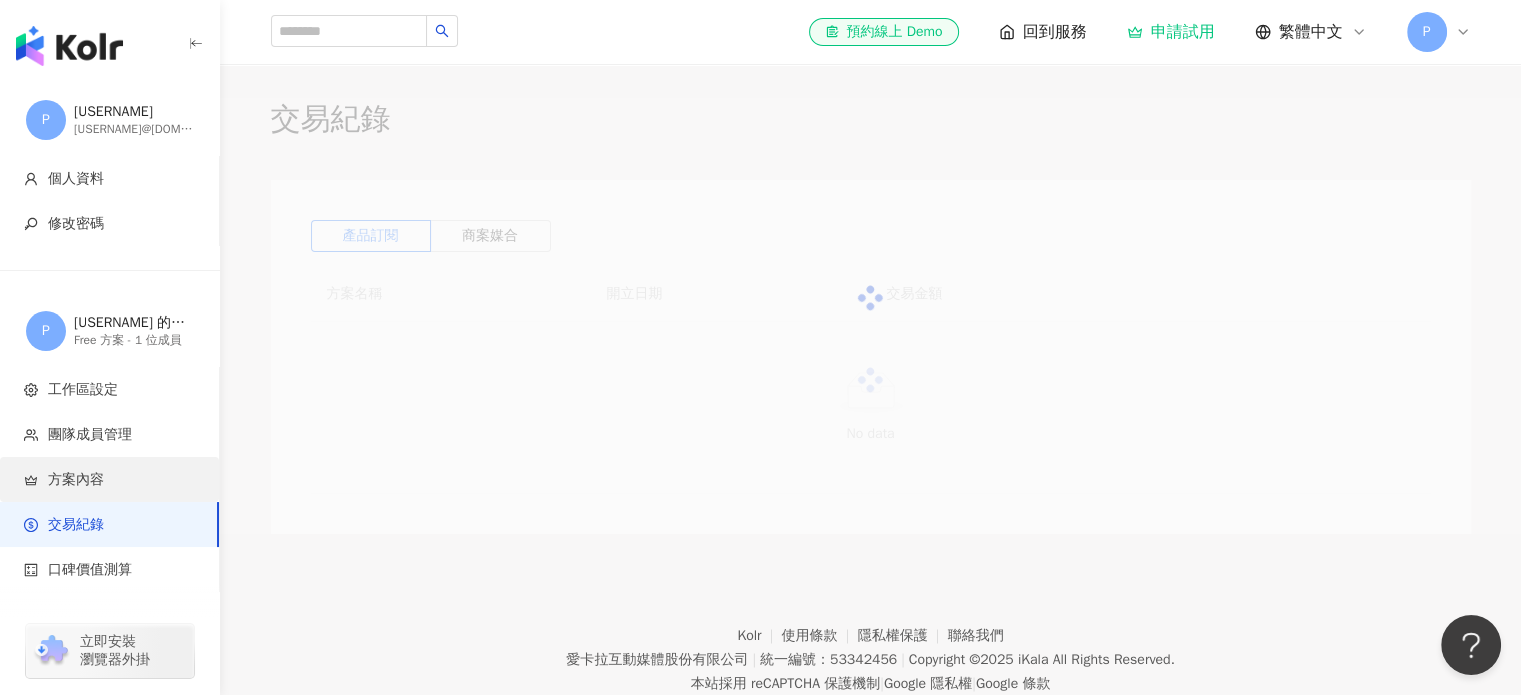 scroll, scrollTop: 0, scrollLeft: 0, axis: both 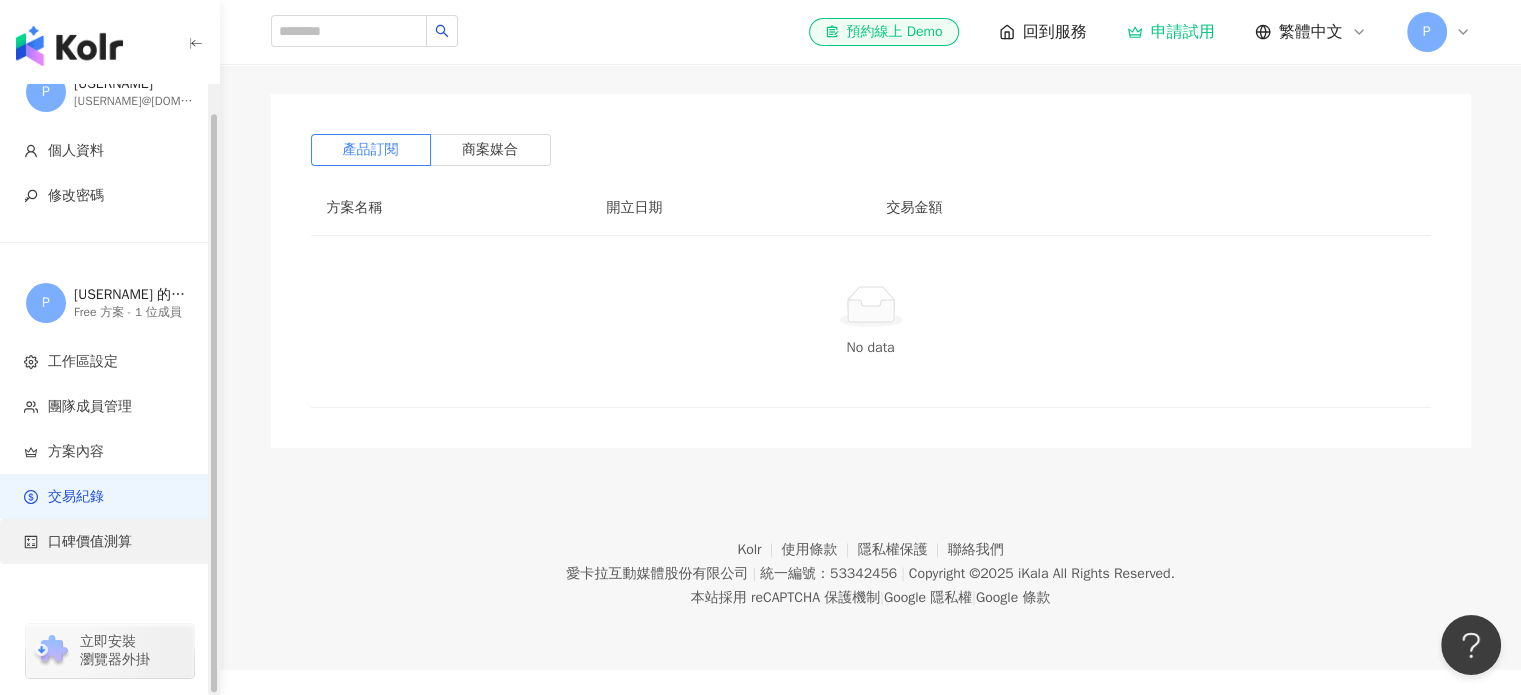 click on "口碑價值測算" at bounding box center [90, 542] 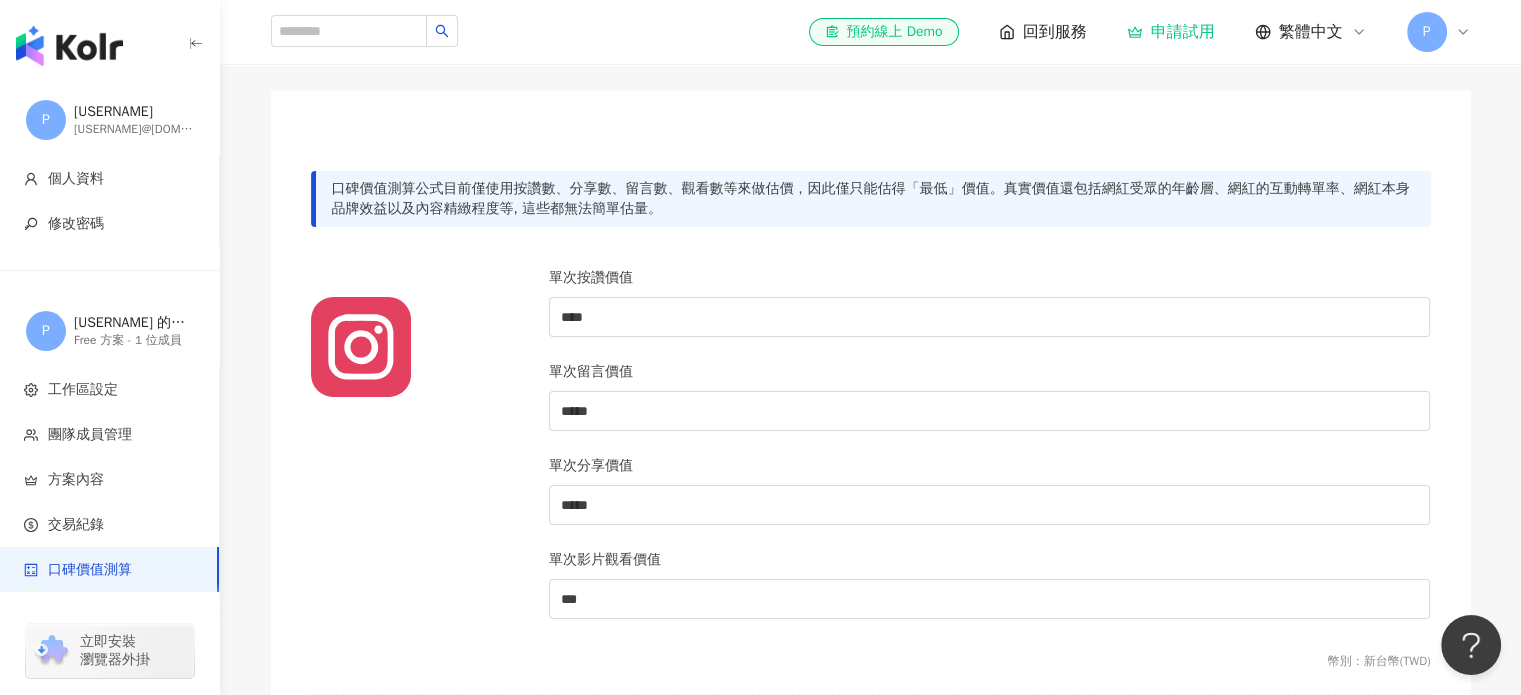 scroll, scrollTop: 0, scrollLeft: 0, axis: both 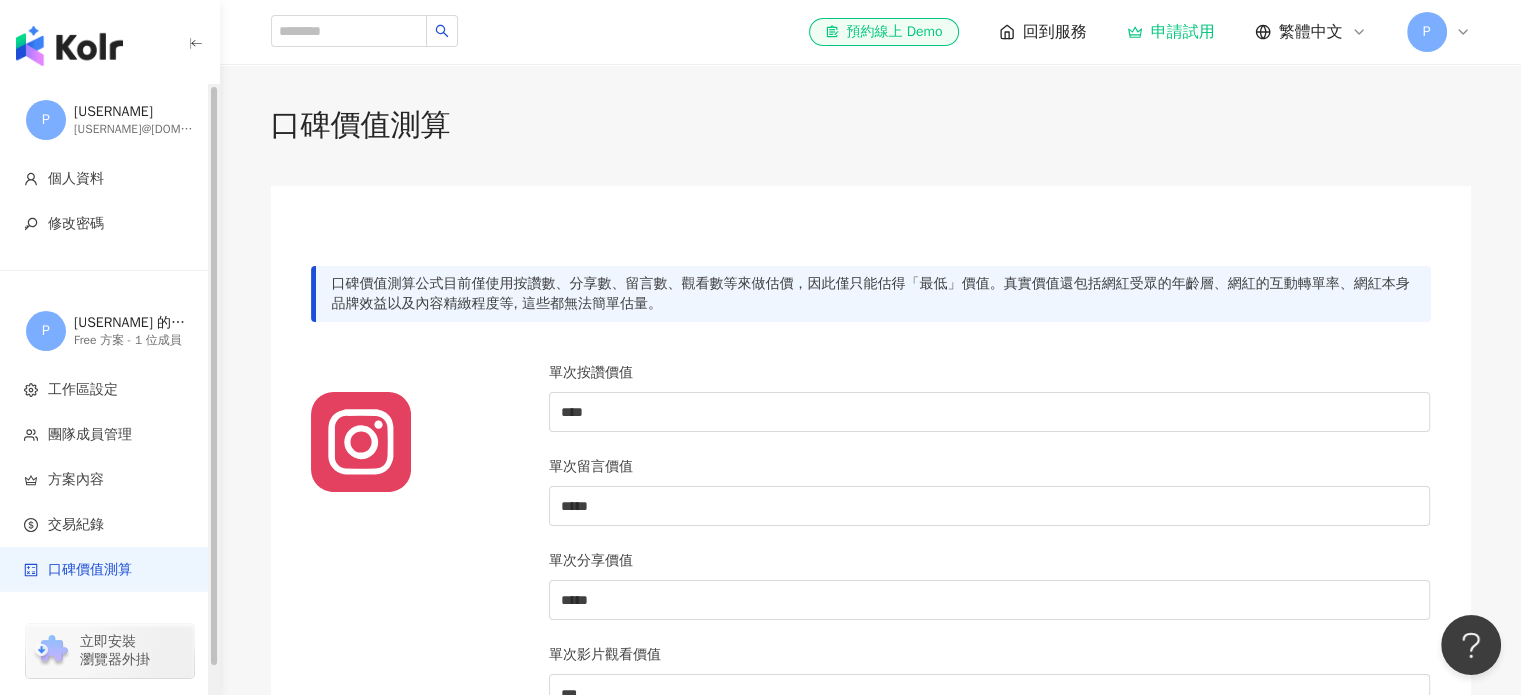 click on "申請試用" at bounding box center [1171, 32] 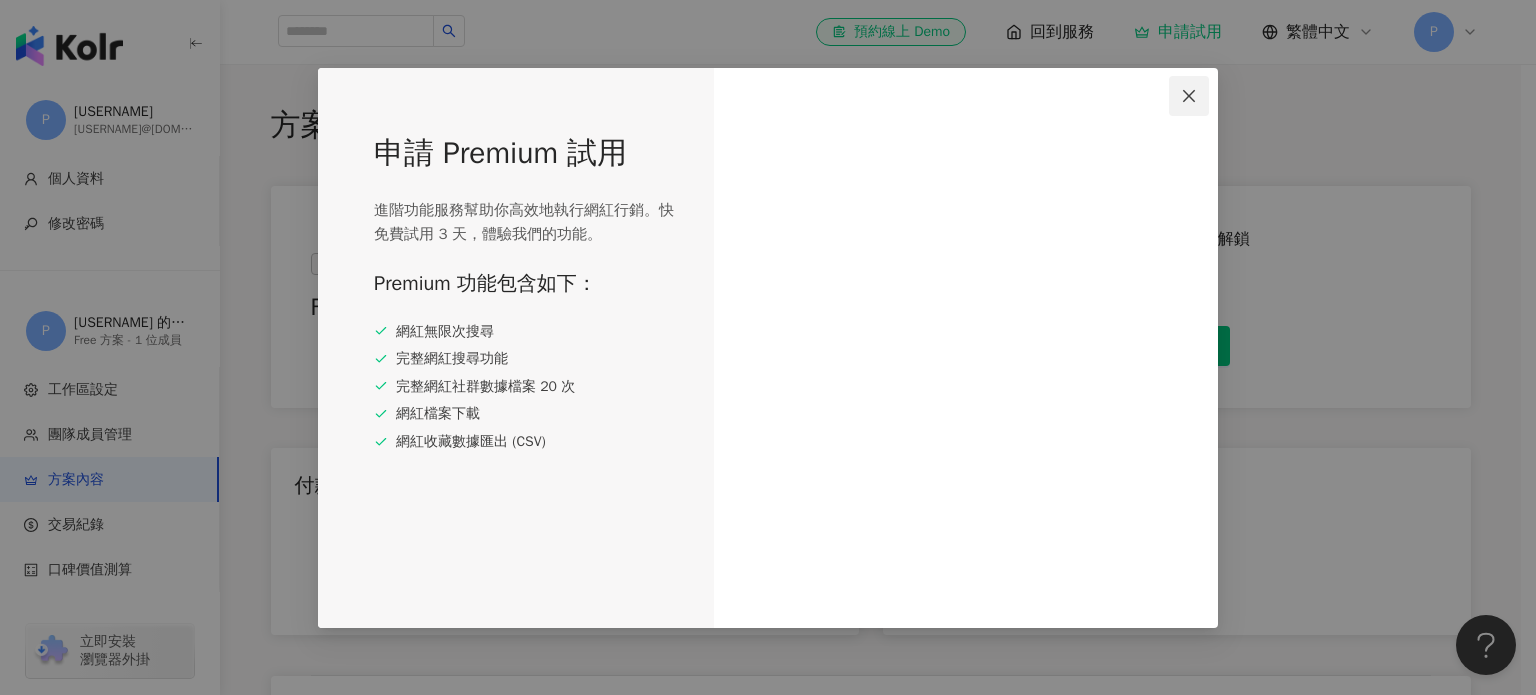 click at bounding box center (1189, 96) 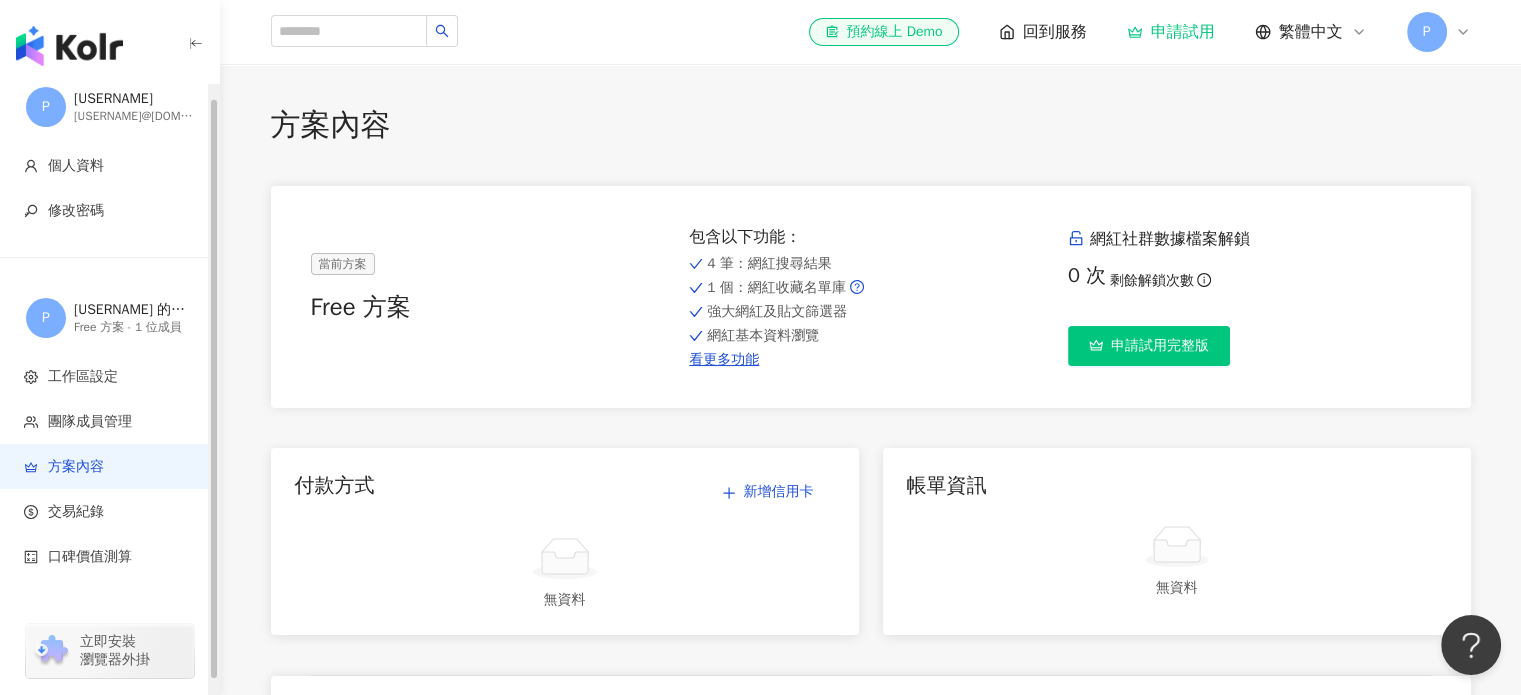 scroll, scrollTop: 0, scrollLeft: 0, axis: both 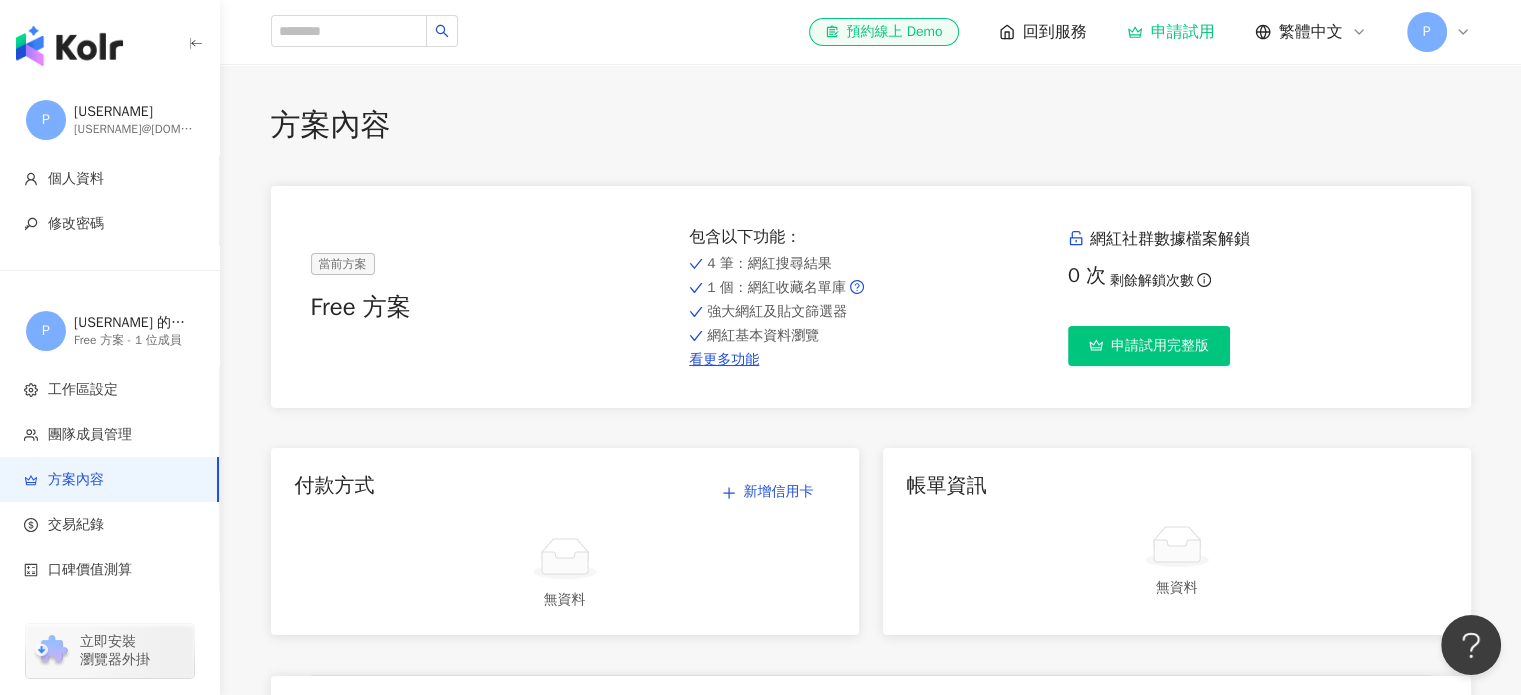 click on "回到服務" at bounding box center (1055, 32) 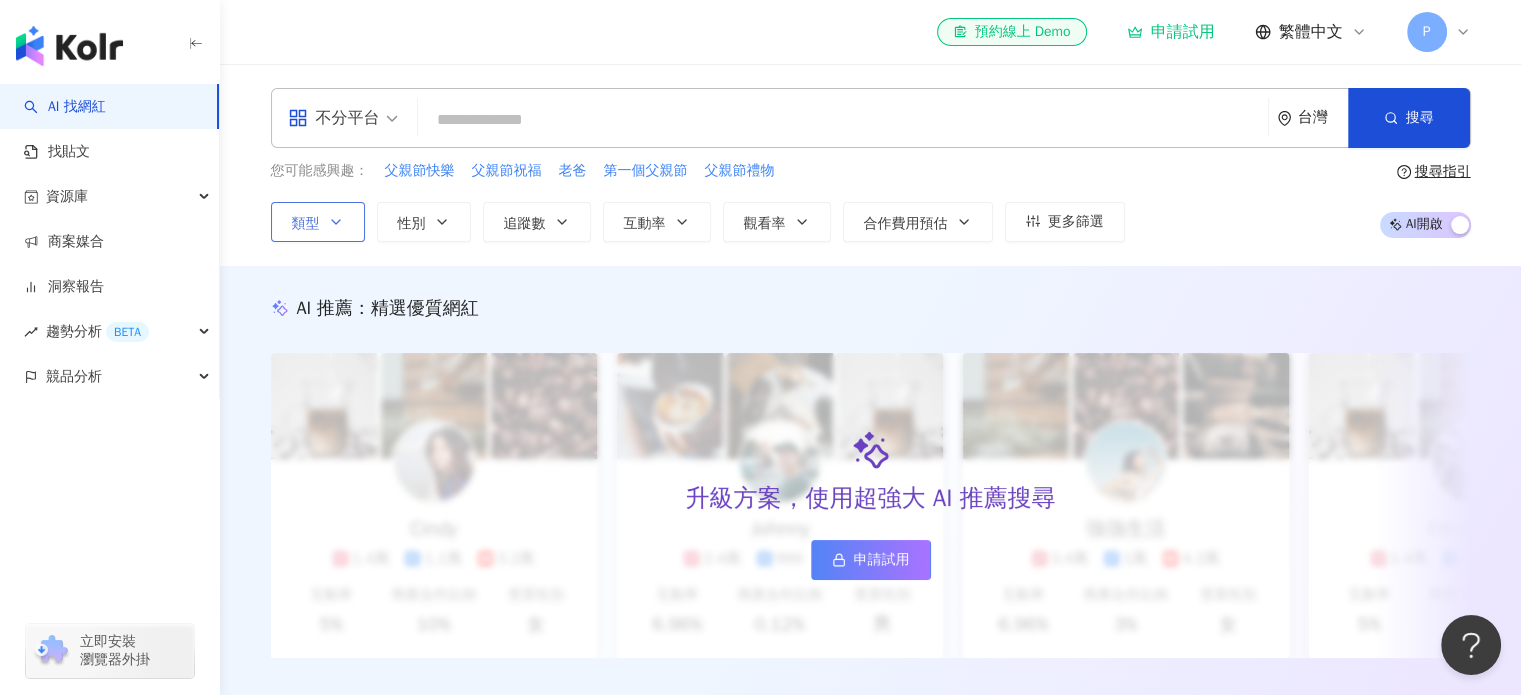 click 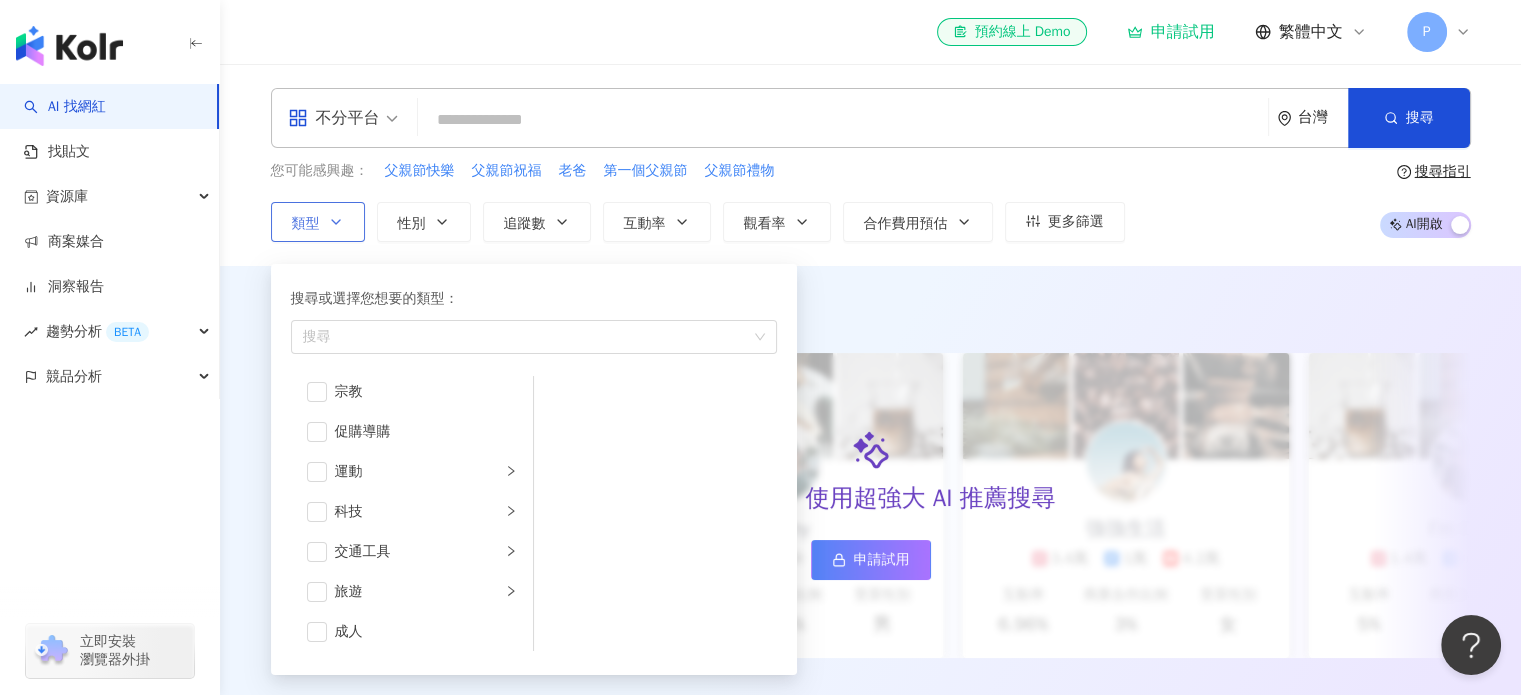 scroll, scrollTop: 692, scrollLeft: 0, axis: vertical 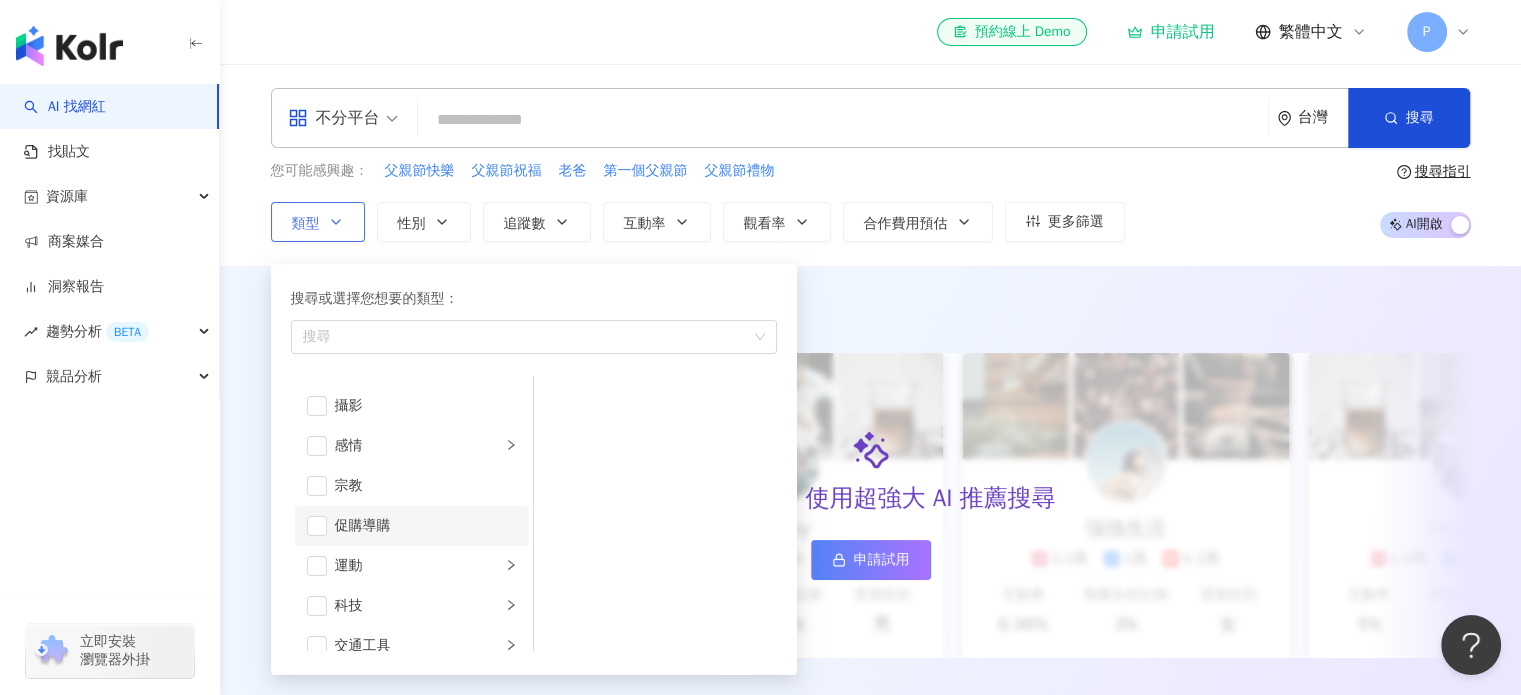 click on "促購導購" at bounding box center [426, 526] 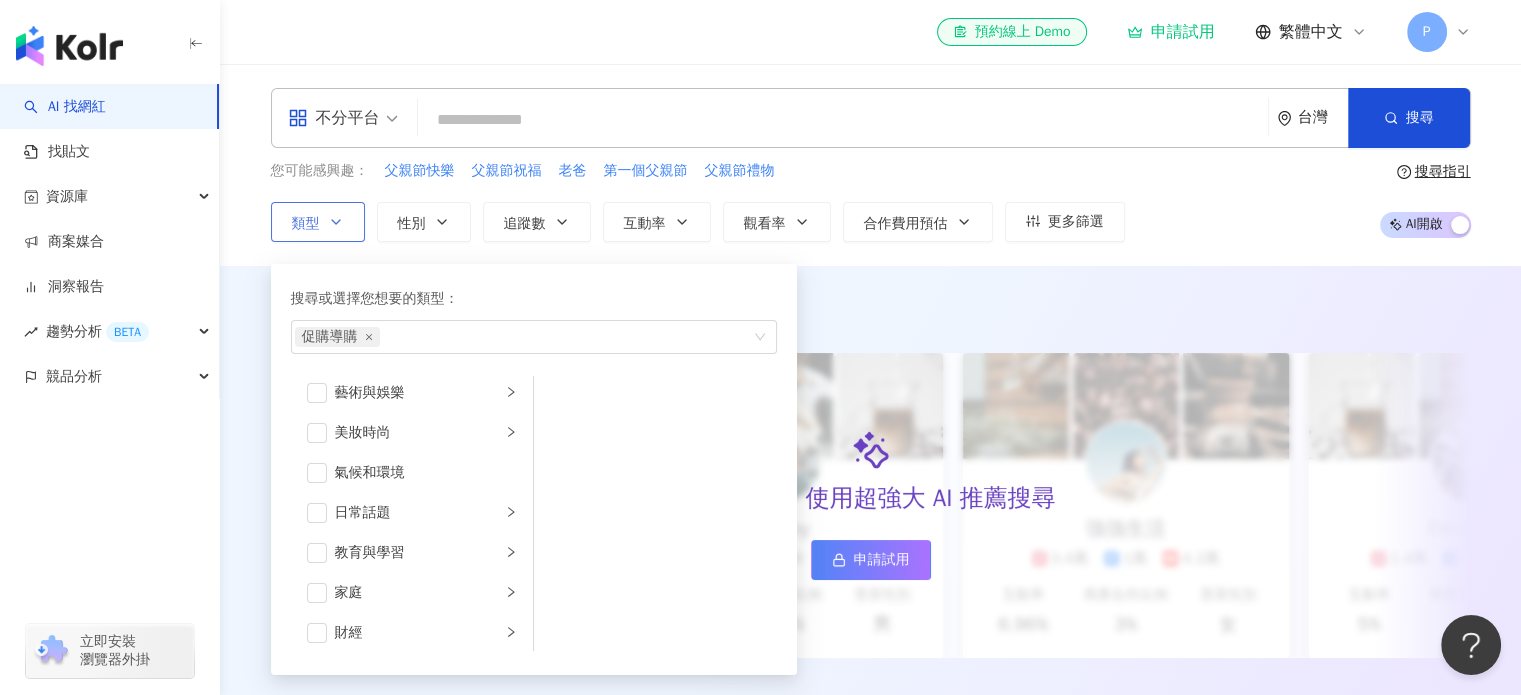 scroll, scrollTop: 0, scrollLeft: 0, axis: both 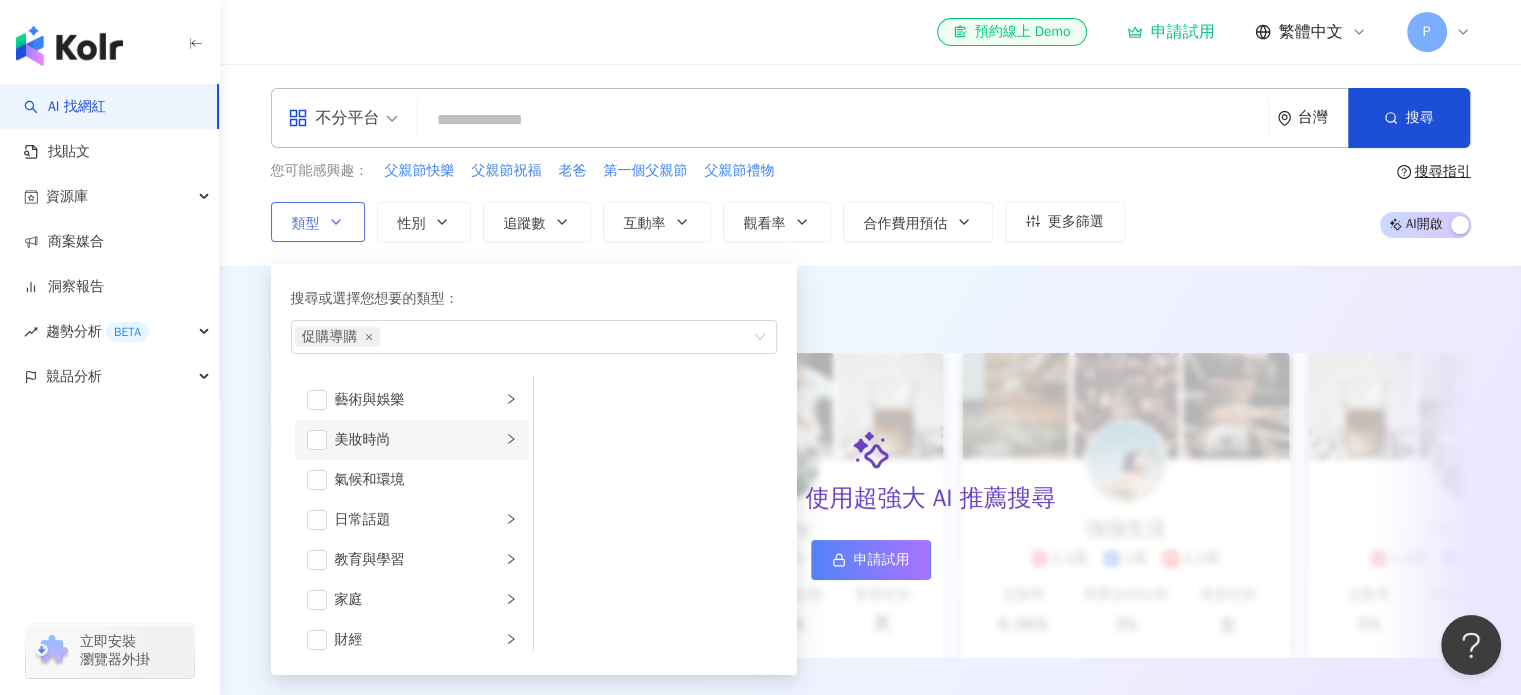 click on "美妝時尚" at bounding box center (418, 440) 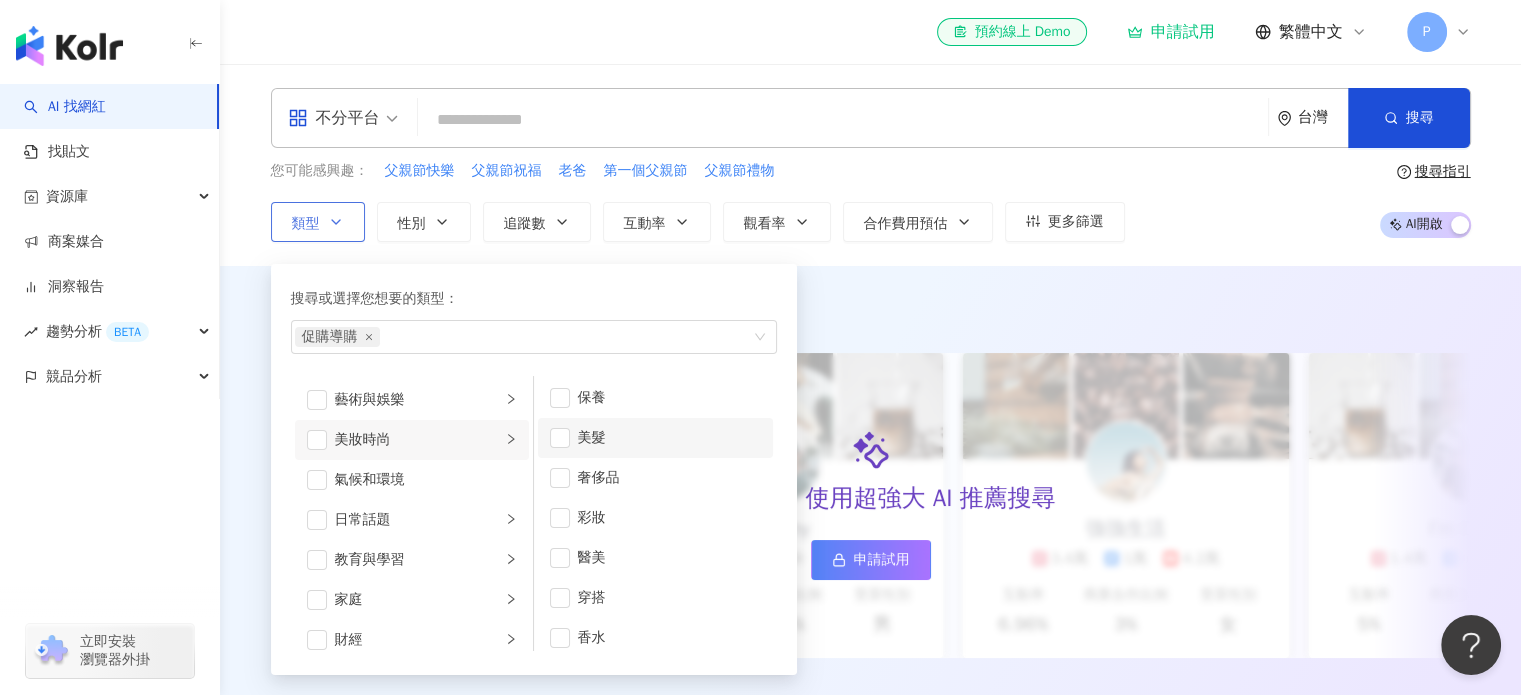 scroll, scrollTop: 0, scrollLeft: 0, axis: both 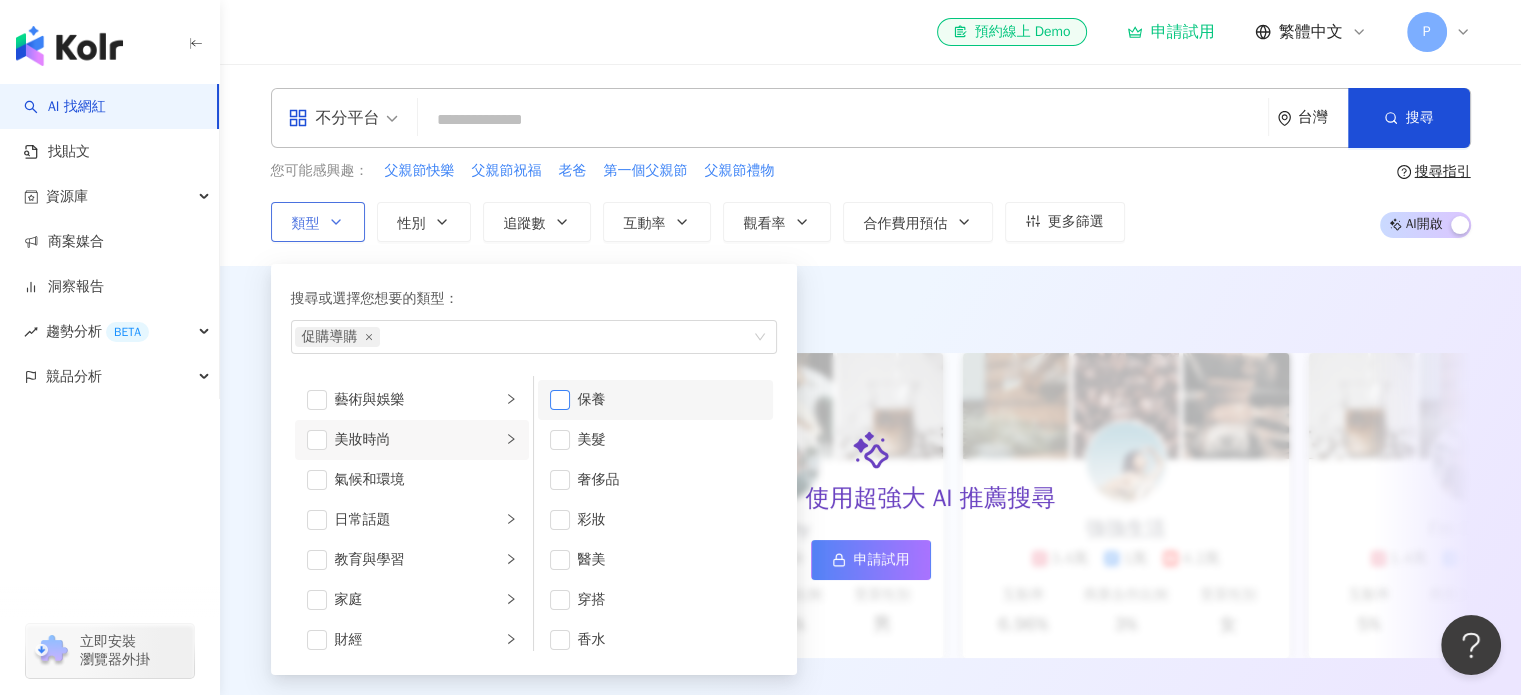 click at bounding box center [560, 400] 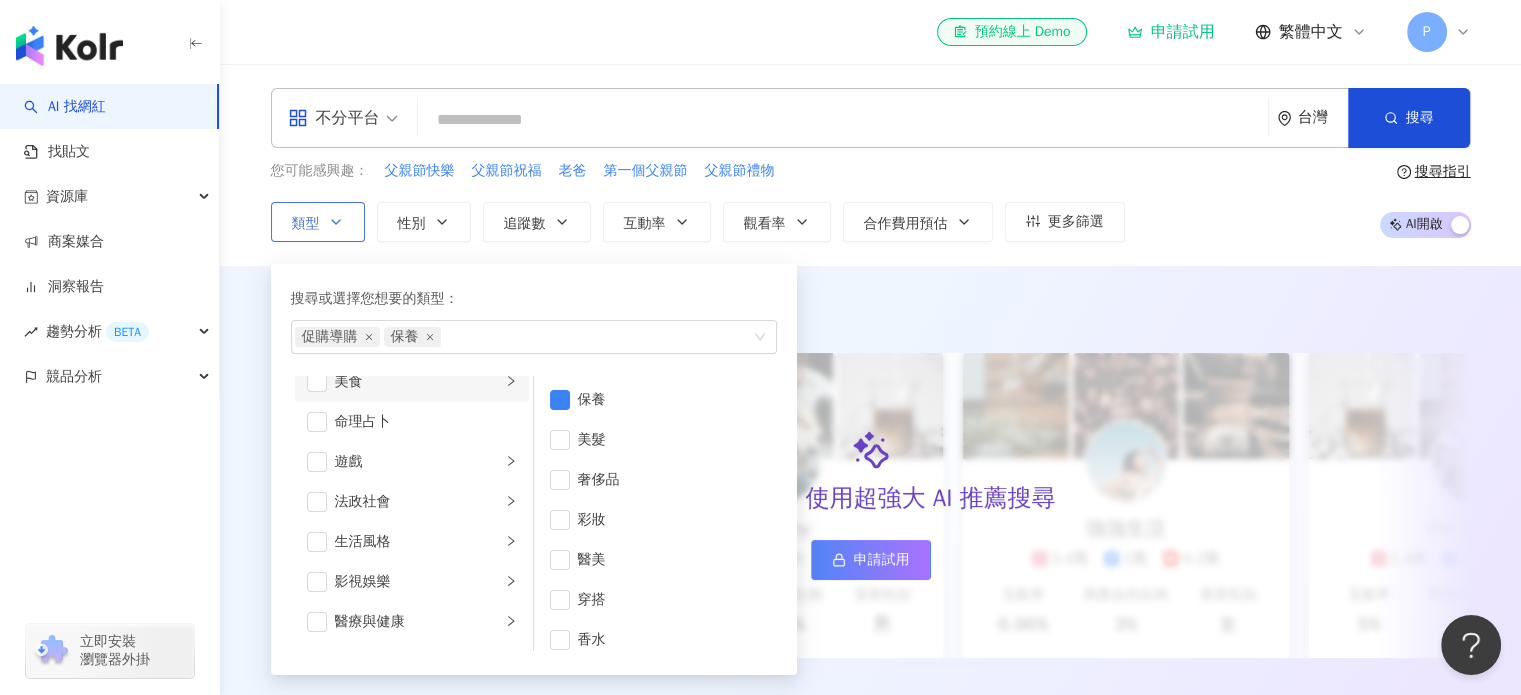 click 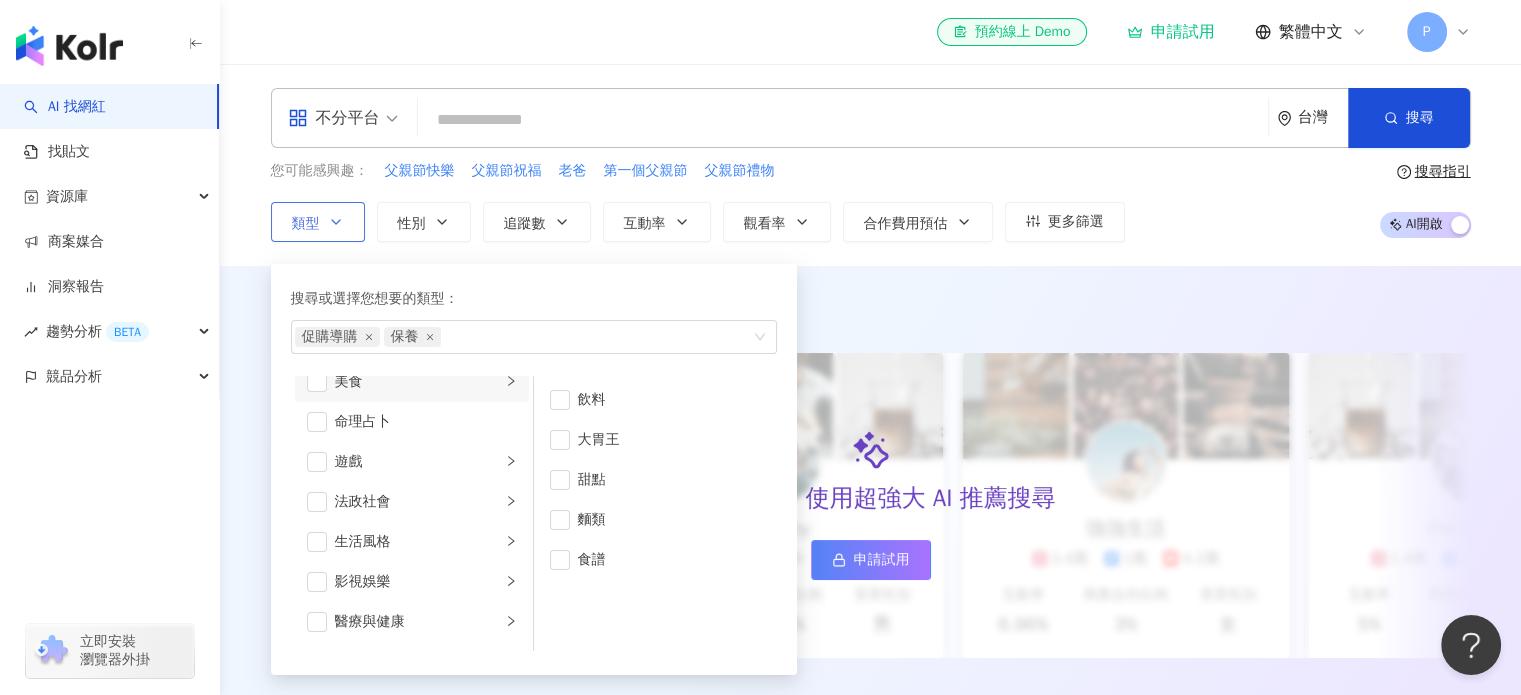 scroll, scrollTop: 284, scrollLeft: 0, axis: vertical 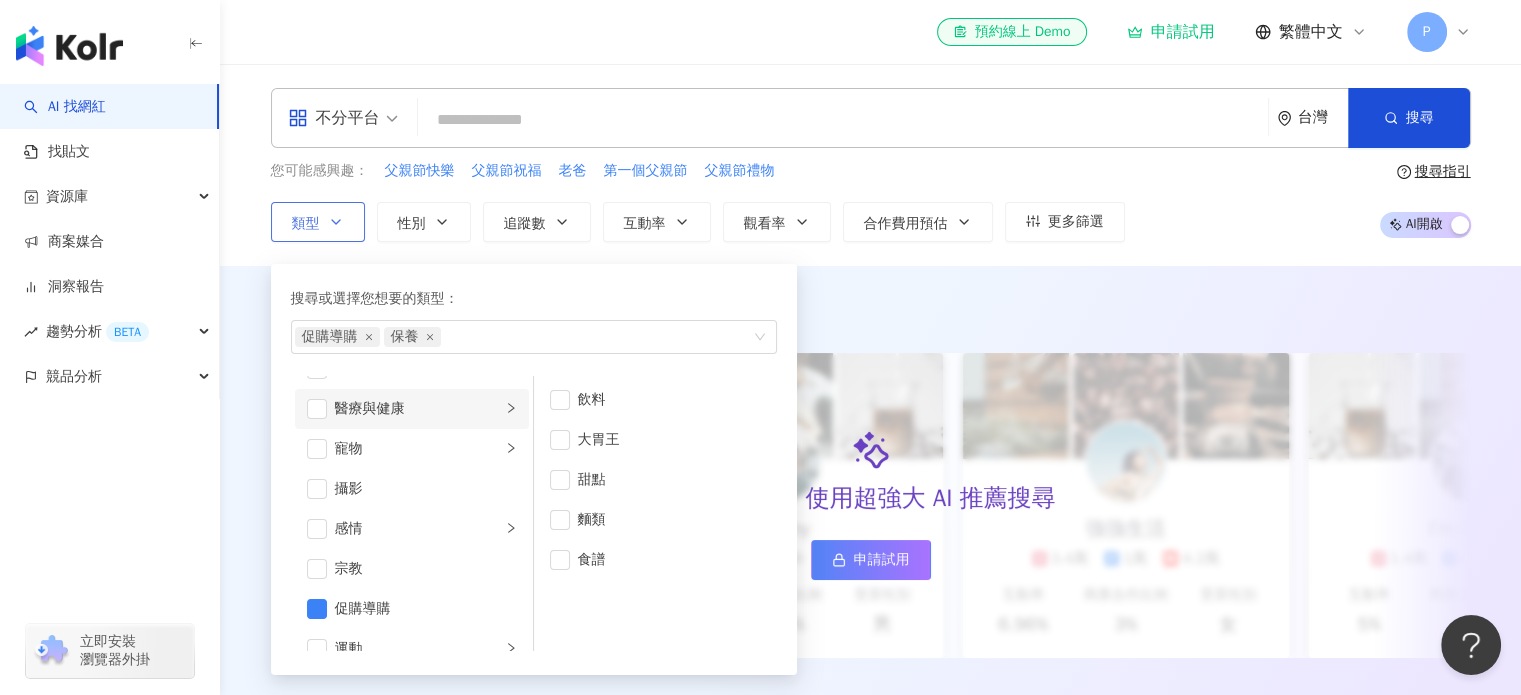 click on "醫療與健康" at bounding box center (412, 409) 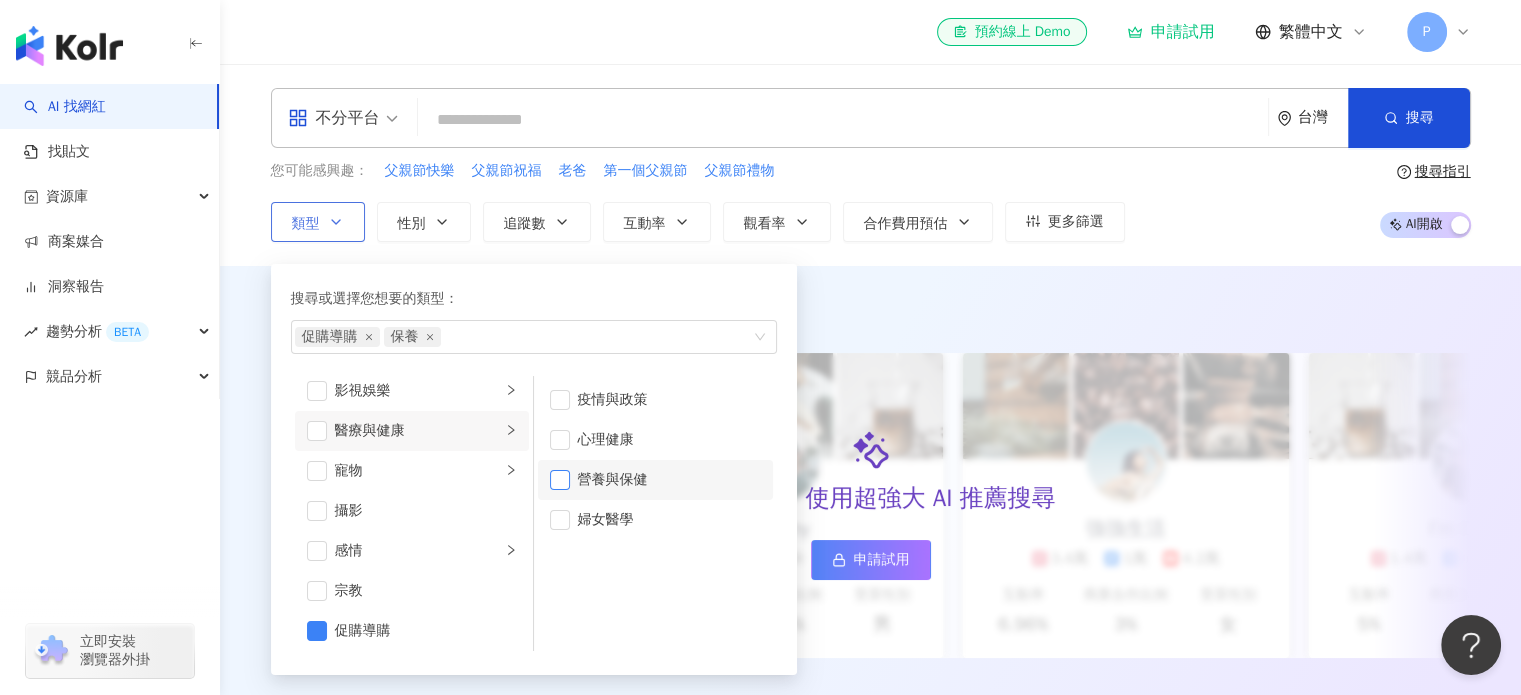 click at bounding box center [560, 480] 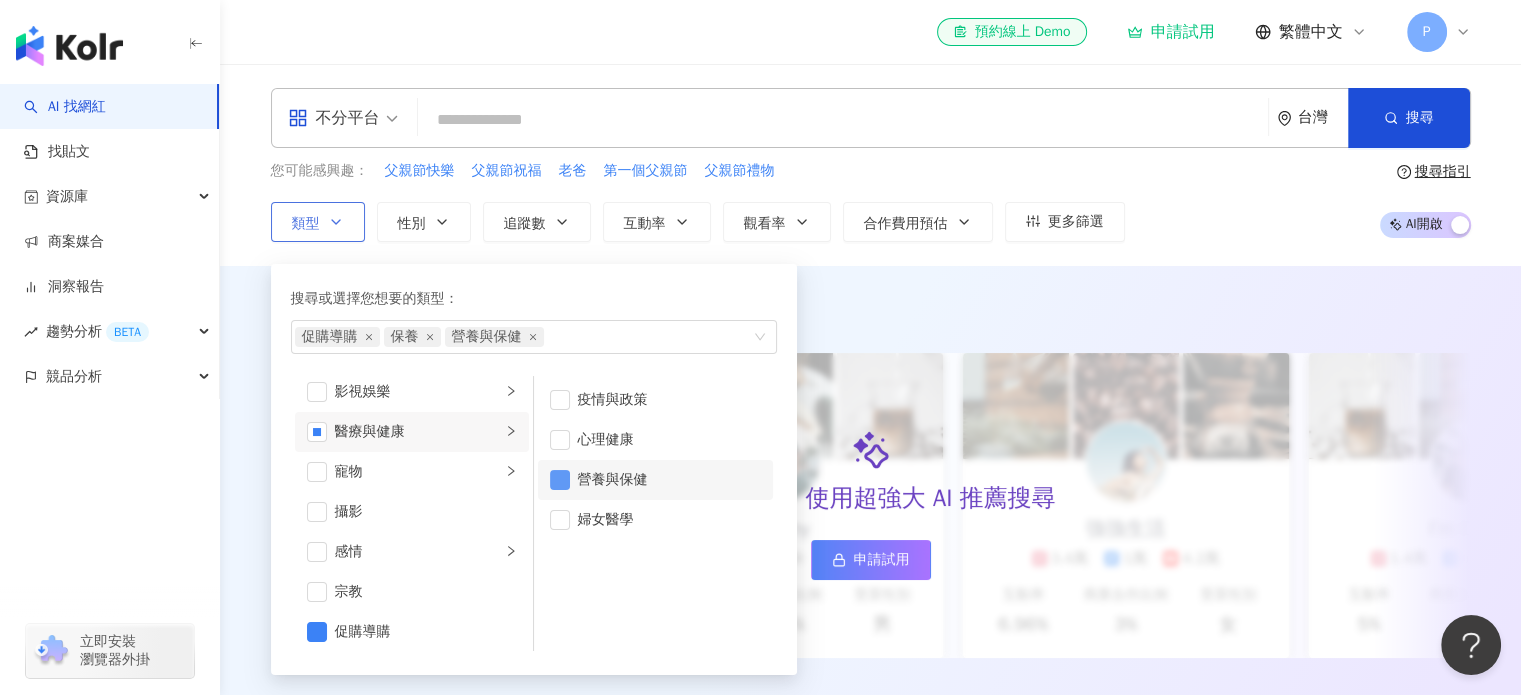 scroll, scrollTop: 486, scrollLeft: 0, axis: vertical 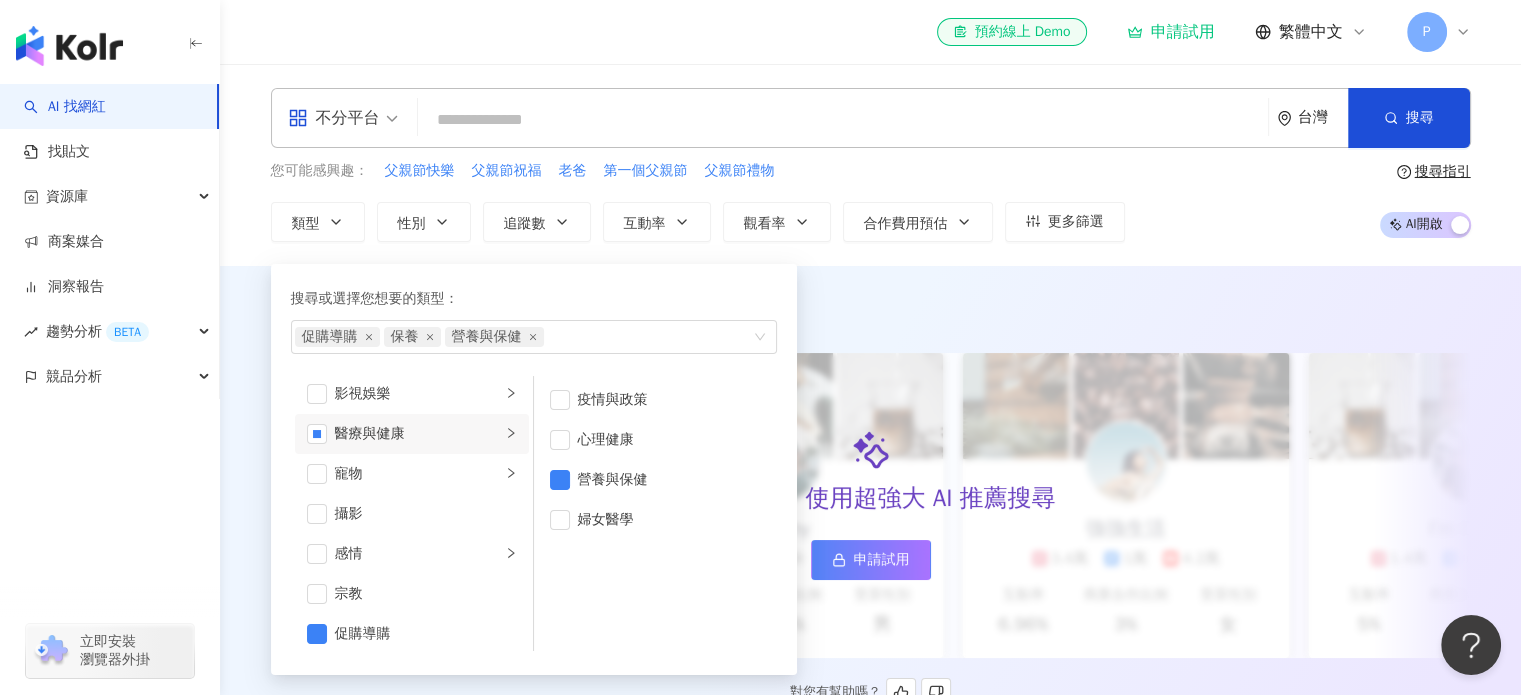 click on "AI 推薦 ： 精選優質網紅" at bounding box center (871, 308) 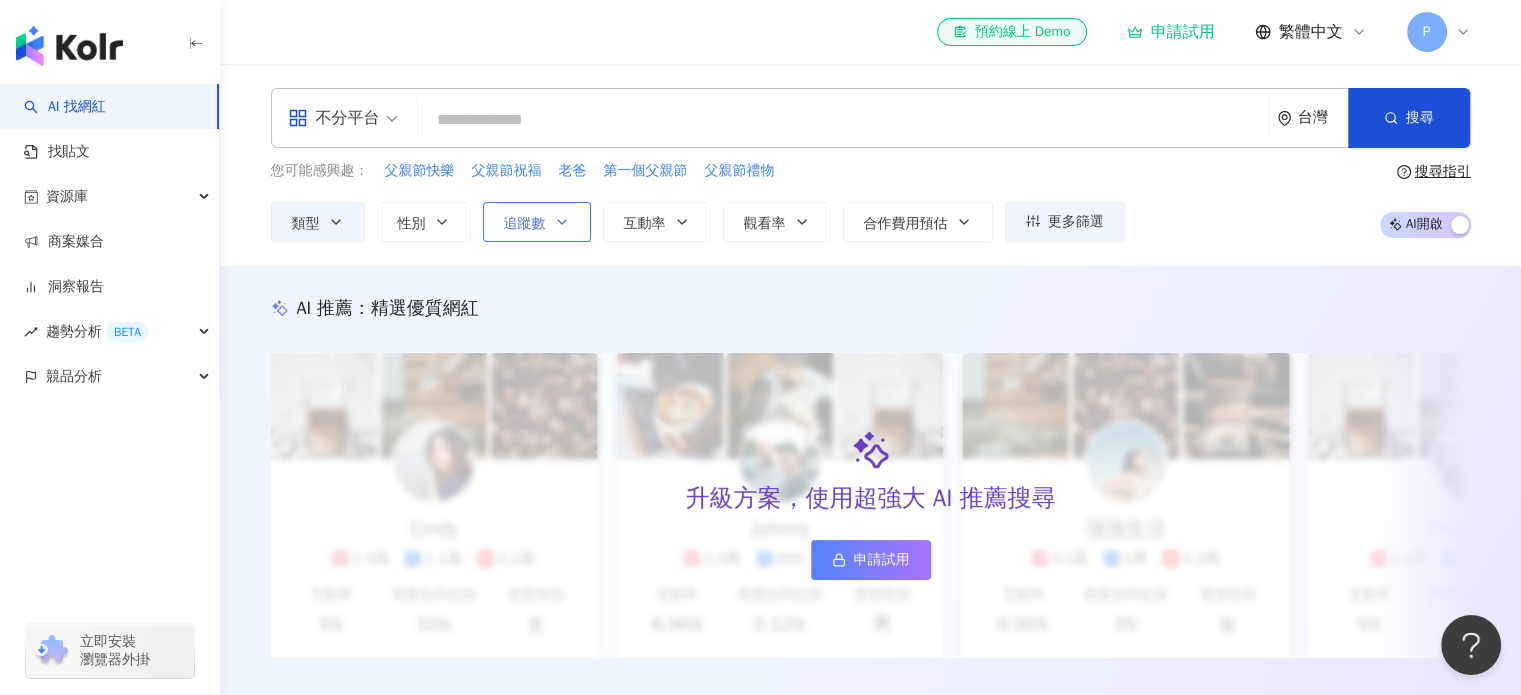 click 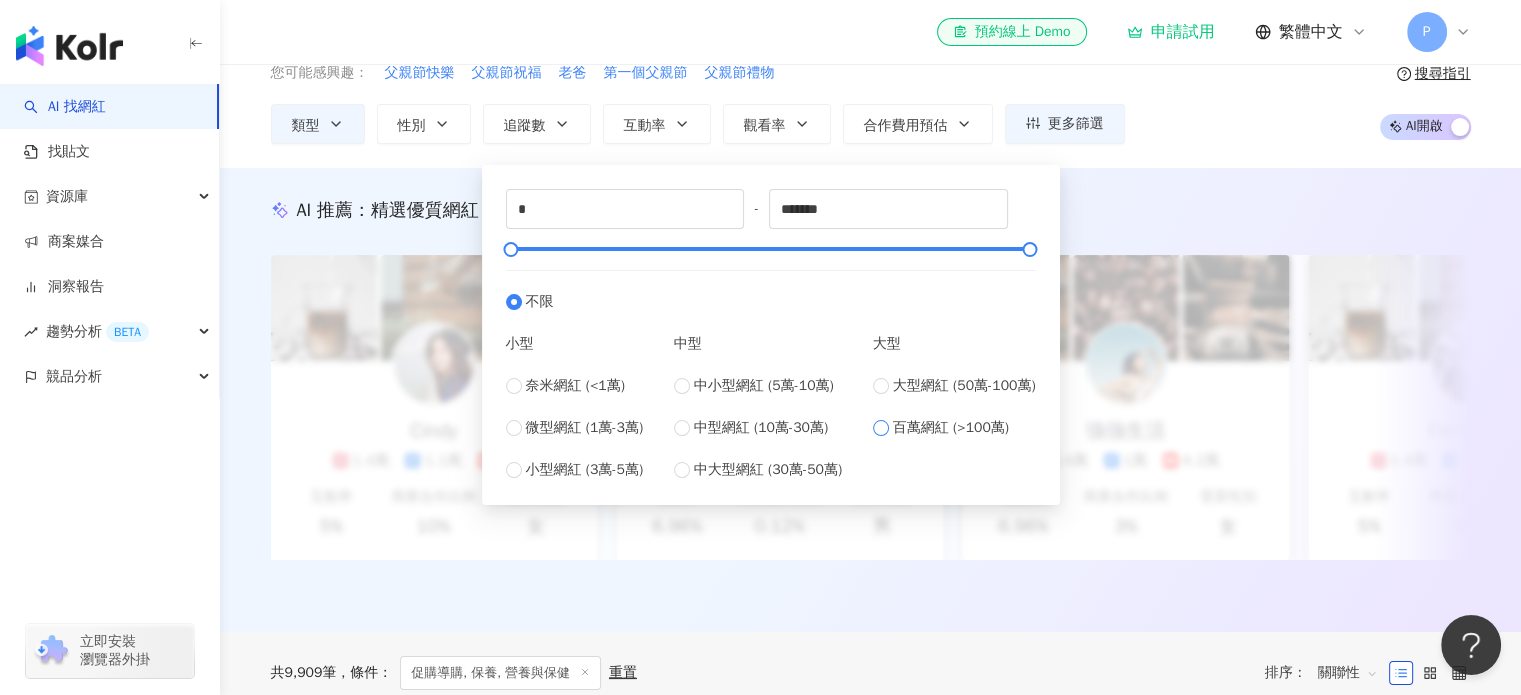 scroll, scrollTop: 99, scrollLeft: 0, axis: vertical 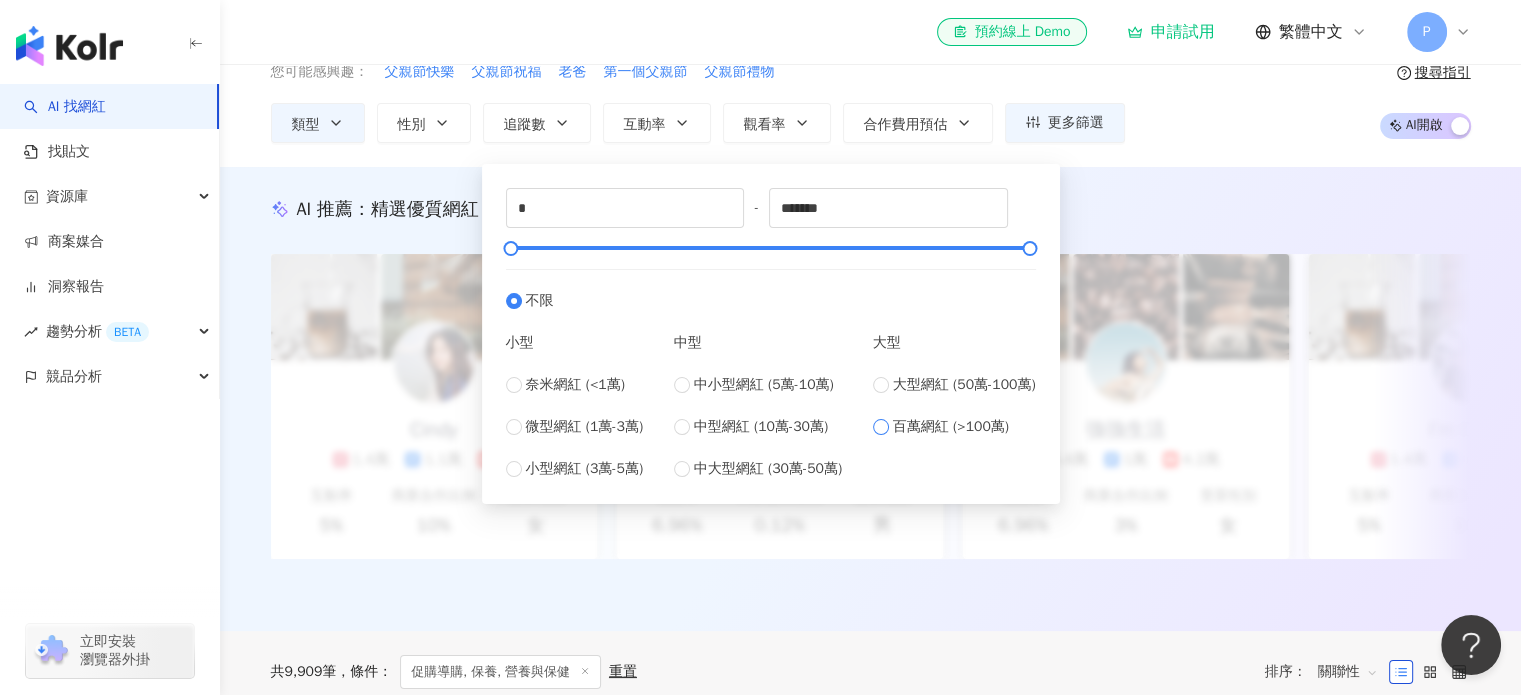 type on "*******" 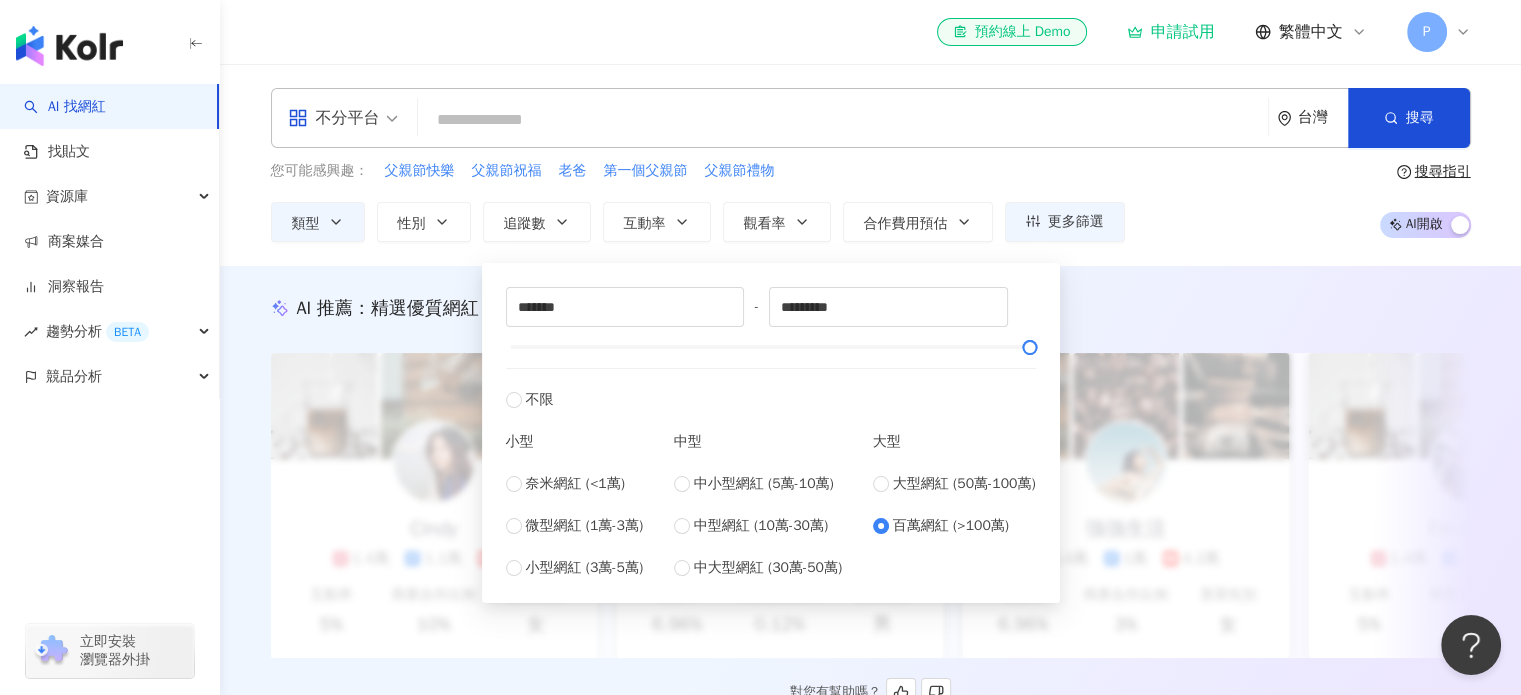scroll, scrollTop: 0, scrollLeft: 0, axis: both 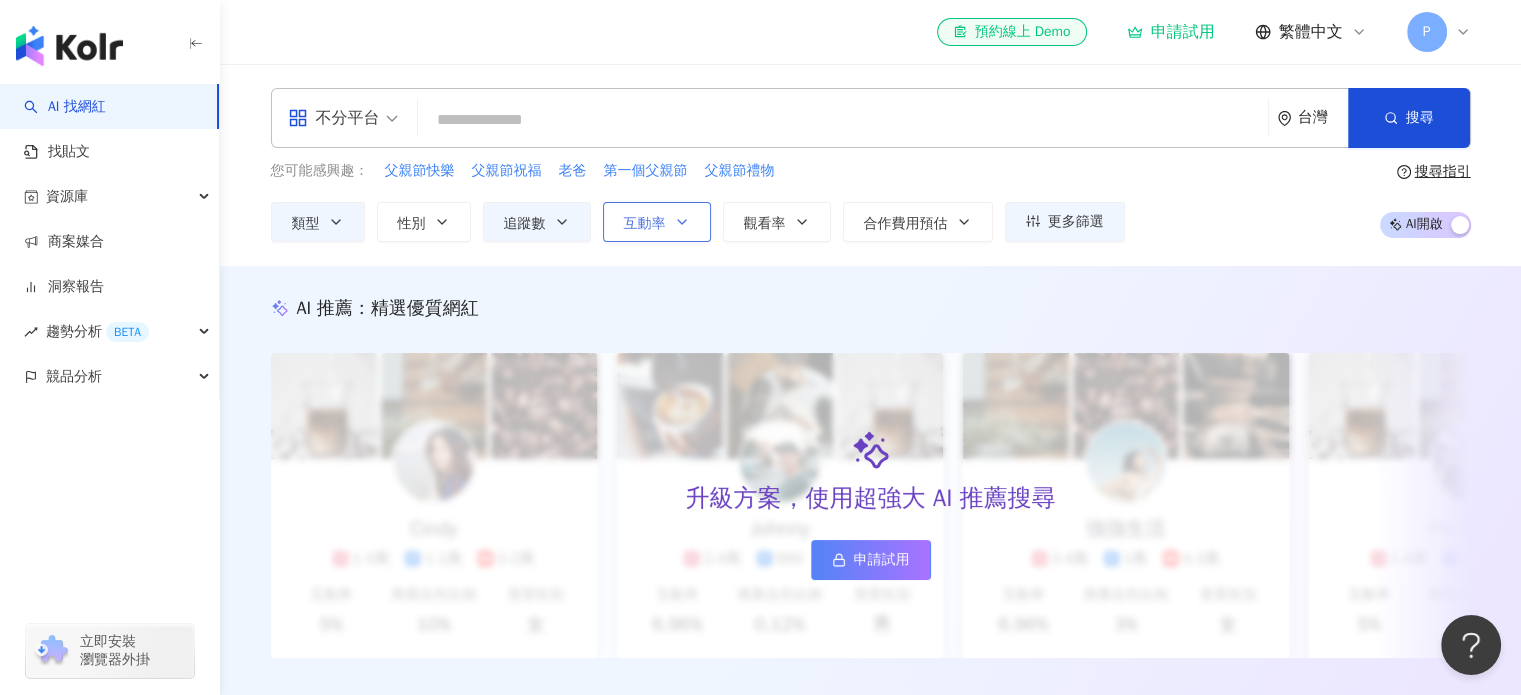 click on "互動率" at bounding box center (657, 222) 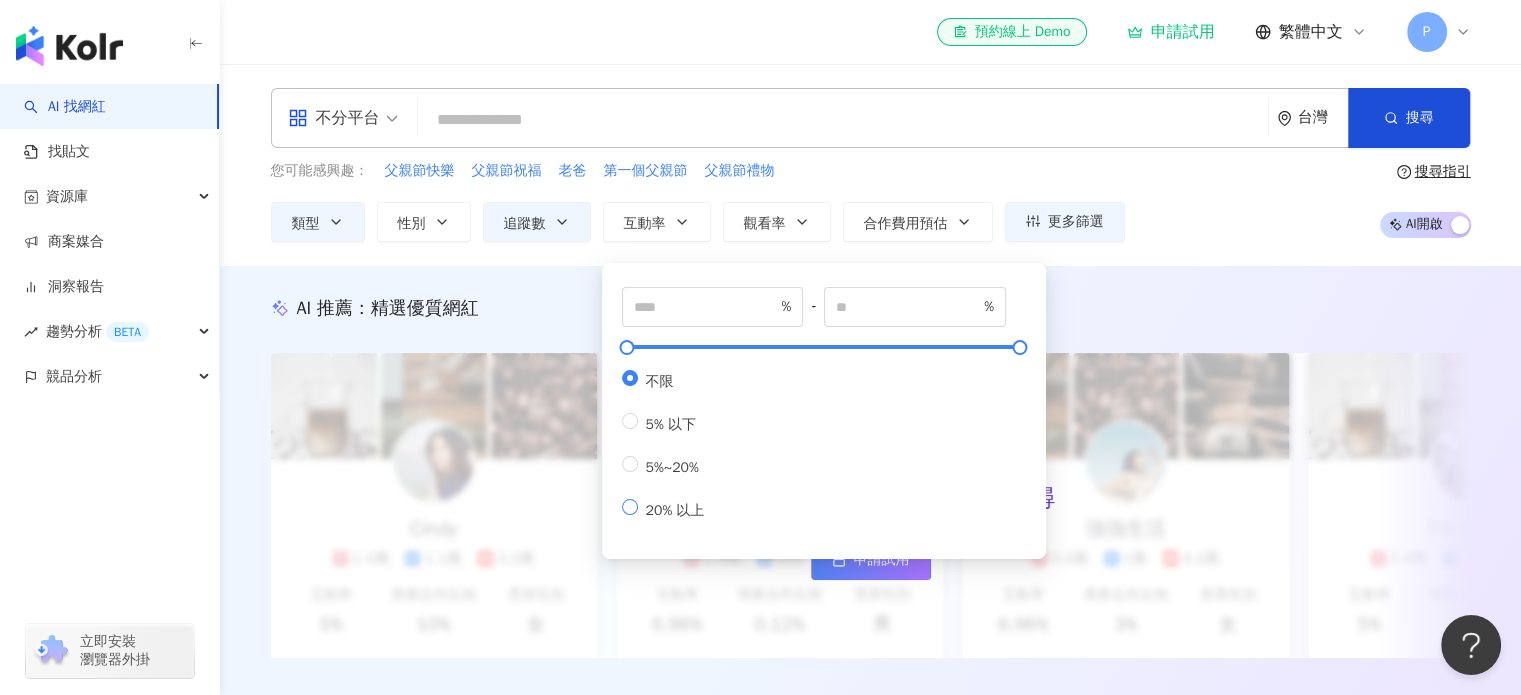 type on "**" 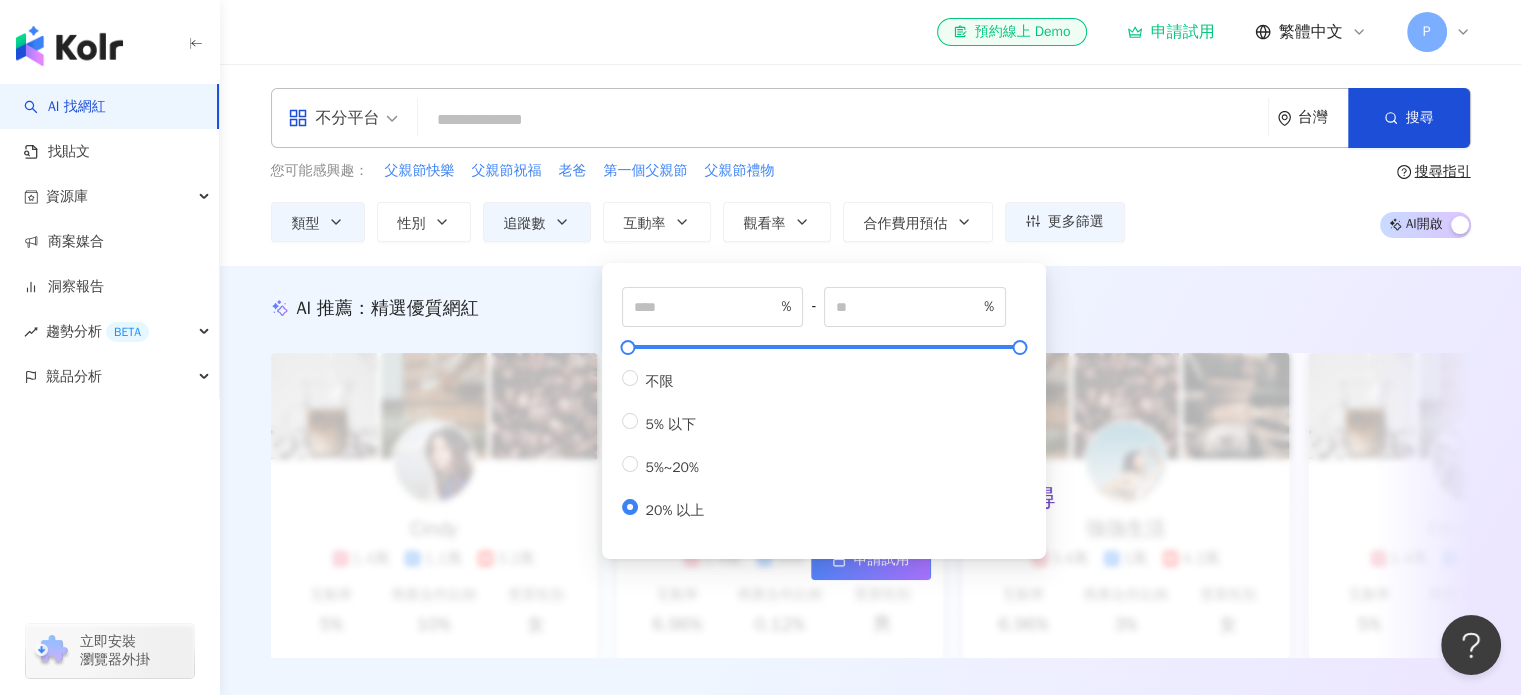 click on "AI 推薦 ： 精選優質網紅 升級方案，使用超強大 AI 推薦搜尋 申請試用 Cindy 1.4萬 1.1萬 3.2萬 互動率 5% 商業合作比例 10% 受眾性別 女 Johnny 2.4萬 999 4.2萬 互動率 6.96% 商業合作比例 0.12% 受眾性別 男 強強生活 3.4萬 1萬 4.2萬 互動率 6.96% 商業合作比例 3% 受眾性別 女 I’m Candy 1.4萬 1.1萬 3.2萬 互動率 5% 商業合作比例 10% 受眾性別 女 Mindy 2.4萬 999 4.2萬 互動率 6.96% 商業合作比例 0.12% 受眾性別 男 美食探險家 3.4萬 1萬 4.2萬 互動率 6.96% 商業合作比例 3% 受眾性別 女 雨天窩在窗邊 1.4萬 1.1萬 3.2萬 互動率 5% 商業合作比例 10% 受眾性別 女 甜點地圖 2.4萬 999 4.2萬 互動率 6.96% 商業合作比例 0.12% 受眾性別 男 味蕾旅行家 3.4萬 1萬 4.2萬 互動率 6.96% 商業合作比例 3% 受眾性別 女 甜甜ㄉ每一天 1.4萬 1.1萬 3.2萬 互動率 5% 商業合作比例 10% 受眾性別 女 品牌 A 2.4萬 999 4.2萬 互動率 6.96% 0.12% 男 1萬" at bounding box center [870, 498] 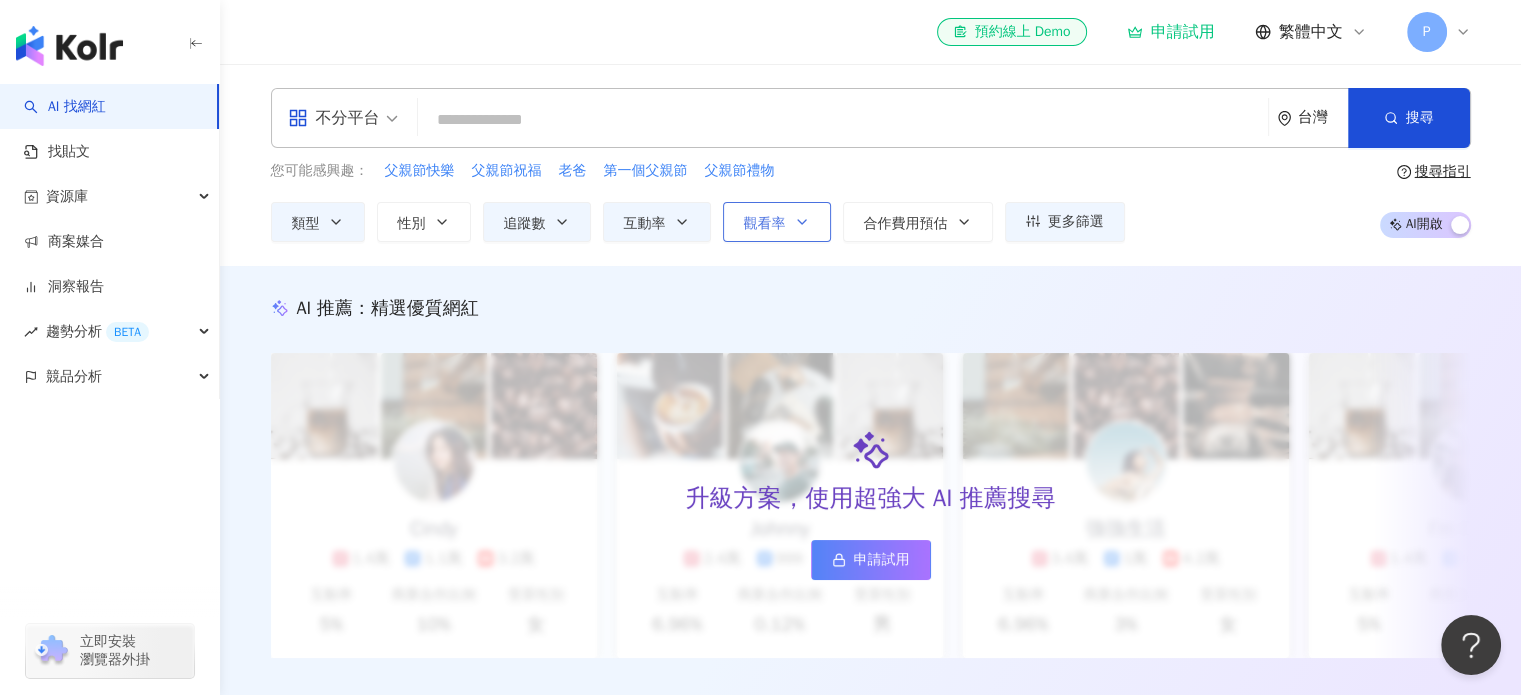 click on "觀看率" at bounding box center (765, 224) 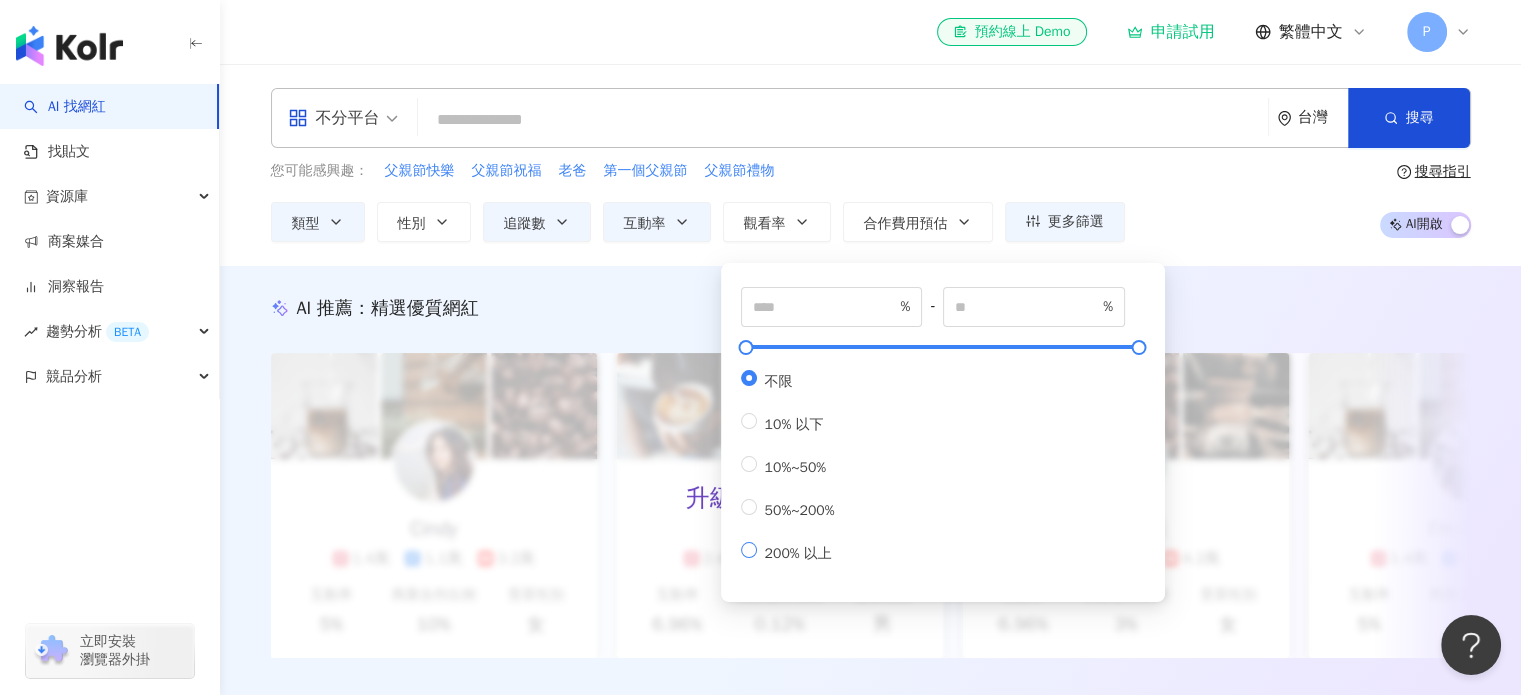 type on "***" 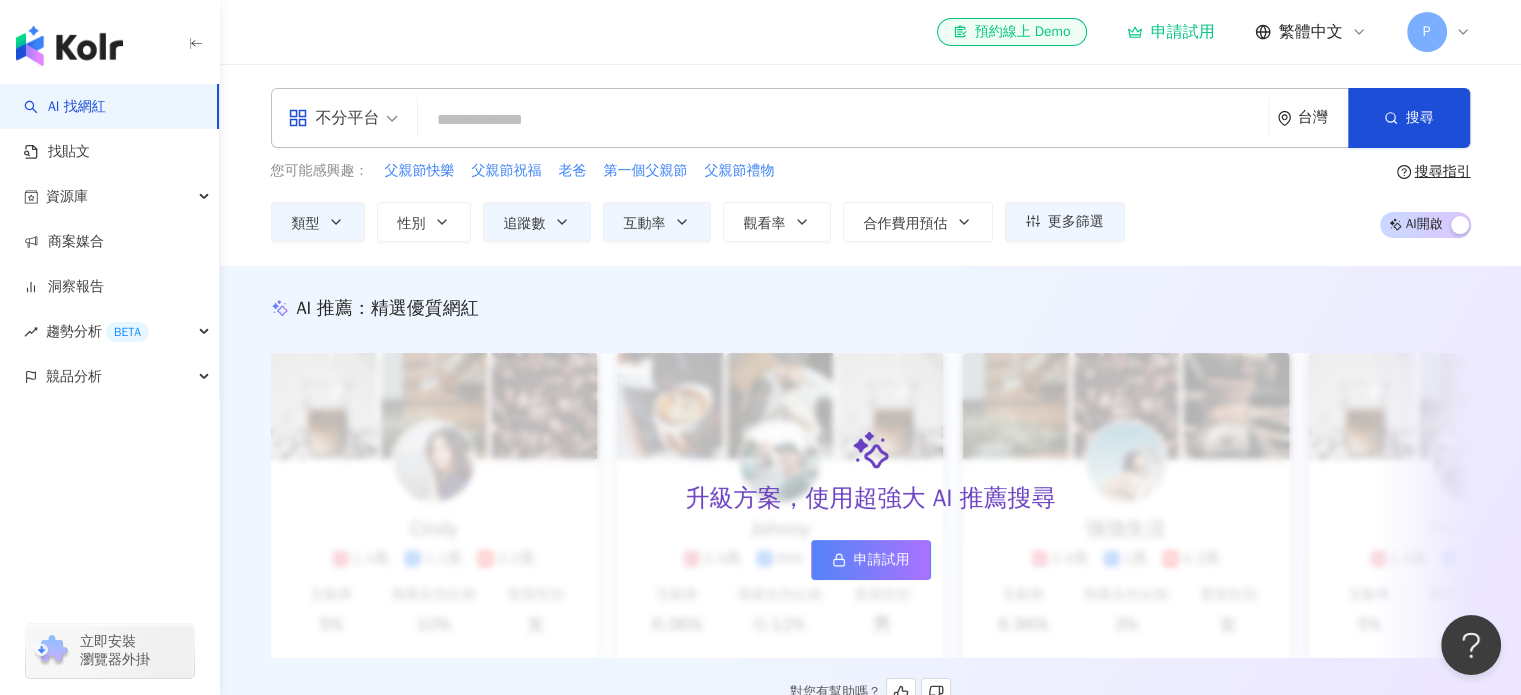 click on "AI 推薦 ： 精選優質網紅" at bounding box center (871, 308) 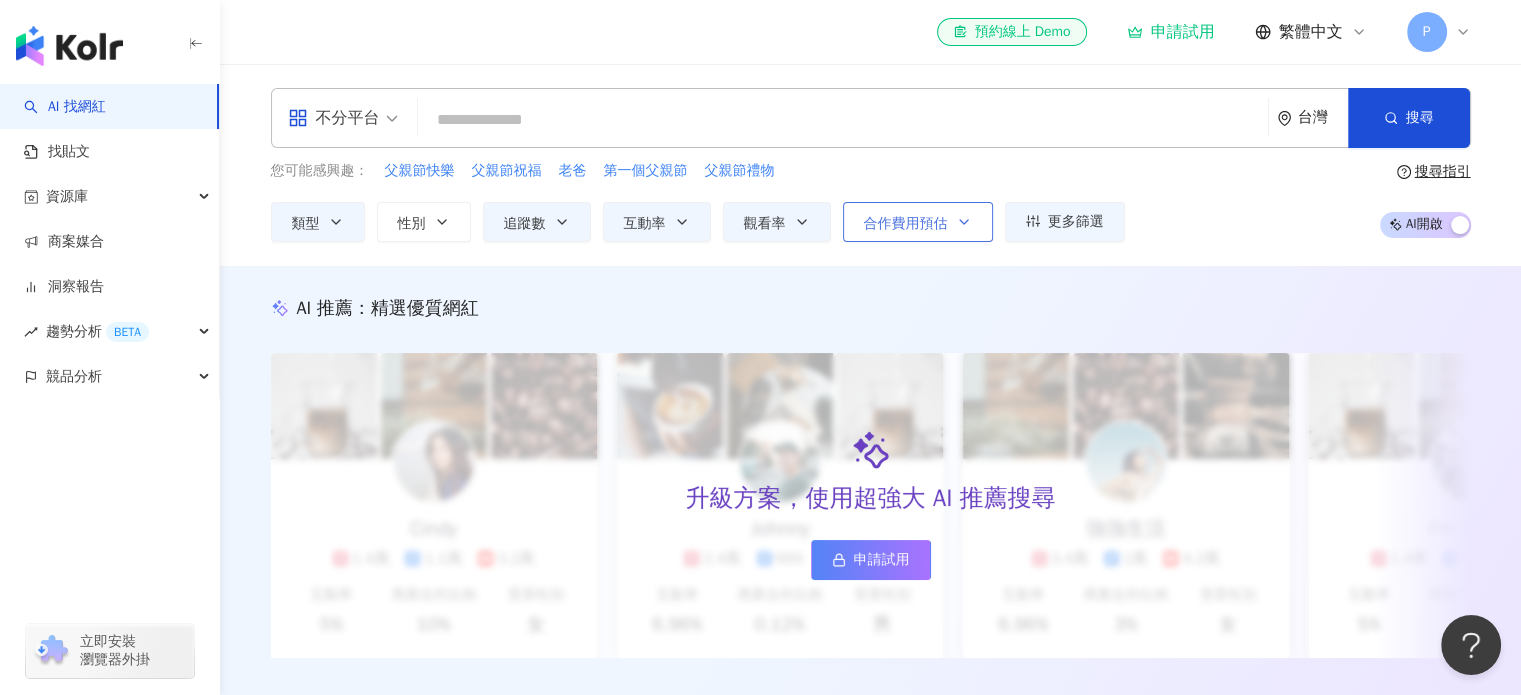 click on "合作費用預估" at bounding box center (906, 224) 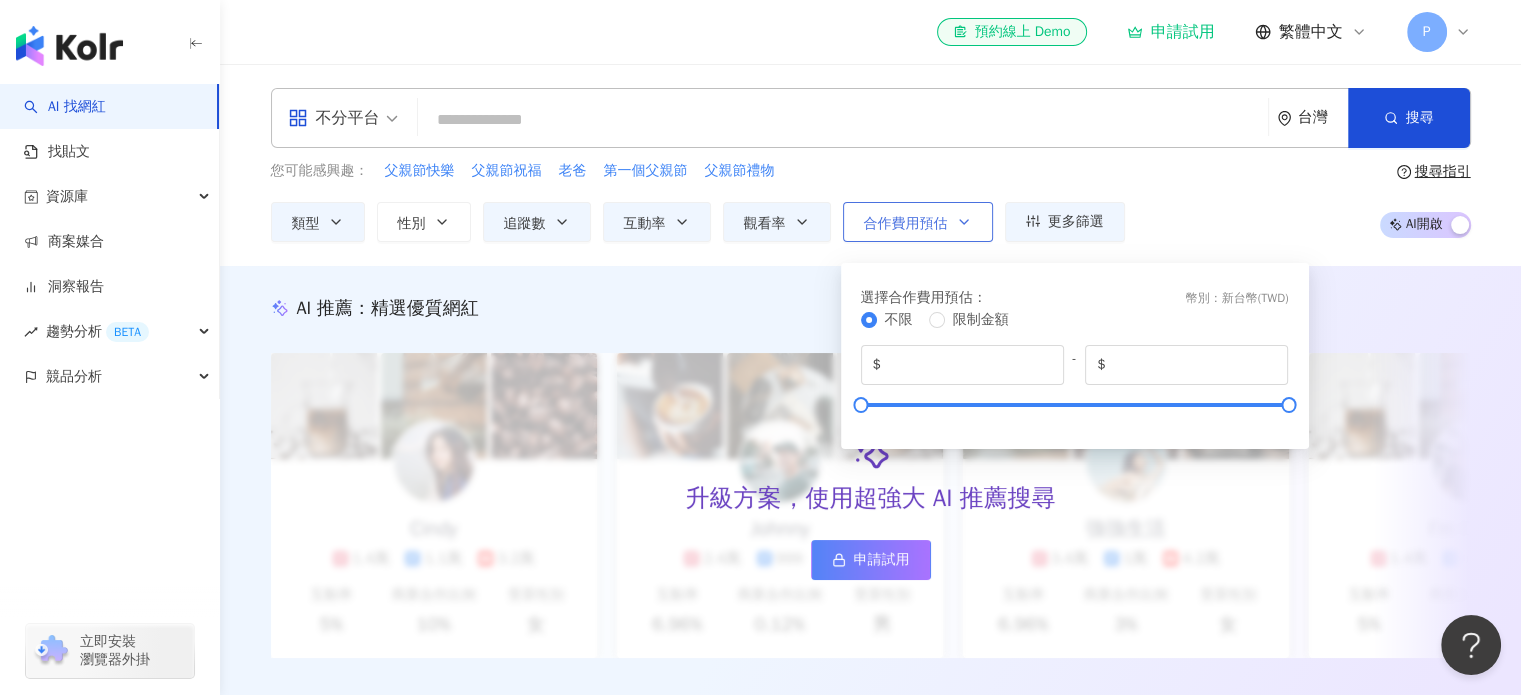 click on "合作費用預估" at bounding box center [906, 224] 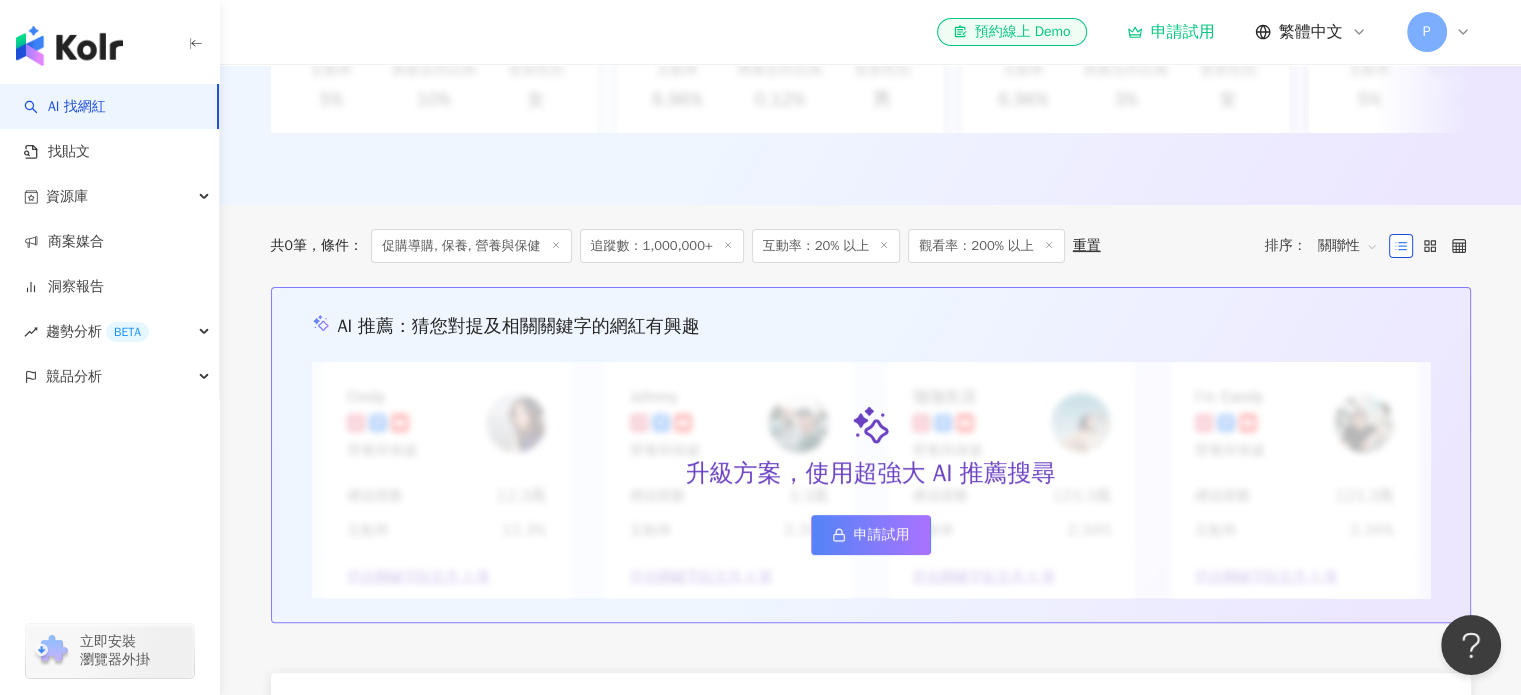 scroll, scrollTop: 524, scrollLeft: 0, axis: vertical 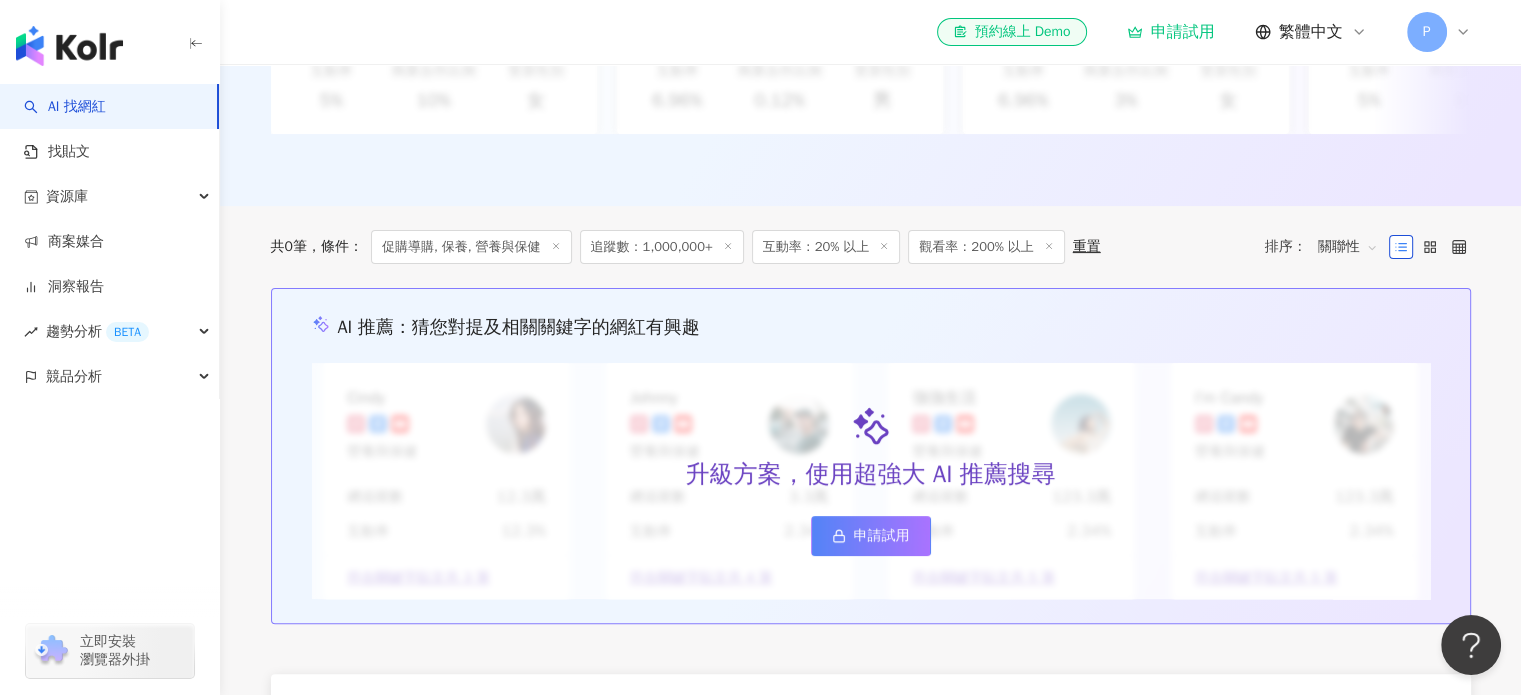 click 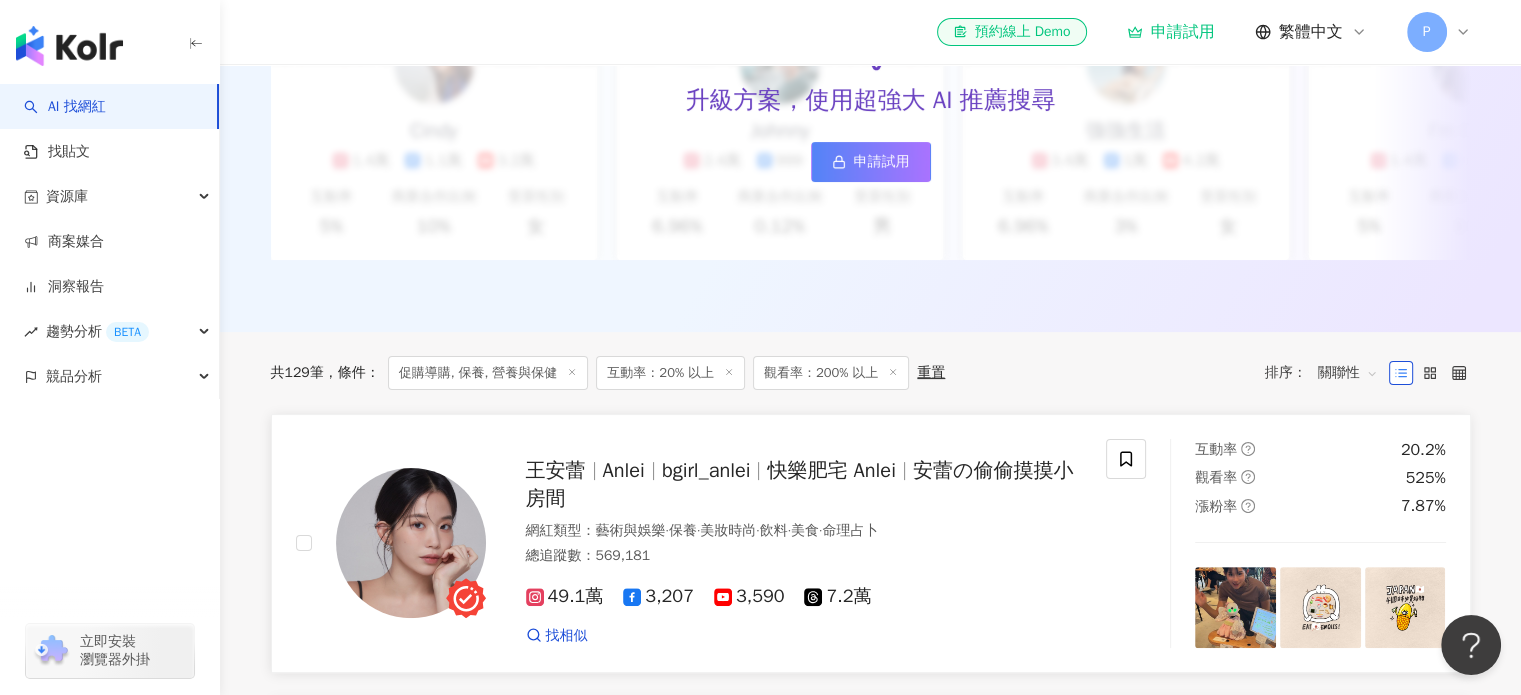 scroll, scrollTop: 399, scrollLeft: 0, axis: vertical 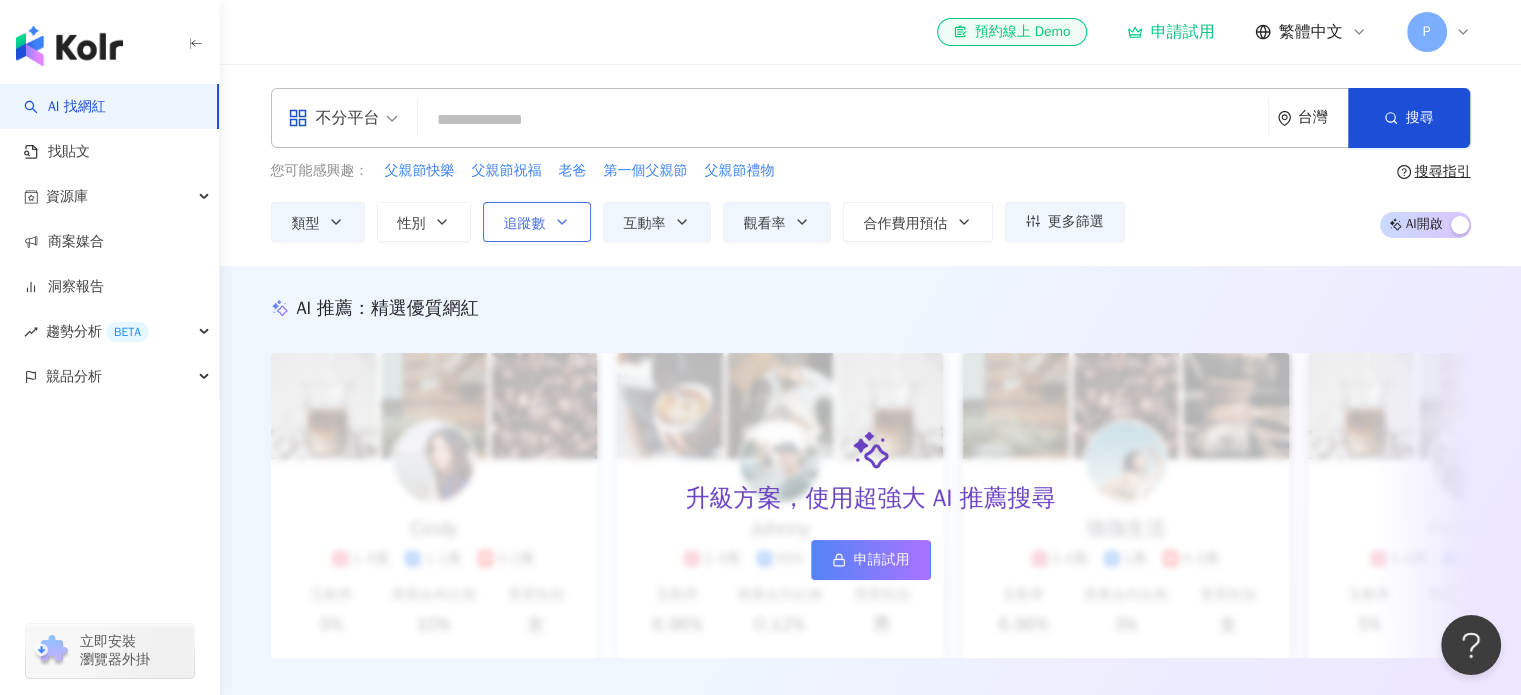 click 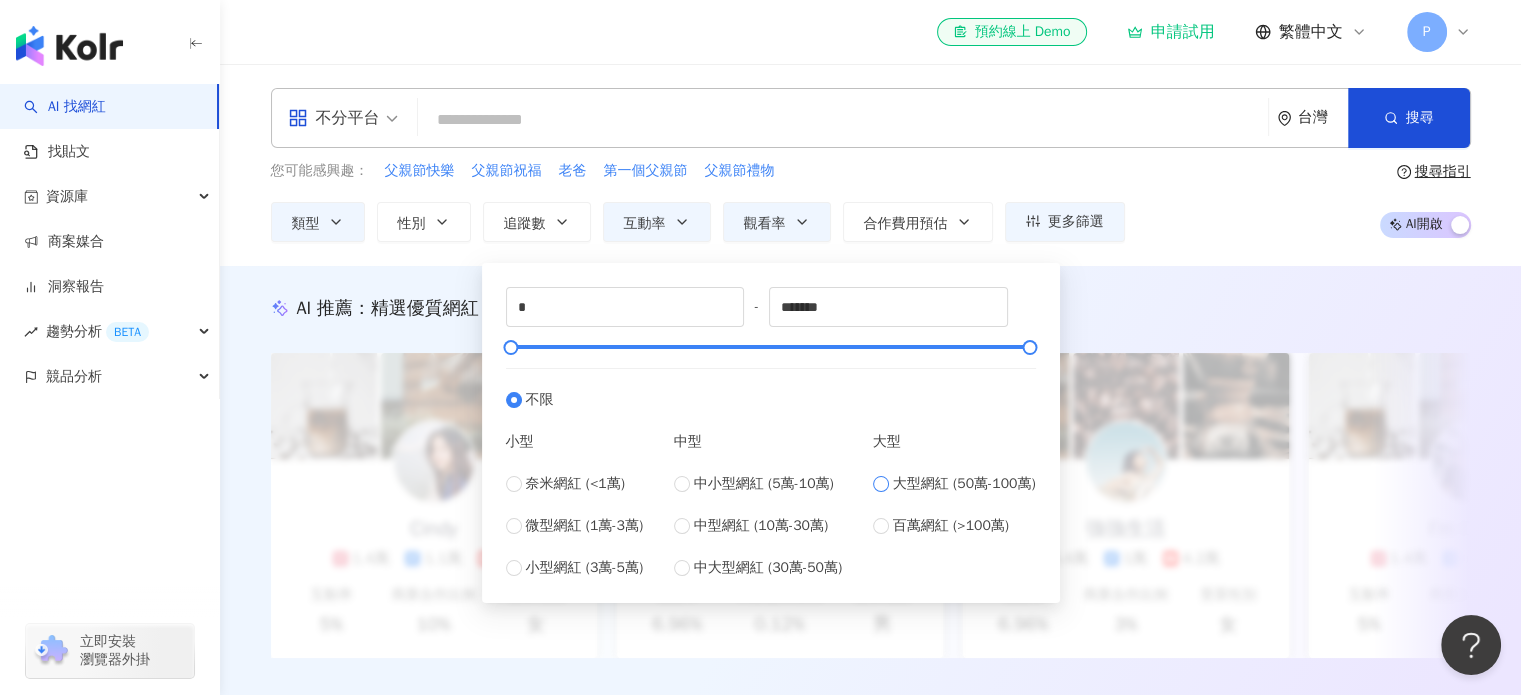 type on "******" 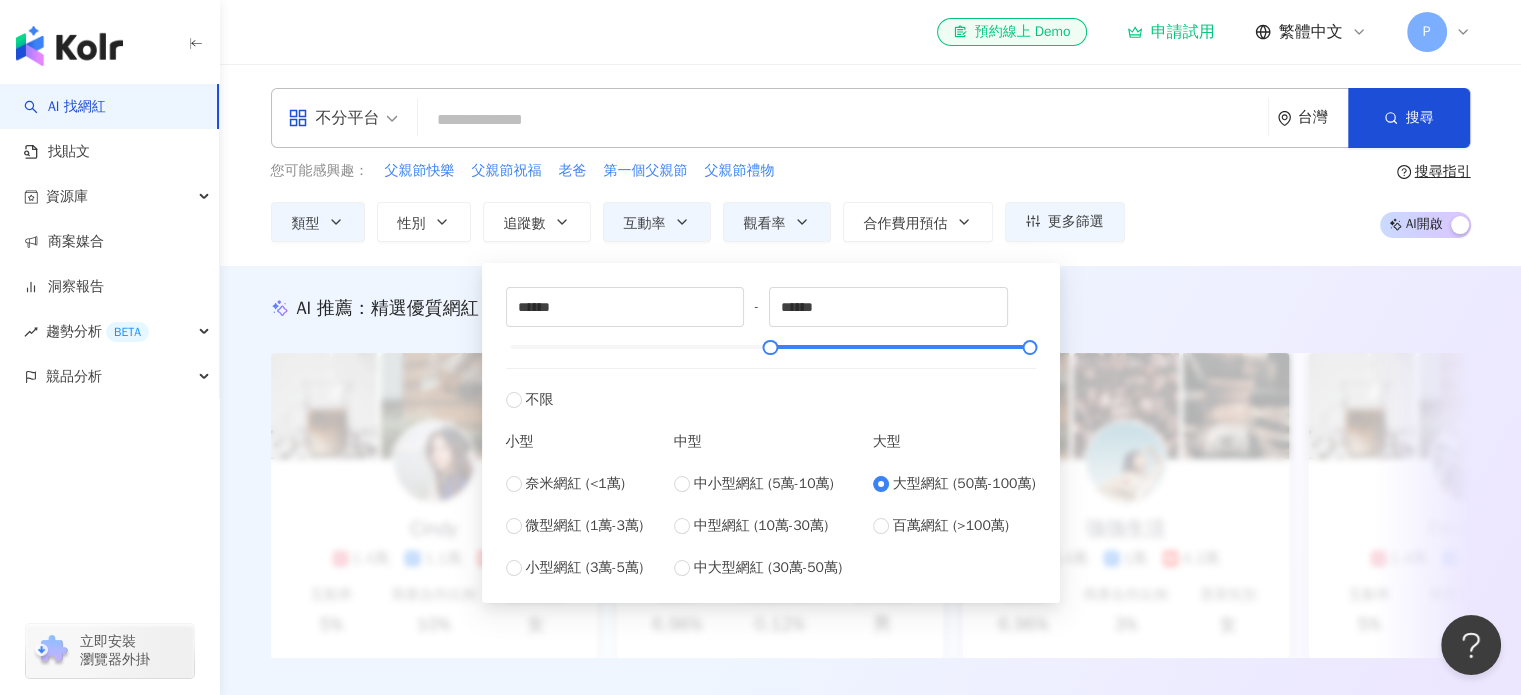 click on "不分平台 台灣 搜尋 您可能感興趣： 父親節快樂  父親節祝福  老爸  第一個父親節  父親節禮物  類型 性別 追蹤數 互動率 觀看率 合作費用預估  更多篩選 ******  -  ****** 不限 小型 奈米網紅 (<1萬) 微型網紅 (1萬-3萬) 小型網紅 (3萬-5萬) 中型 中小型網紅 (5萬-10萬) 中型網紅 (10萬-30萬) 中大型網紅 (30萬-50萬) 大型 大型網紅 (50萬-100萬) 百萬網紅 (>100萬) ** %  -  % 不限 5% 以下 5%~20% 20% 以上 *** %  -  % 不限 10% 以下 10%~50% 50%~200% 200% 以上 選擇合作費用預估  ： 幣別 ： 新台幣 ( TWD ) 不限 限制金額 $ *  -  $ ******* 搜尋指引 AI  開啟 AI  關閉" at bounding box center [870, 165] 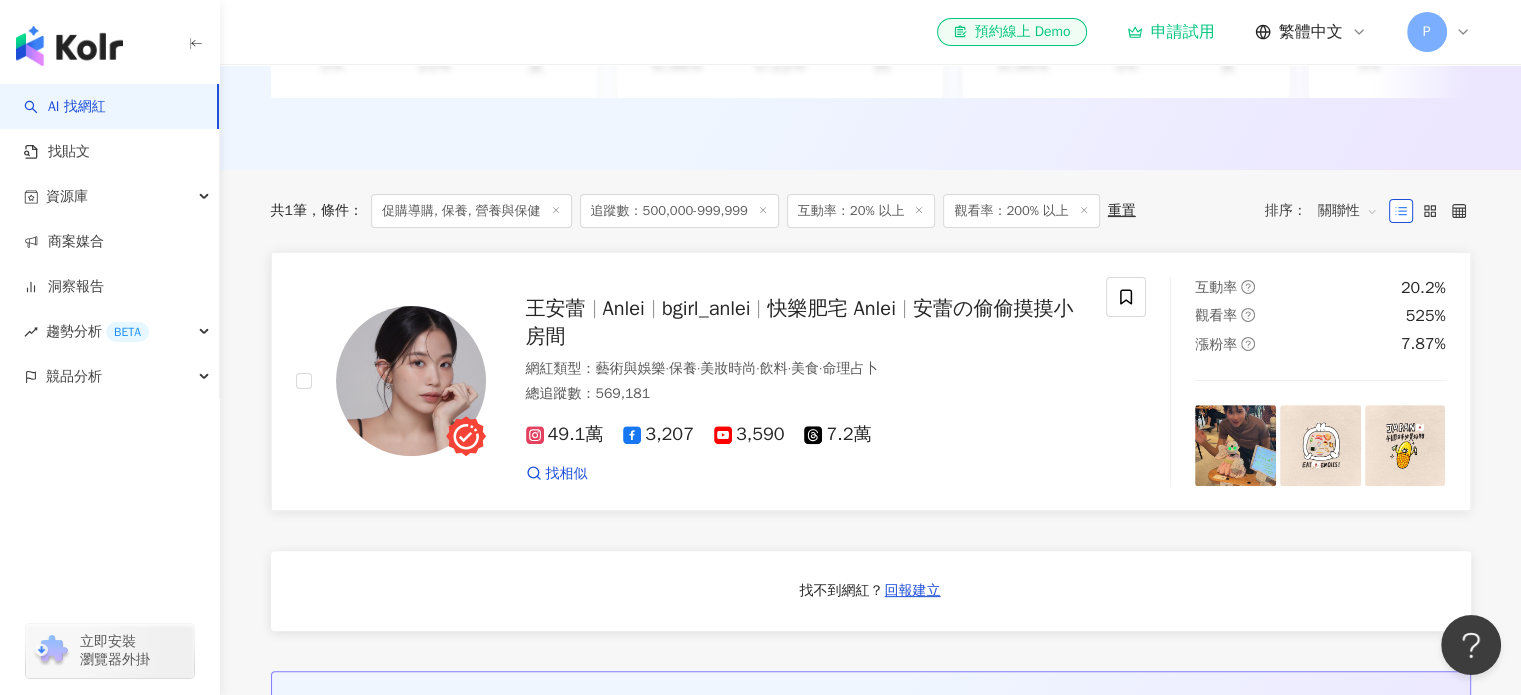 scroll, scrollTop: 560, scrollLeft: 0, axis: vertical 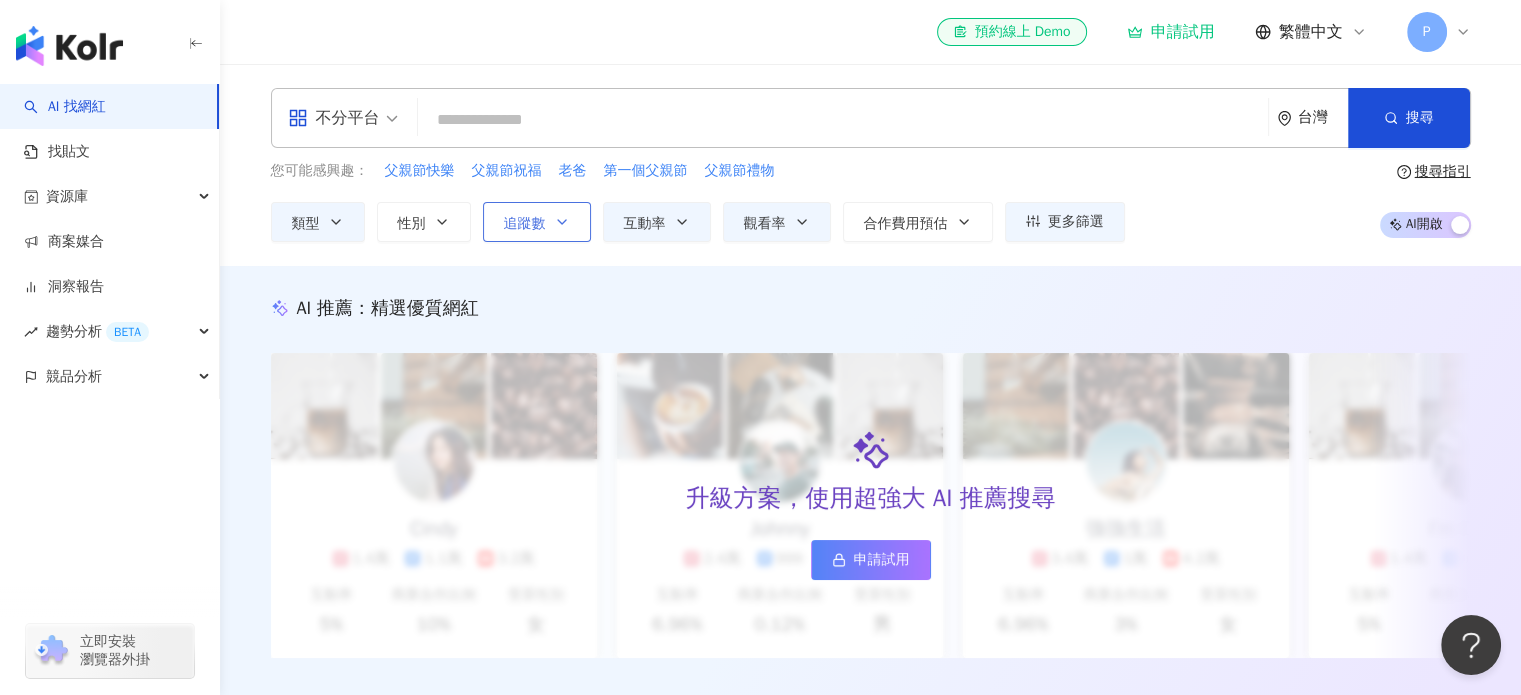 click 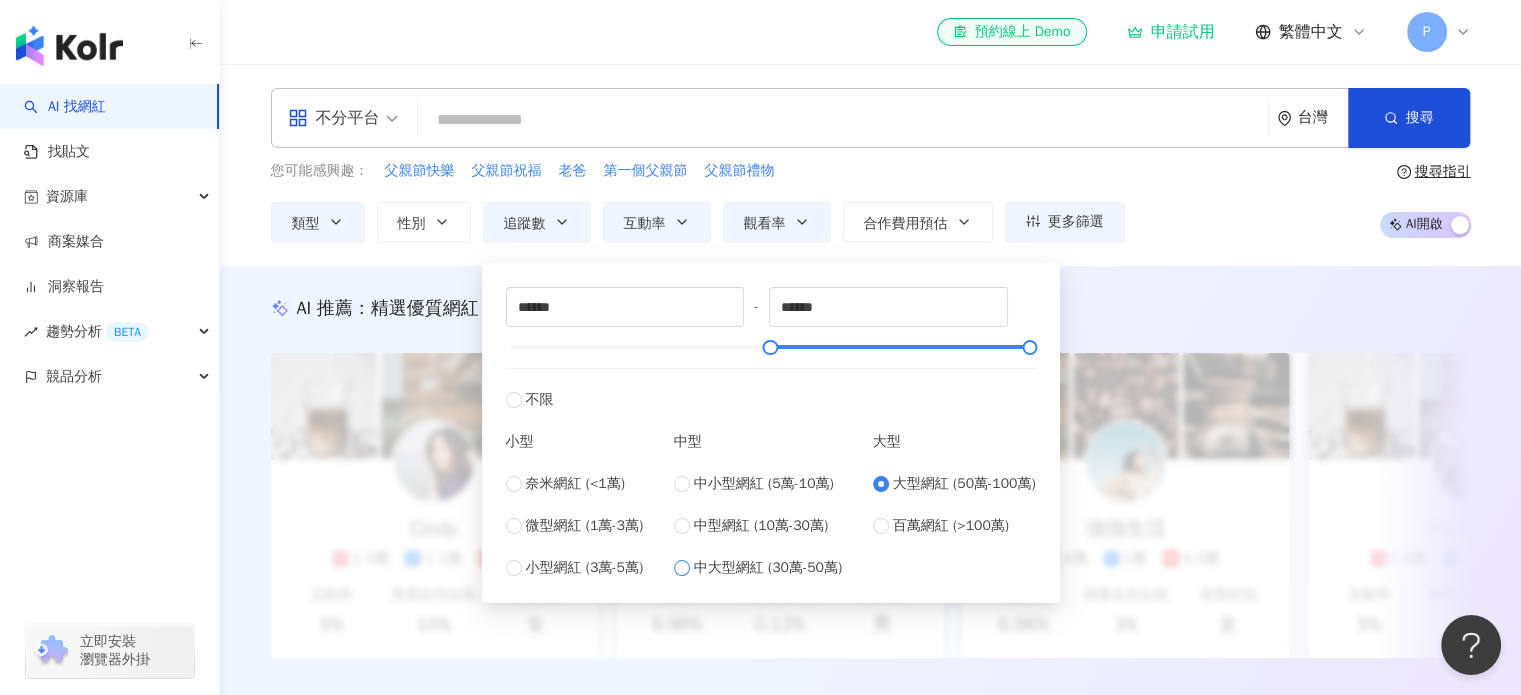 type on "******" 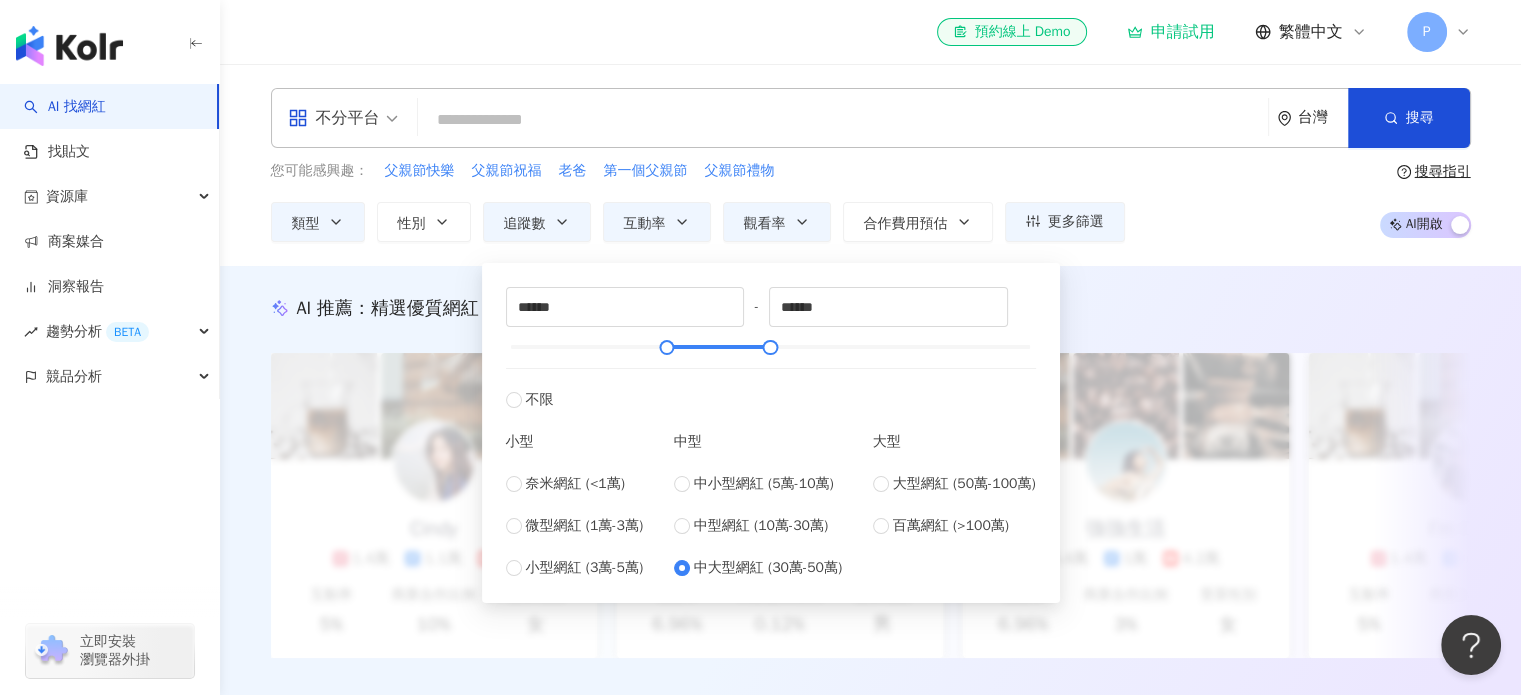 click on "您可能感興趣： 父親節快樂  父親節祝福  老爸  第一個父親節  父親節禮物  類型 性別 追蹤數 互動率 觀看率 合作費用預估  更多篩選 ******  -  ****** 不限 小型 奈米網紅 (<1萬) 微型網紅 (1萬-3萬) 小型網紅 (3萬-5萬) 中型 中小型網紅 (5萬-10萬) 中型網紅 (10萬-30萬) 中大型網紅 (30萬-50萬) 大型 大型網紅 (50萬-100萬) 百萬網紅 (>100萬) ** %  -  % 不限 5% 以下 5%~20% 20% 以上 *** %  -  % 不限 10% 以下 10%~50% 50%~200% 200% 以上 選擇合作費用預估  ： 幣別 ： 新台幣 ( TWD ) 不限 限制金額 $ *  -  $ ******* 搜尋指引 AI  開啟 AI  關閉" at bounding box center [871, 201] 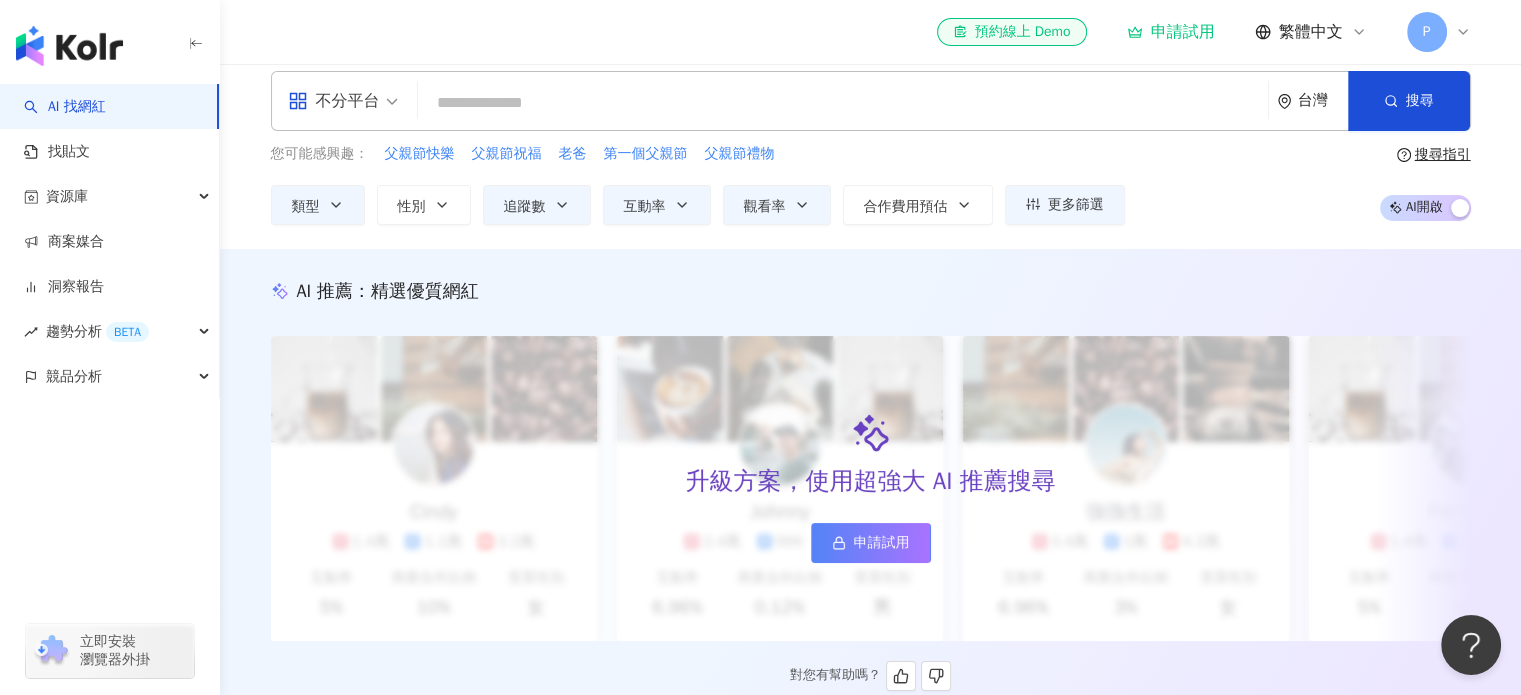 scroll, scrollTop: 0, scrollLeft: 0, axis: both 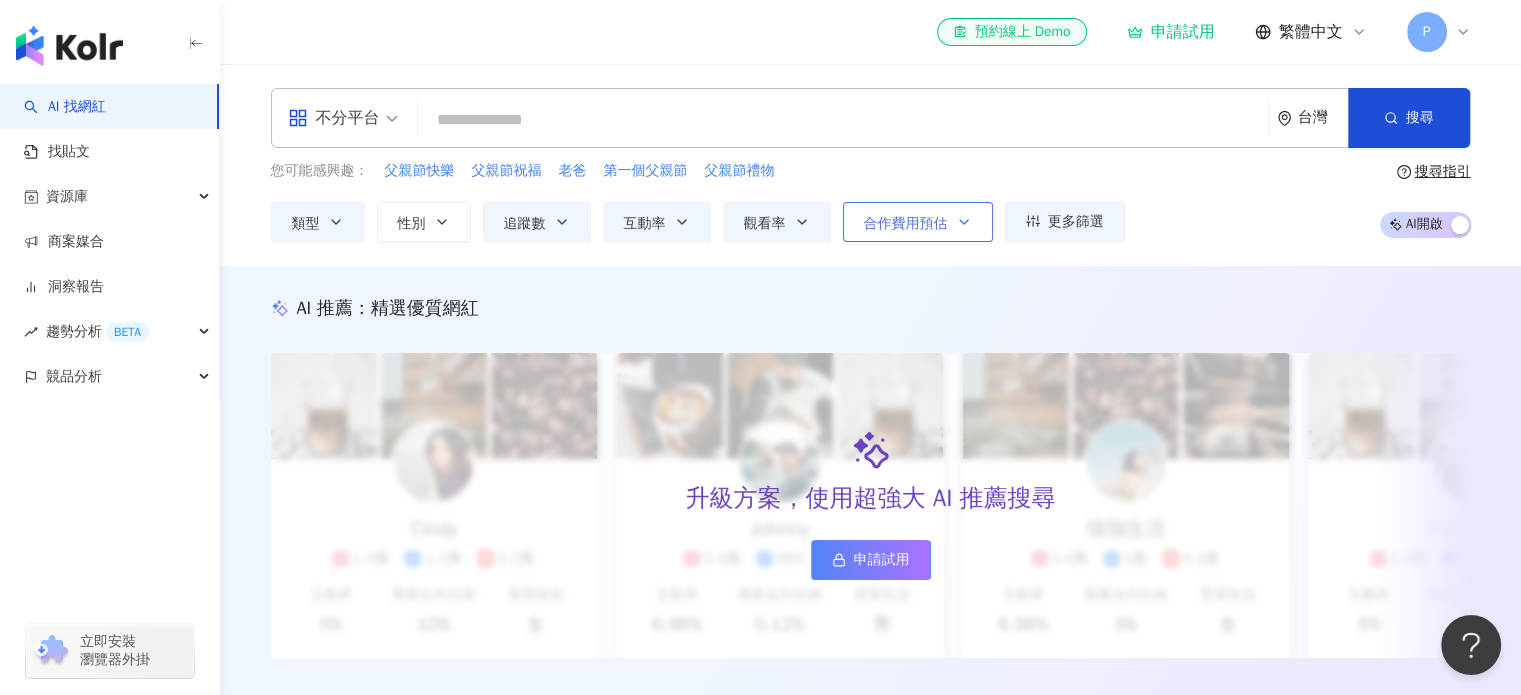 click 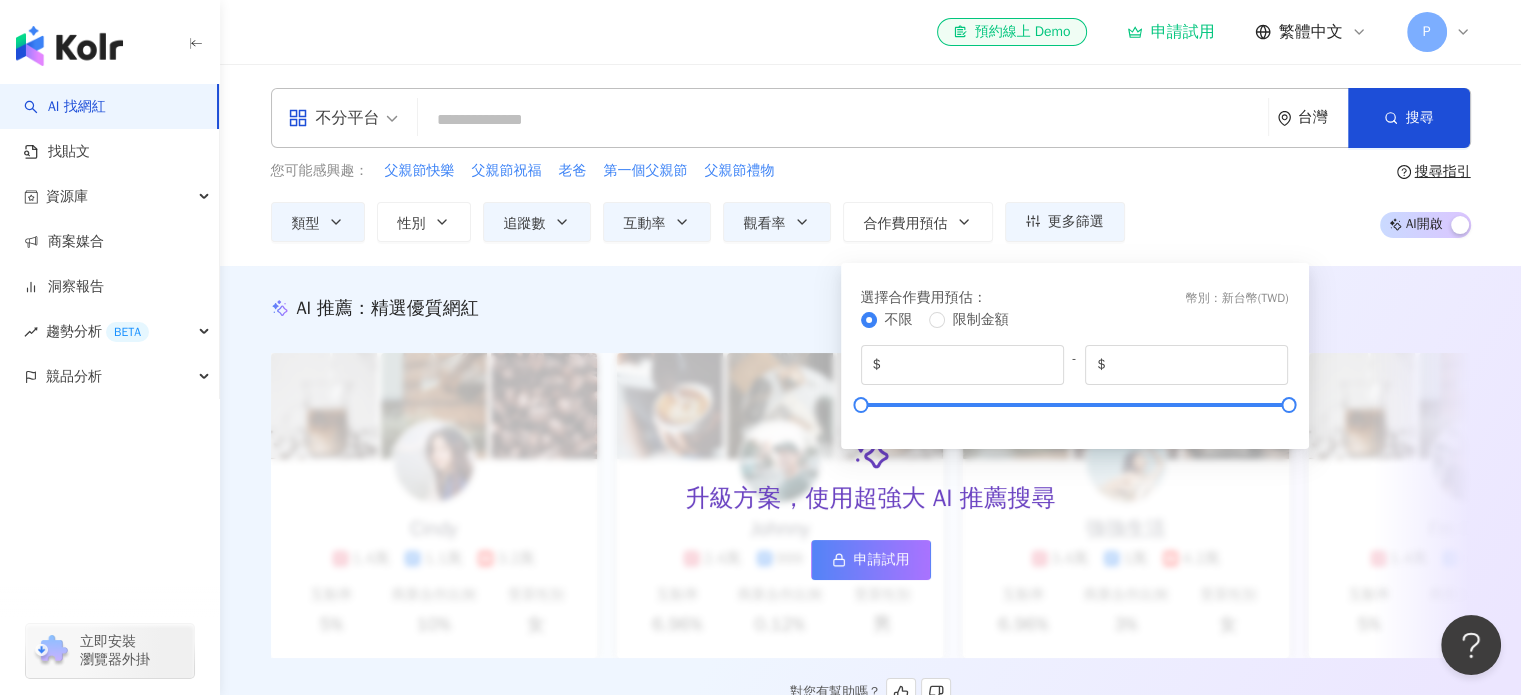 click on "AI 推薦 ： 精選優質網紅 升級方案，使用超強大 AI 推薦搜尋 申請試用 Cindy 1.4萬 1.1萬 3.2萬 互動率 5% 商業合作比例 10% 受眾性別 女 Johnny 2.4萬 999 4.2萬 互動率 6.96% 商業合作比例 0.12% 受眾性別 男 強強生活 3.4萬 1萬 4.2萬 互動率 6.96% 商業合作比例 3% 受眾性別 女 I’m Candy 1.4萬 1.1萬 3.2萬 互動率 5% 商業合作比例 10% 受眾性別 女 Mindy 2.4萬 999 4.2萬 互動率 6.96% 商業合作比例 0.12% 受眾性別 男 美食探險家 3.4萬 1萬 4.2萬 互動率 6.96% 商業合作比例 3% 受眾性別 女 雨天窩在窗邊 1.4萬 1.1萬 3.2萬 互動率 5% 商業合作比例 10% 受眾性別 女 甜點地圖 2.4萬 999 4.2萬 互動率 6.96% 商業合作比例 0.12% 受眾性別 男 味蕾旅行家 3.4萬 1萬 4.2萬 互動率 6.96% 商業合作比例 3% 受眾性別 女 甜甜ㄉ每一天 1.4萬 1.1萬 3.2萬 互動率 5% 商業合作比例 10% 受眾性別 女 品牌 A 2.4萬 999 4.2萬 互動率 6.96% 0.12% 男 1萬" at bounding box center [871, 502] 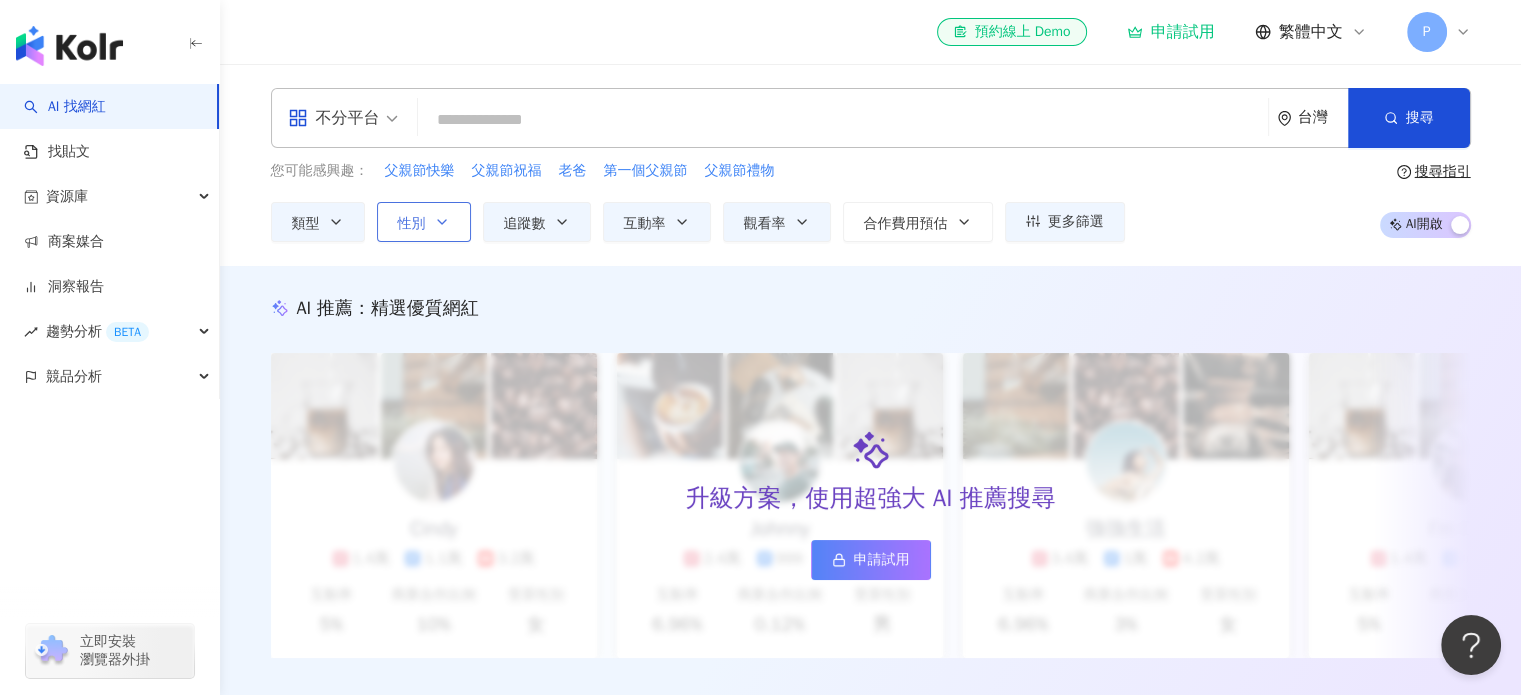 click on "性別" at bounding box center [424, 222] 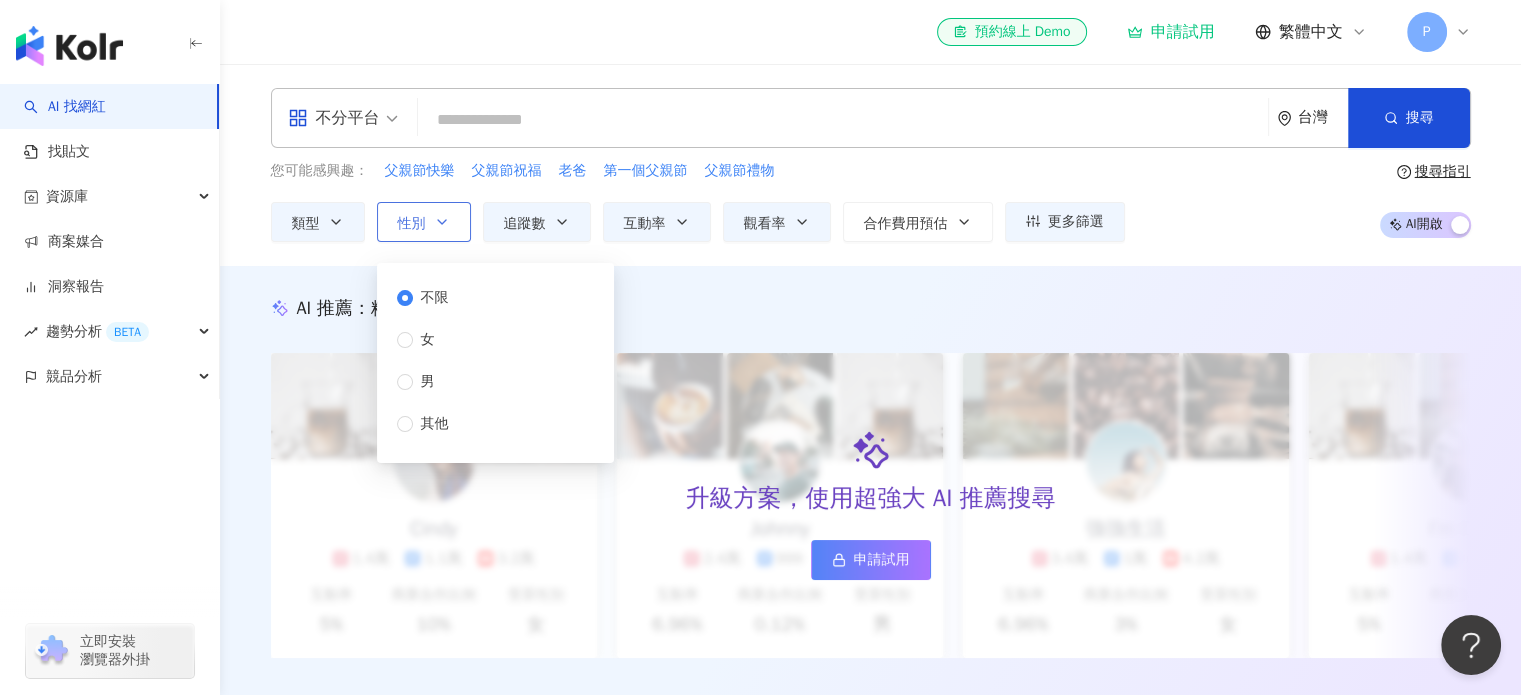 click on "性別" at bounding box center [424, 222] 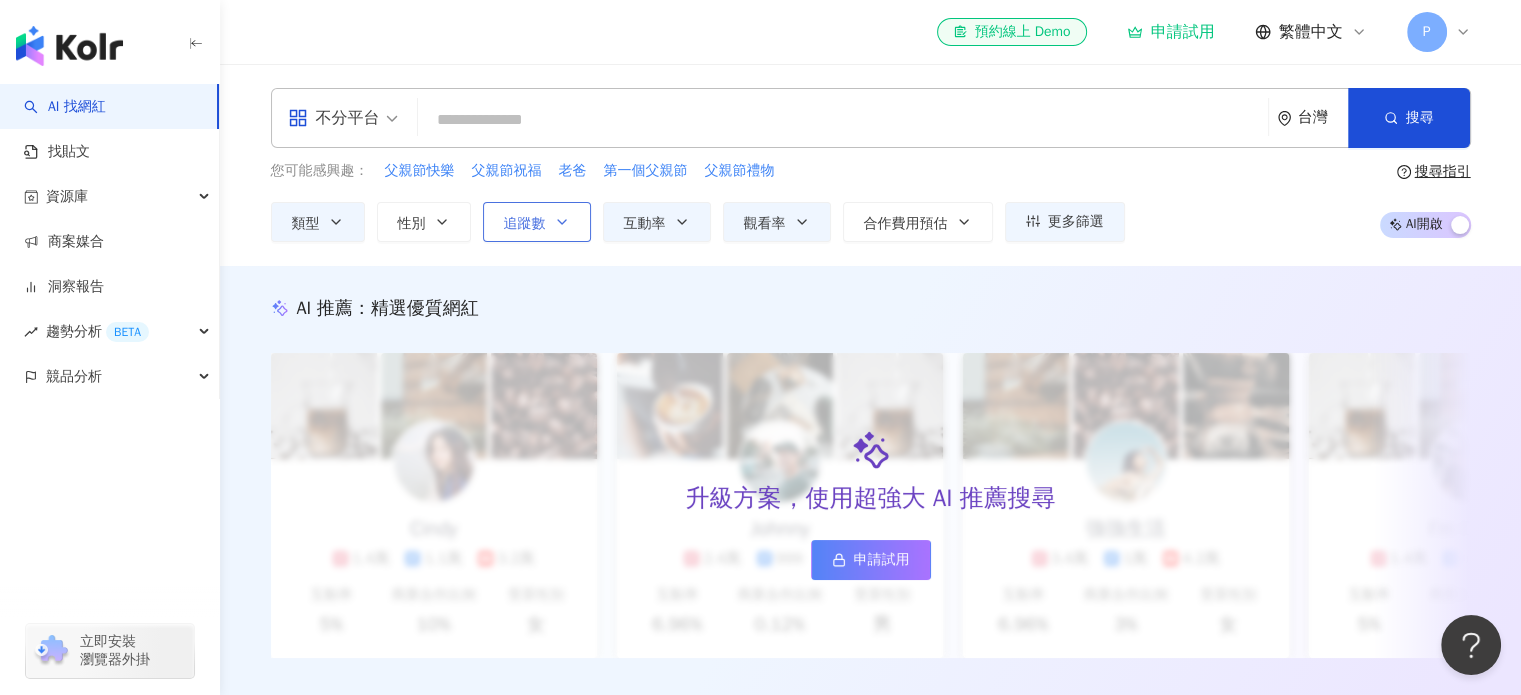 click on "追蹤數" at bounding box center [537, 222] 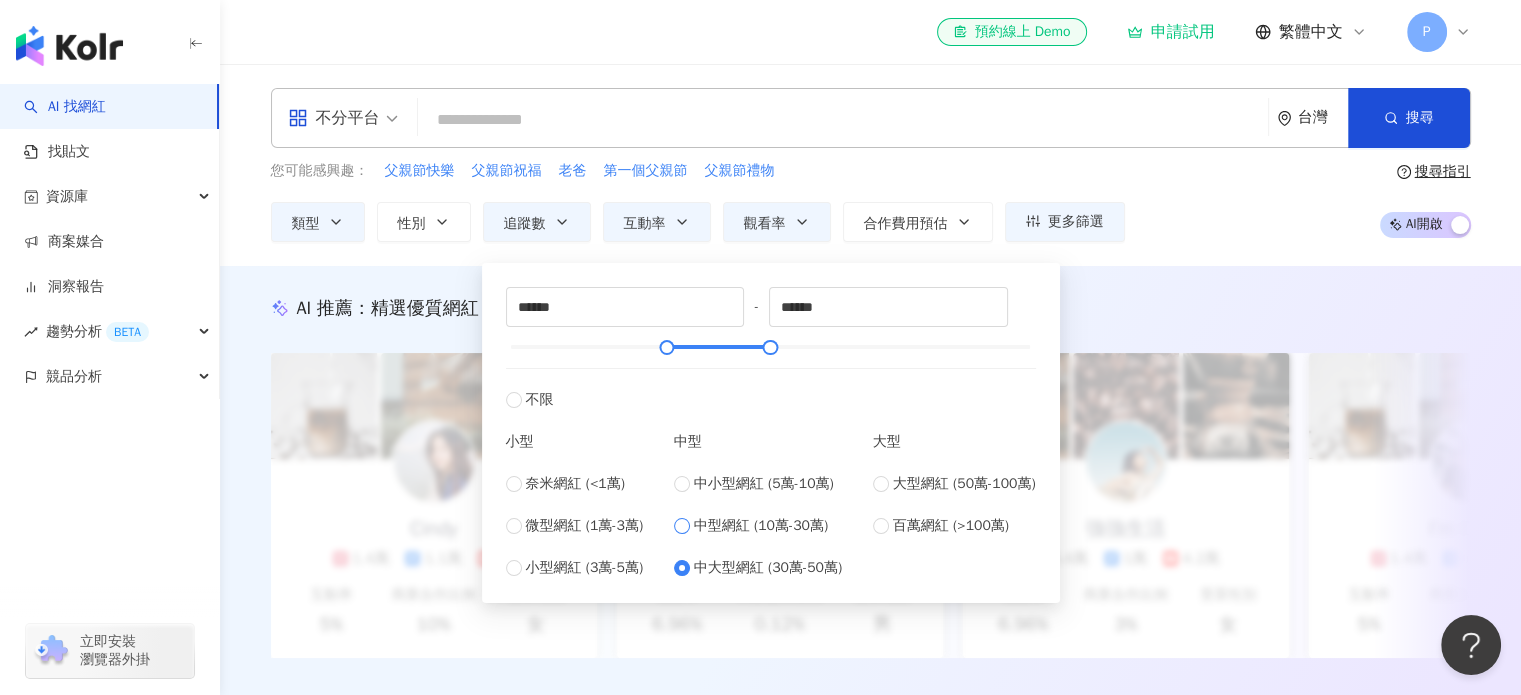 type on "******" 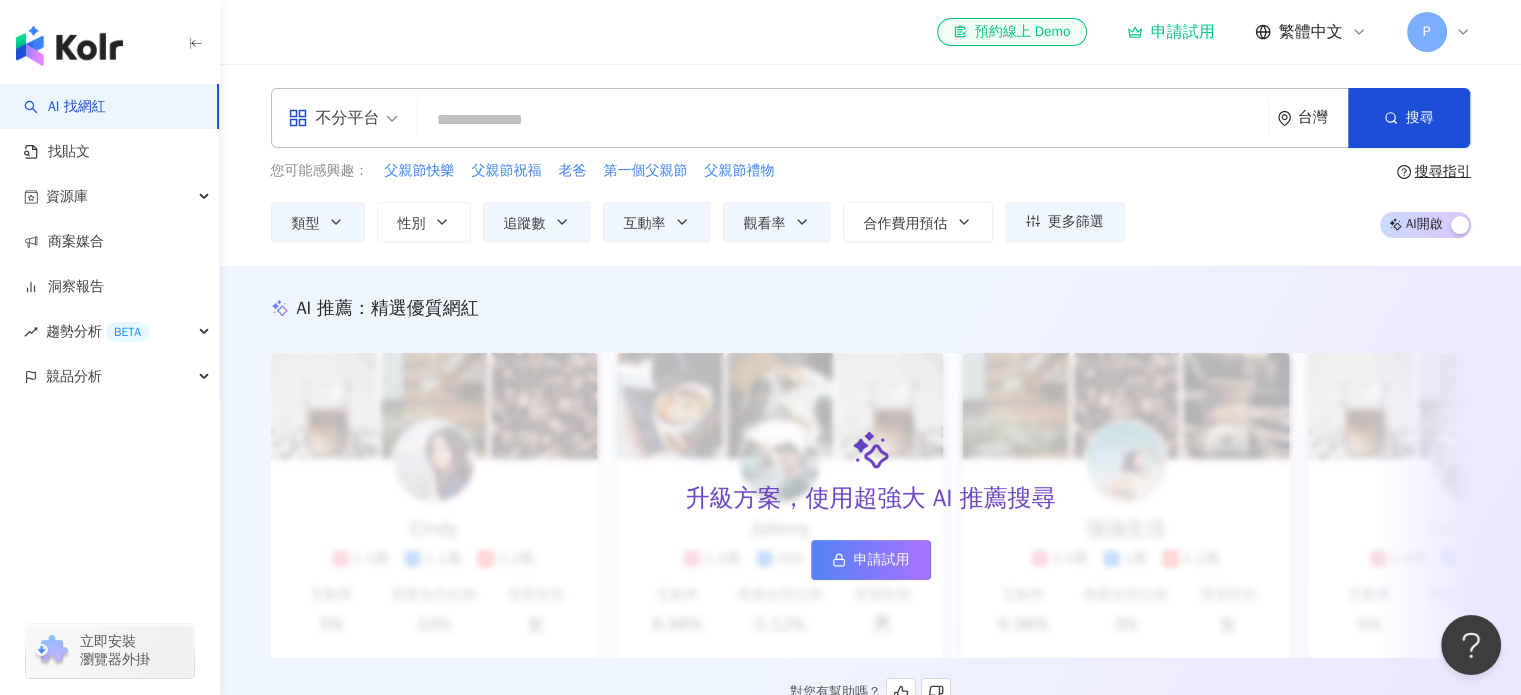 click on "AI 推薦 ： 精選優質網紅" at bounding box center (871, 308) 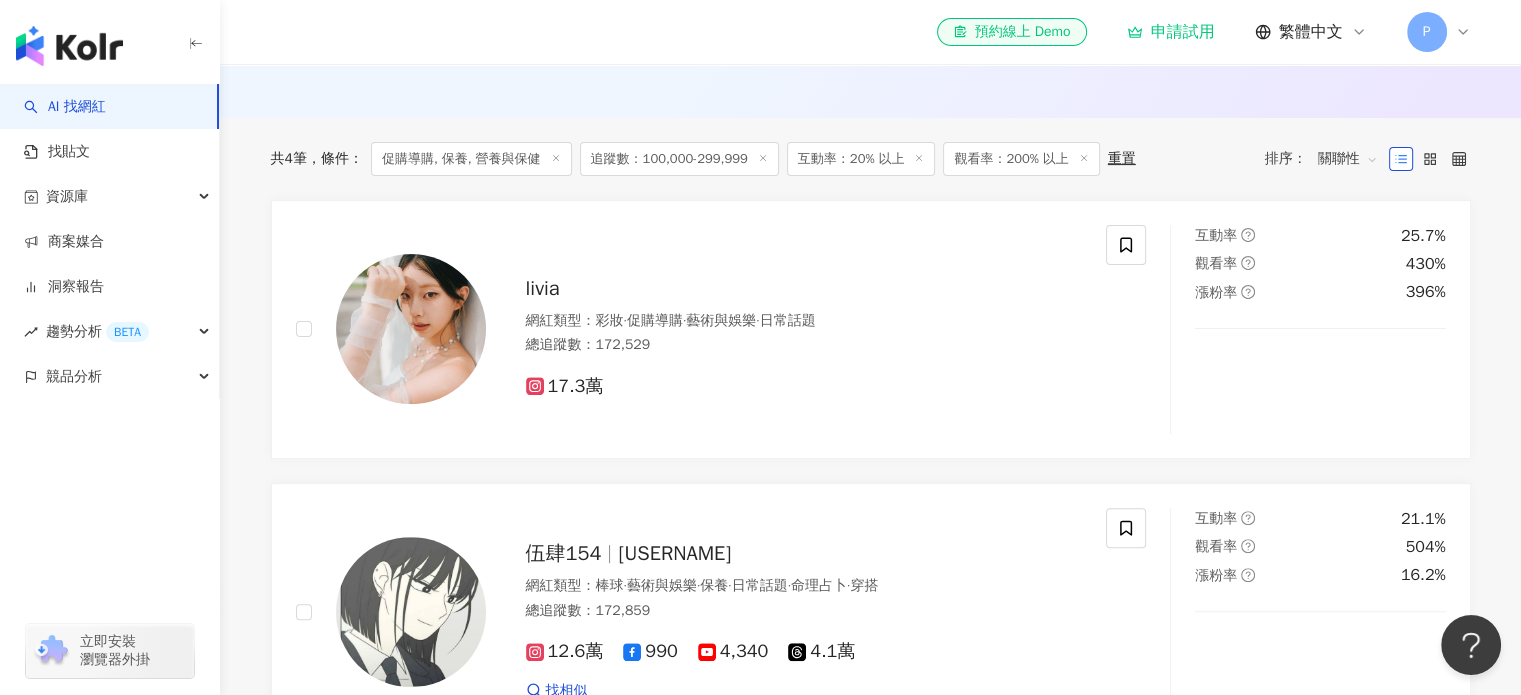 scroll, scrollTop: 603, scrollLeft: 0, axis: vertical 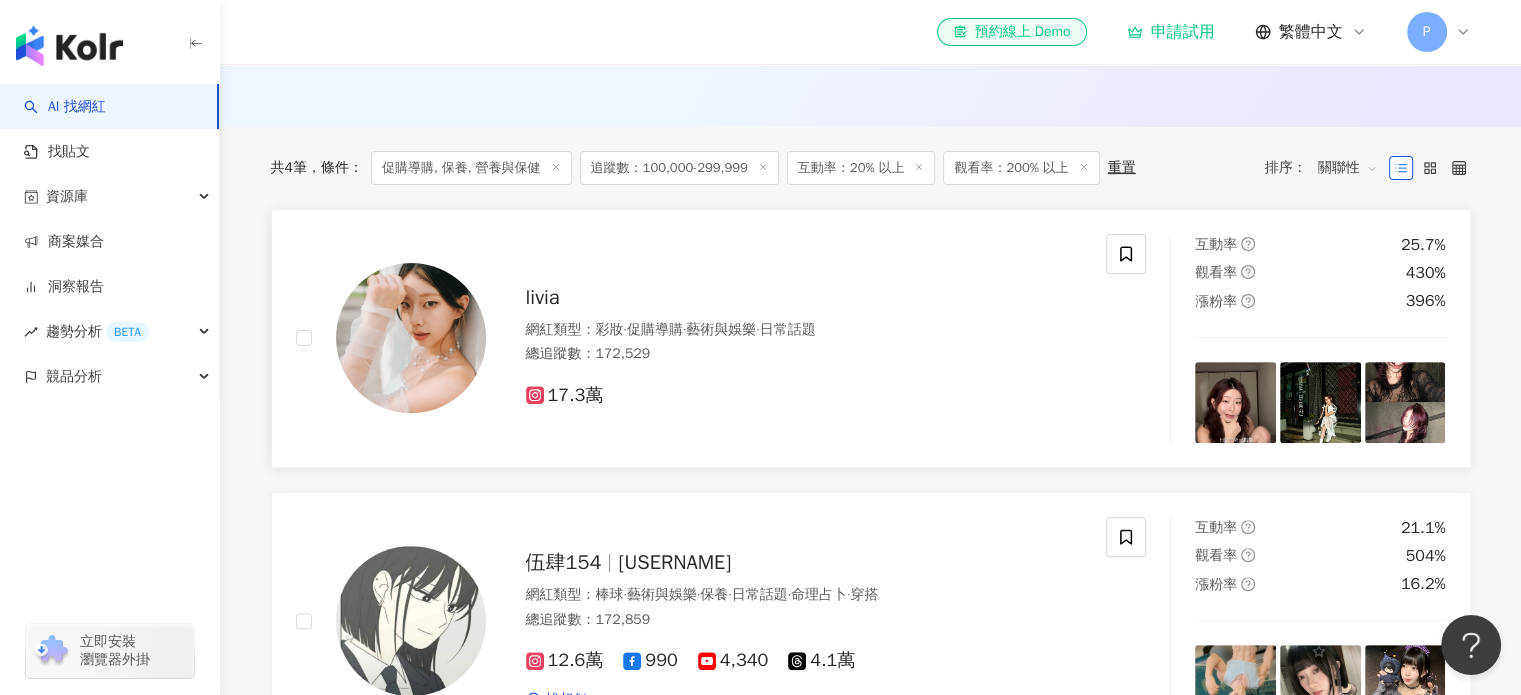 click on "17.3萬" at bounding box center [565, 395] 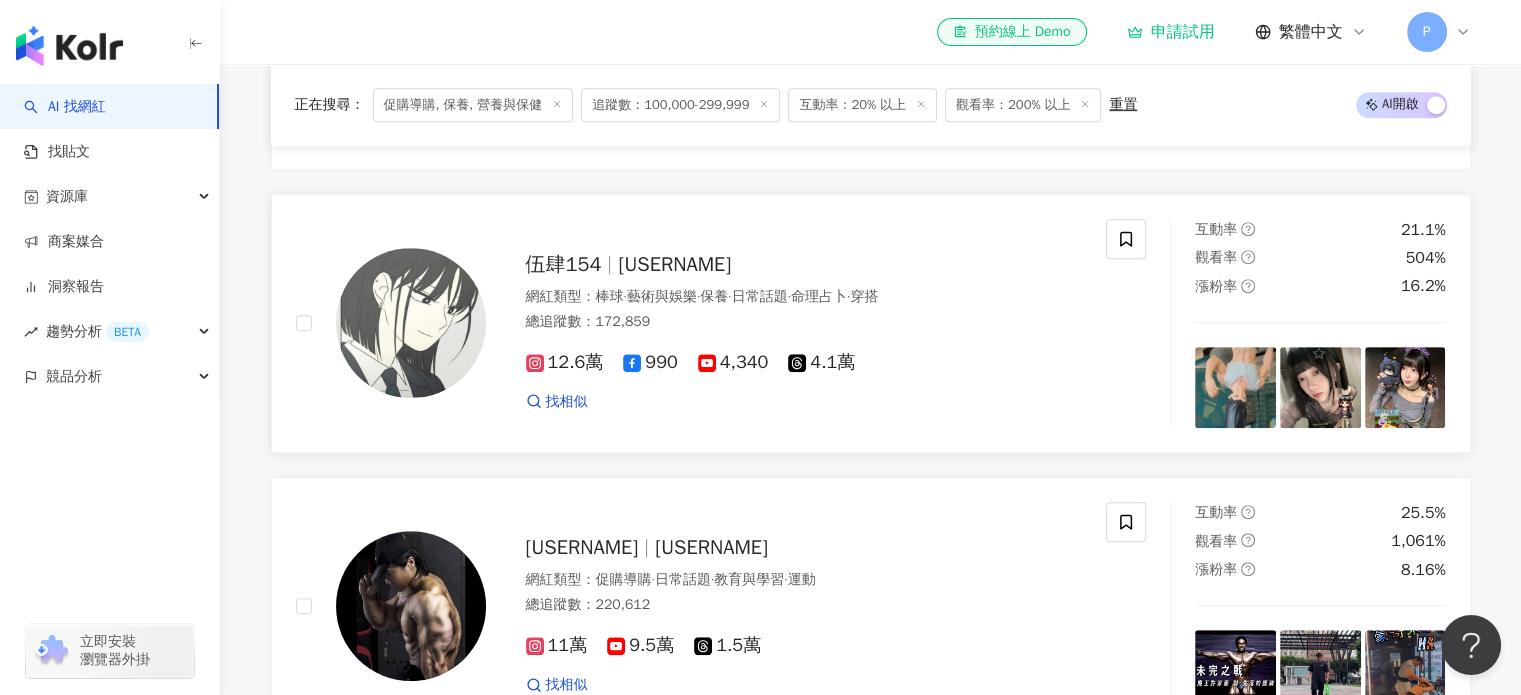 scroll, scrollTop: 902, scrollLeft: 0, axis: vertical 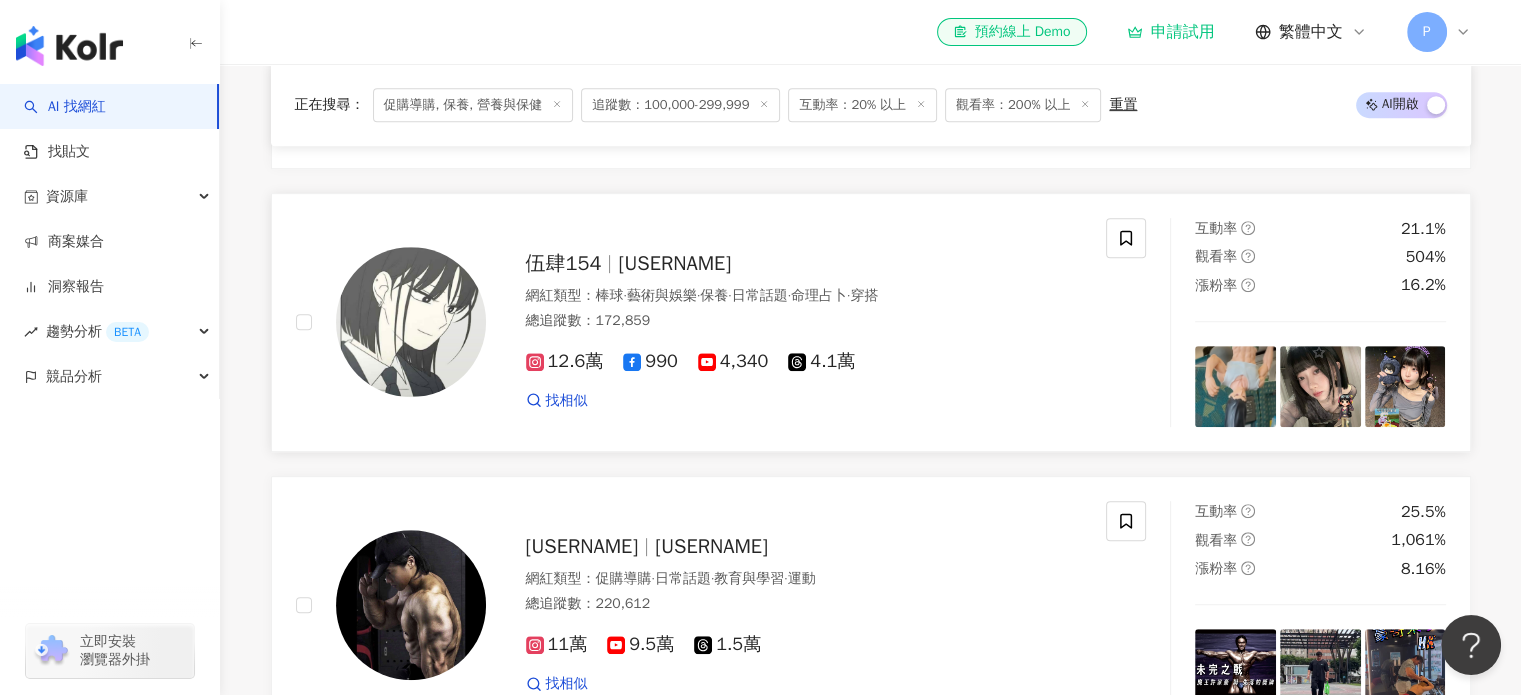 click on "____foot1998" at bounding box center (674, 263) 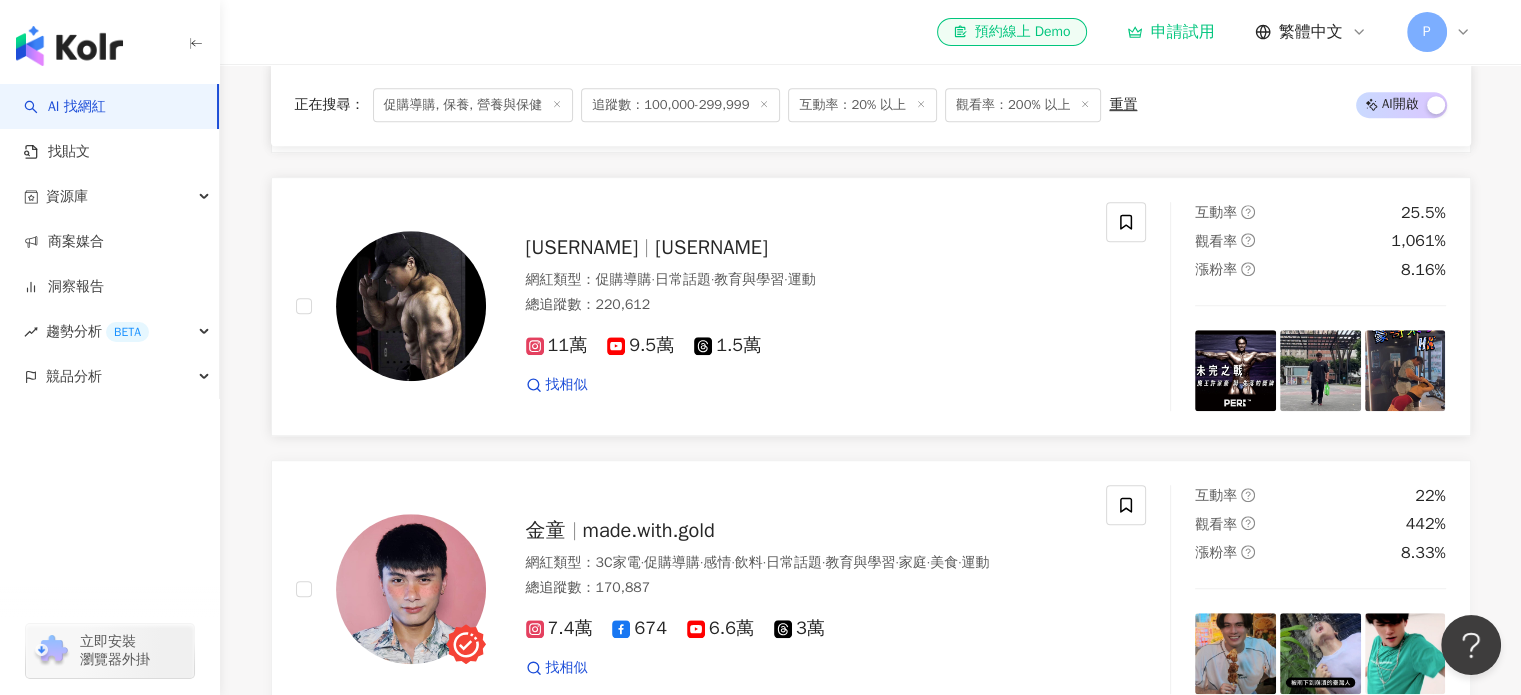 scroll, scrollTop: 1202, scrollLeft: 0, axis: vertical 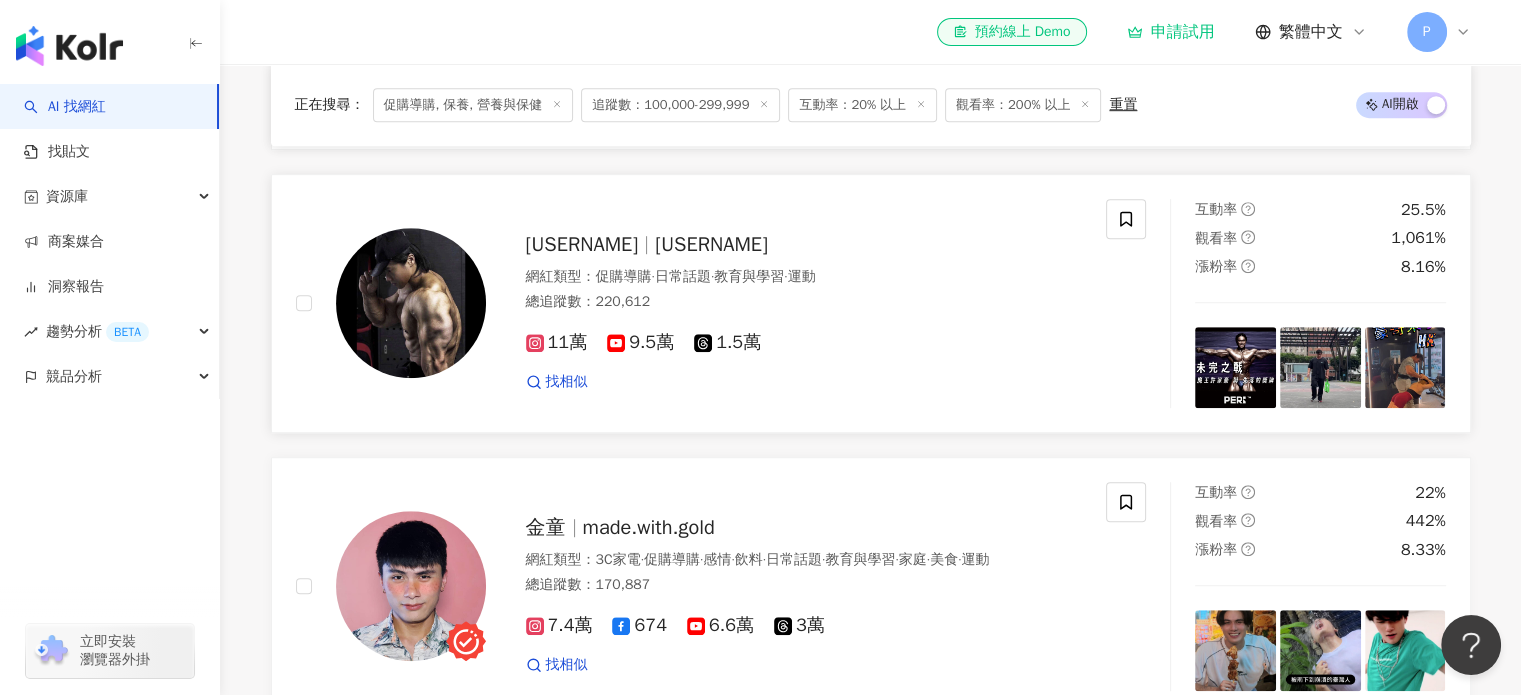 click on "[USERNAME]" at bounding box center [711, 244] 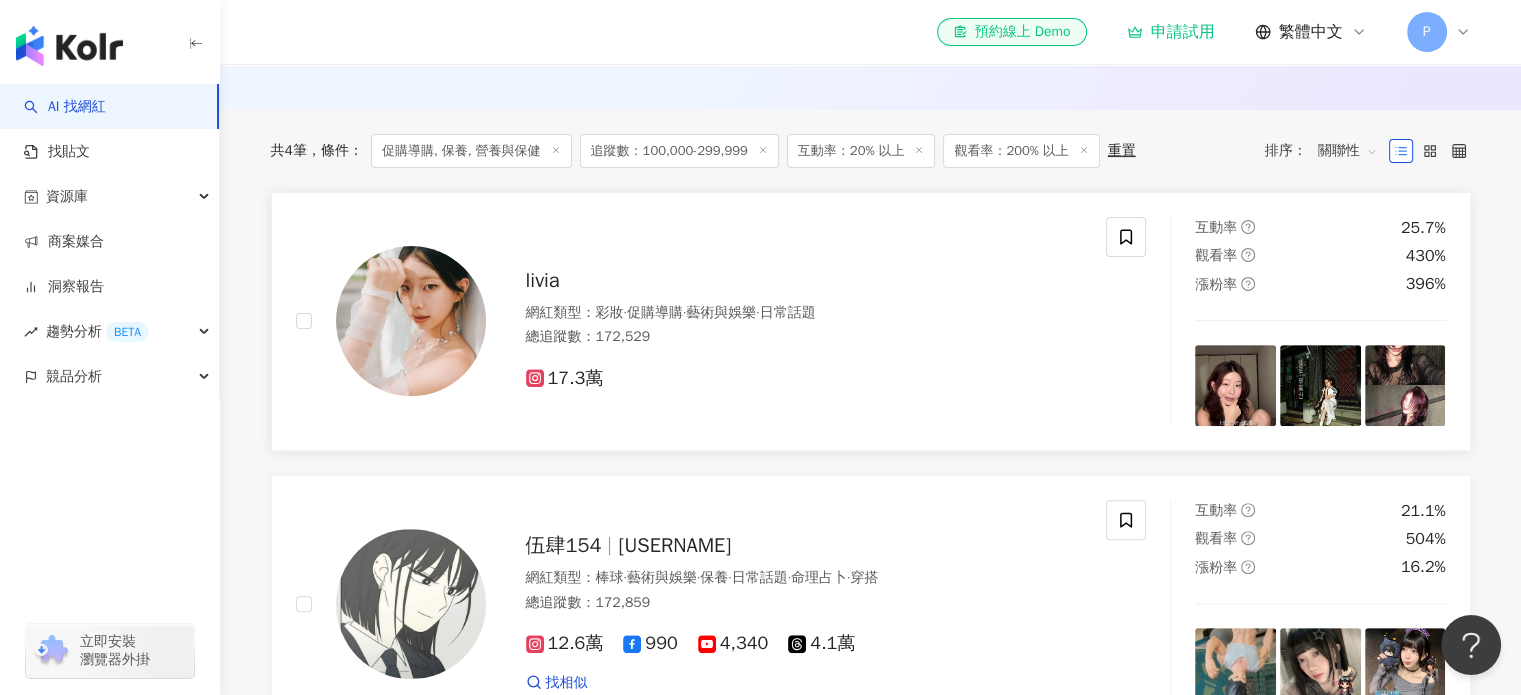 scroll, scrollTop: 621, scrollLeft: 0, axis: vertical 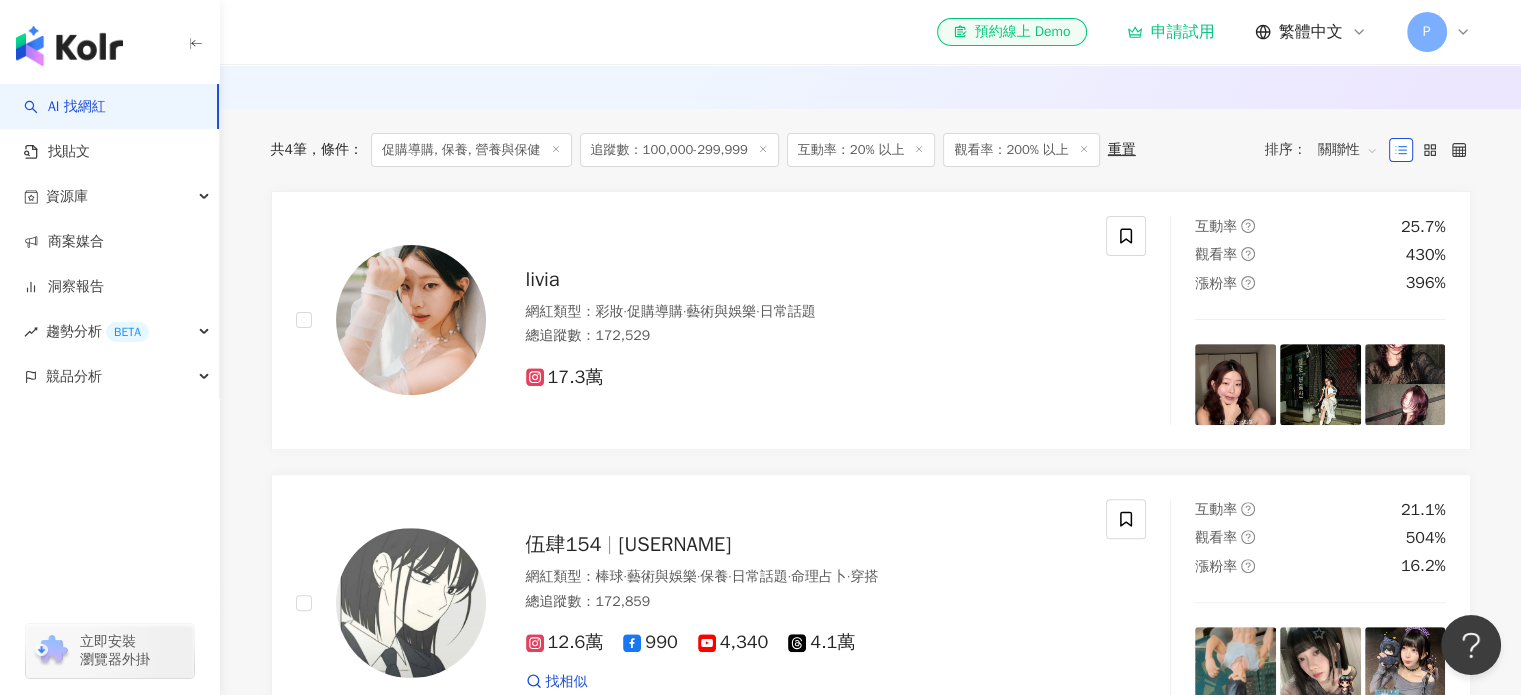 click 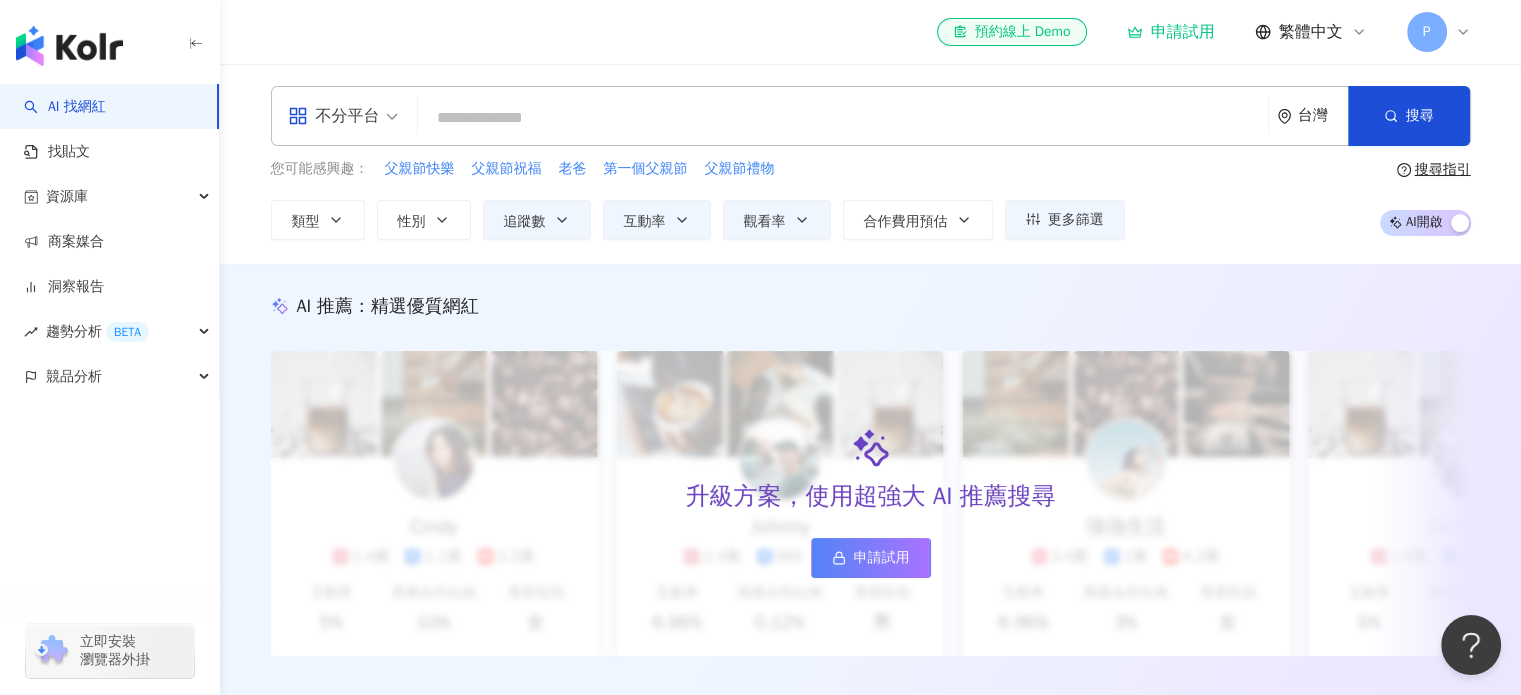 scroll, scrollTop: 0, scrollLeft: 0, axis: both 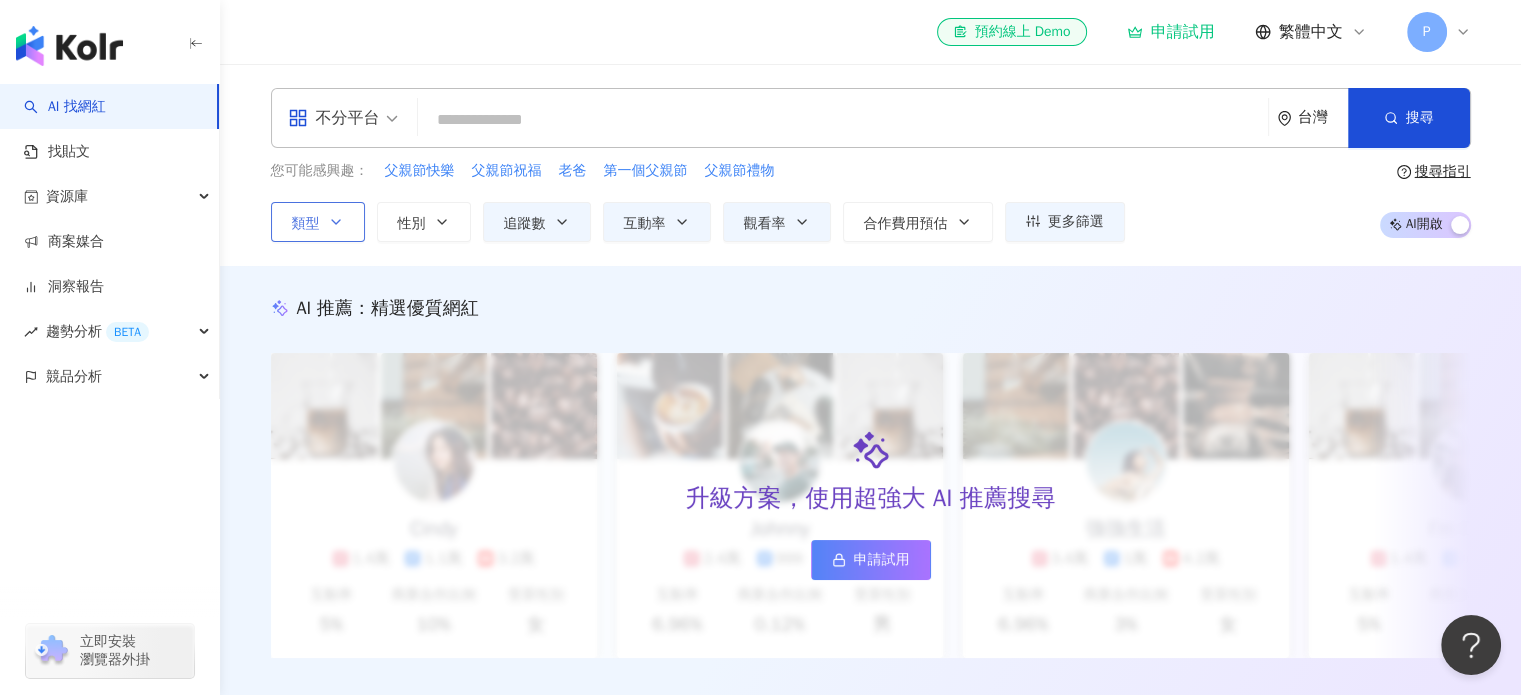 click on "類型" at bounding box center [306, 224] 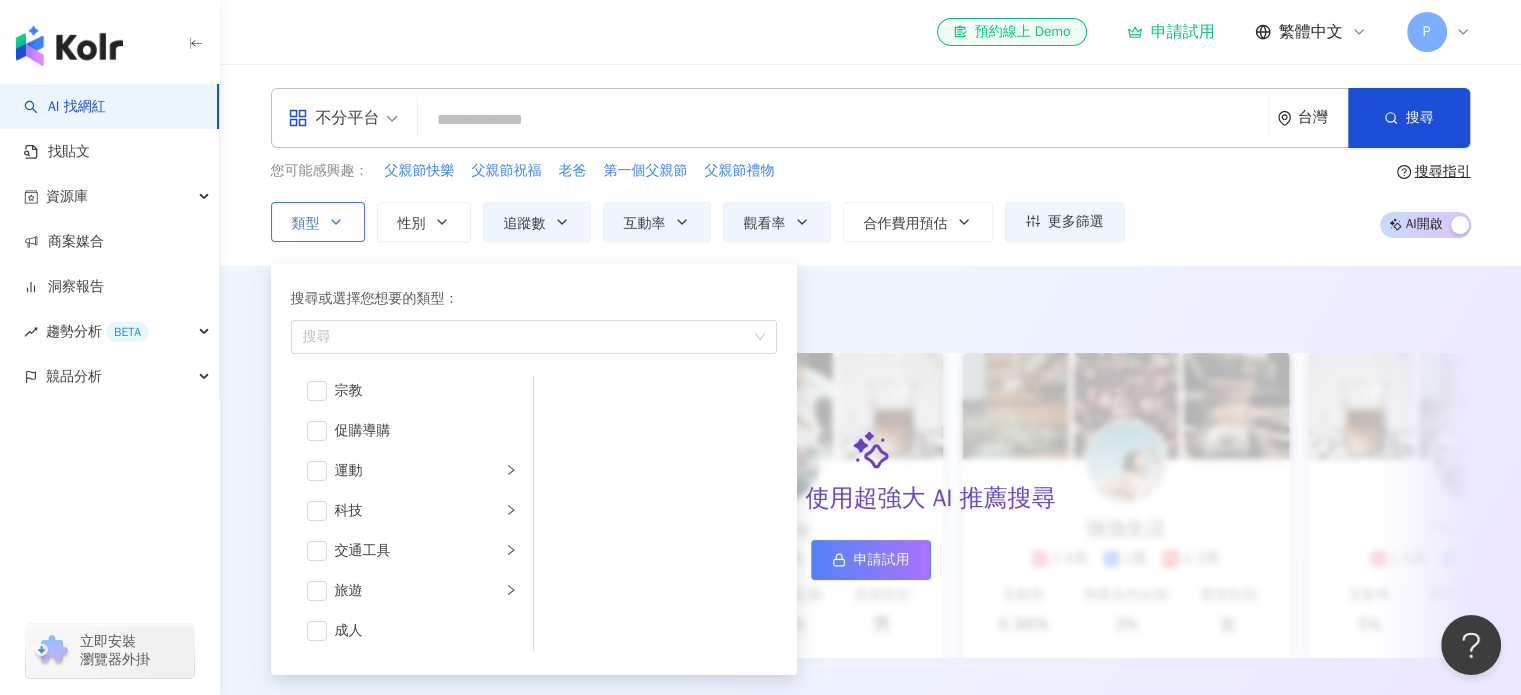 scroll, scrollTop: 692, scrollLeft: 0, axis: vertical 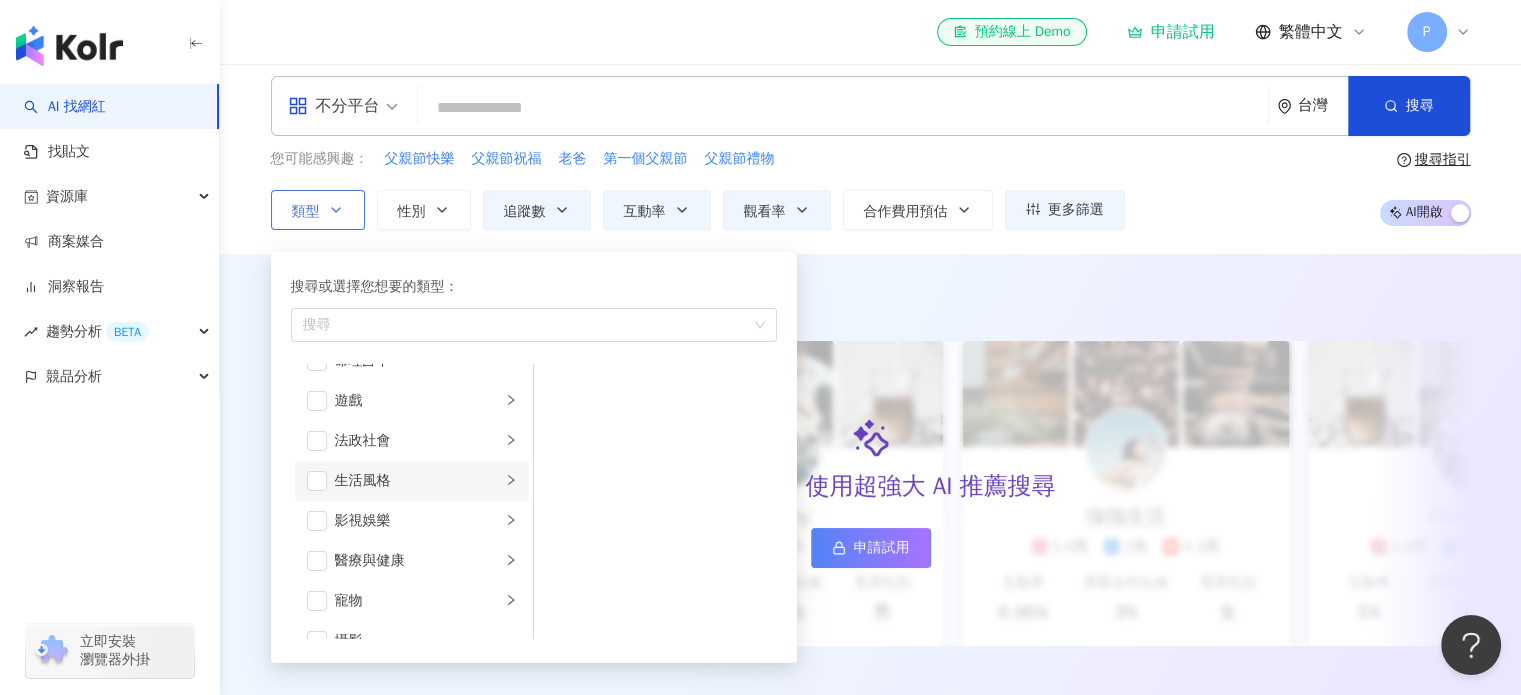 drag, startPoint x: 497, startPoint y: 471, endPoint x: 504, endPoint y: 479, distance: 10.630146 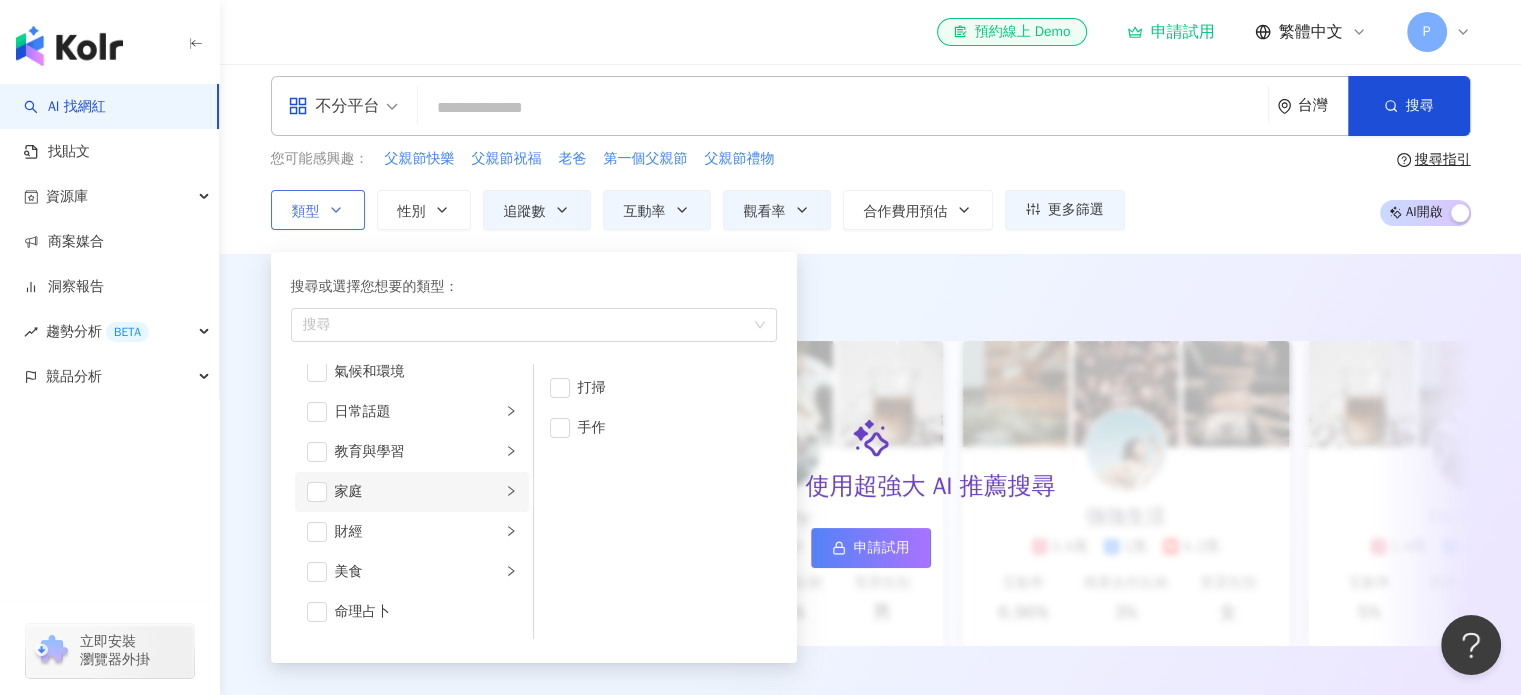 scroll, scrollTop: 95, scrollLeft: 0, axis: vertical 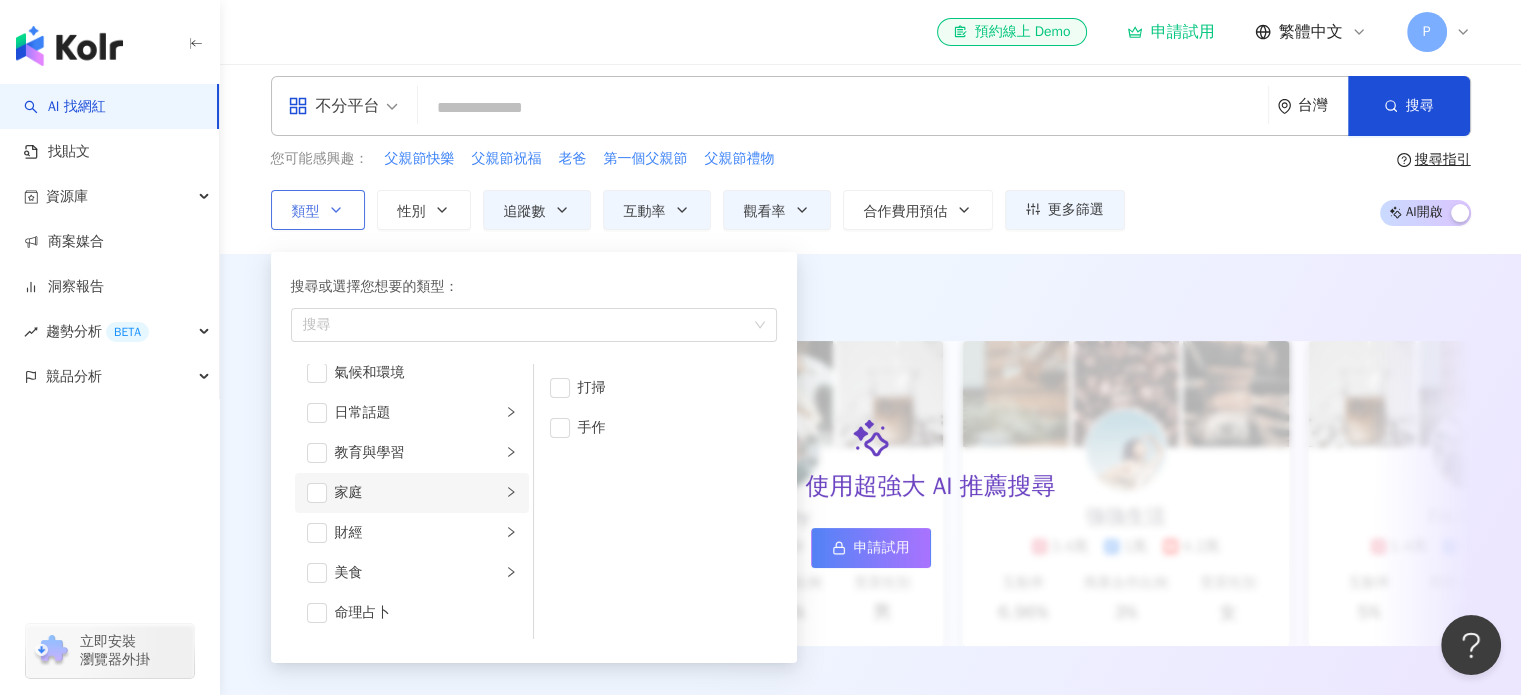 click 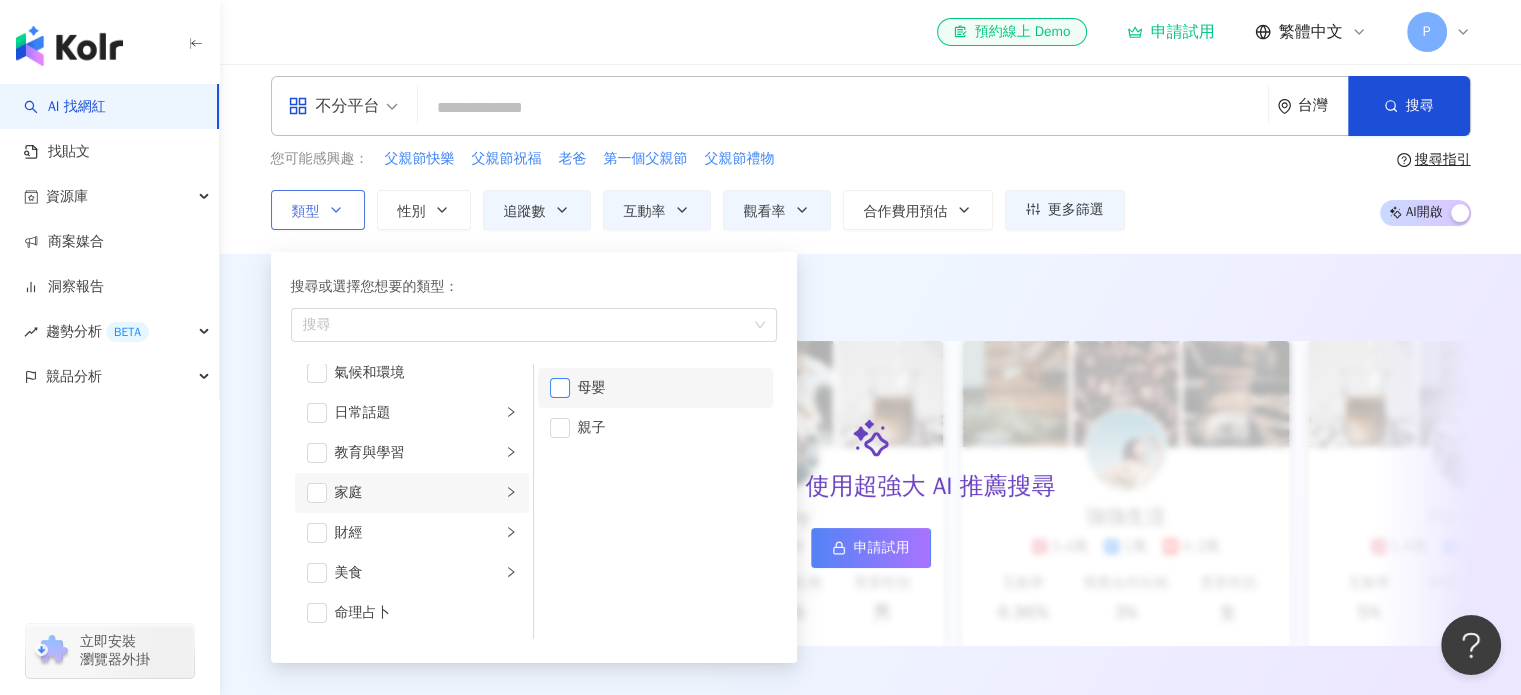 click at bounding box center (560, 388) 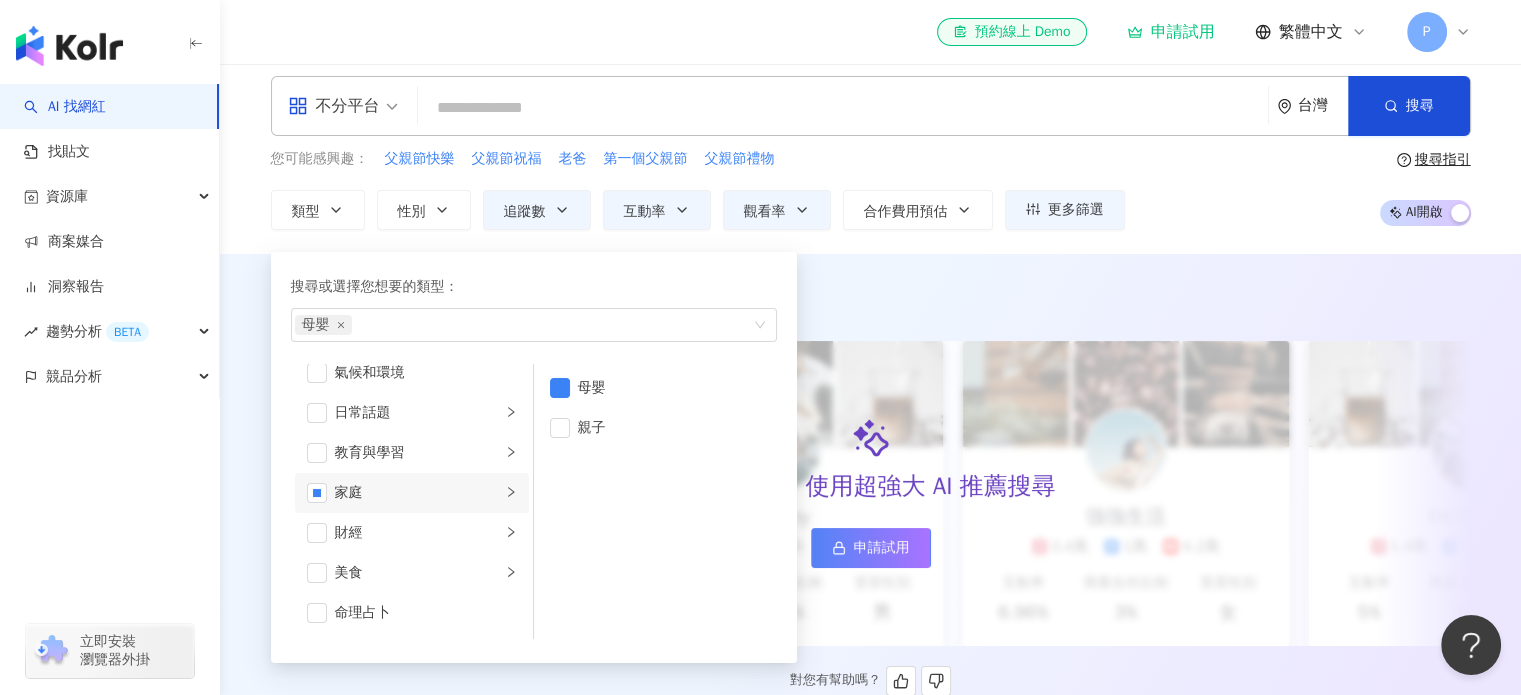 click on "AI 推薦 ： 精選優質網紅" at bounding box center (871, 296) 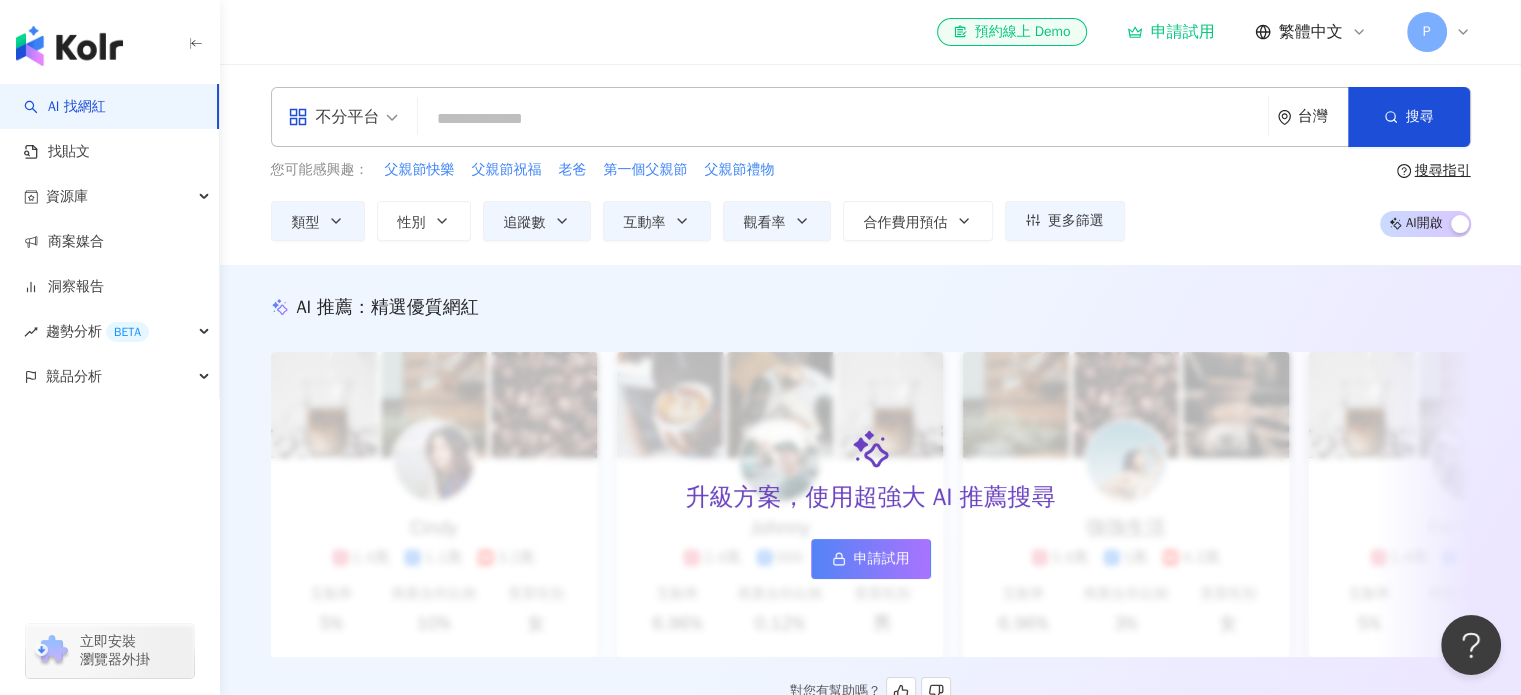scroll, scrollTop: 0, scrollLeft: 0, axis: both 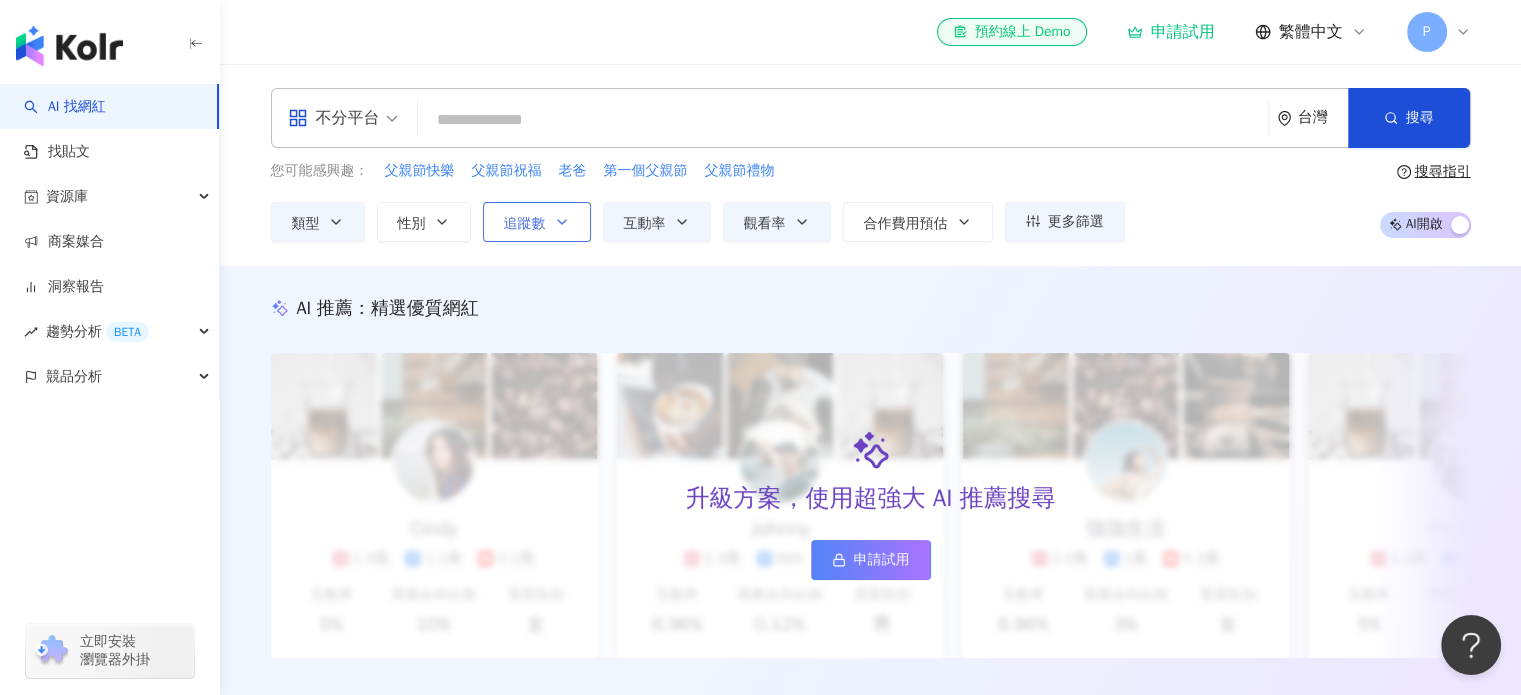 click 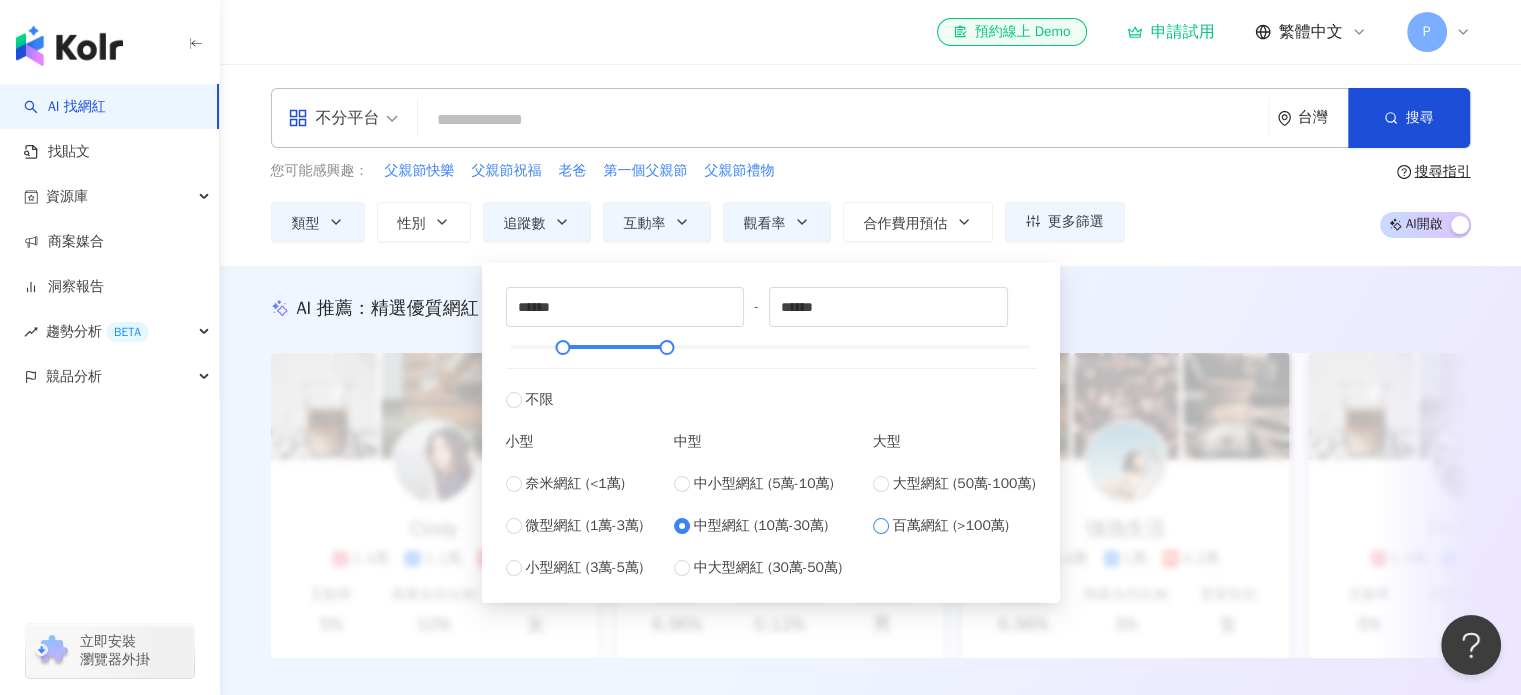 type on "*******" 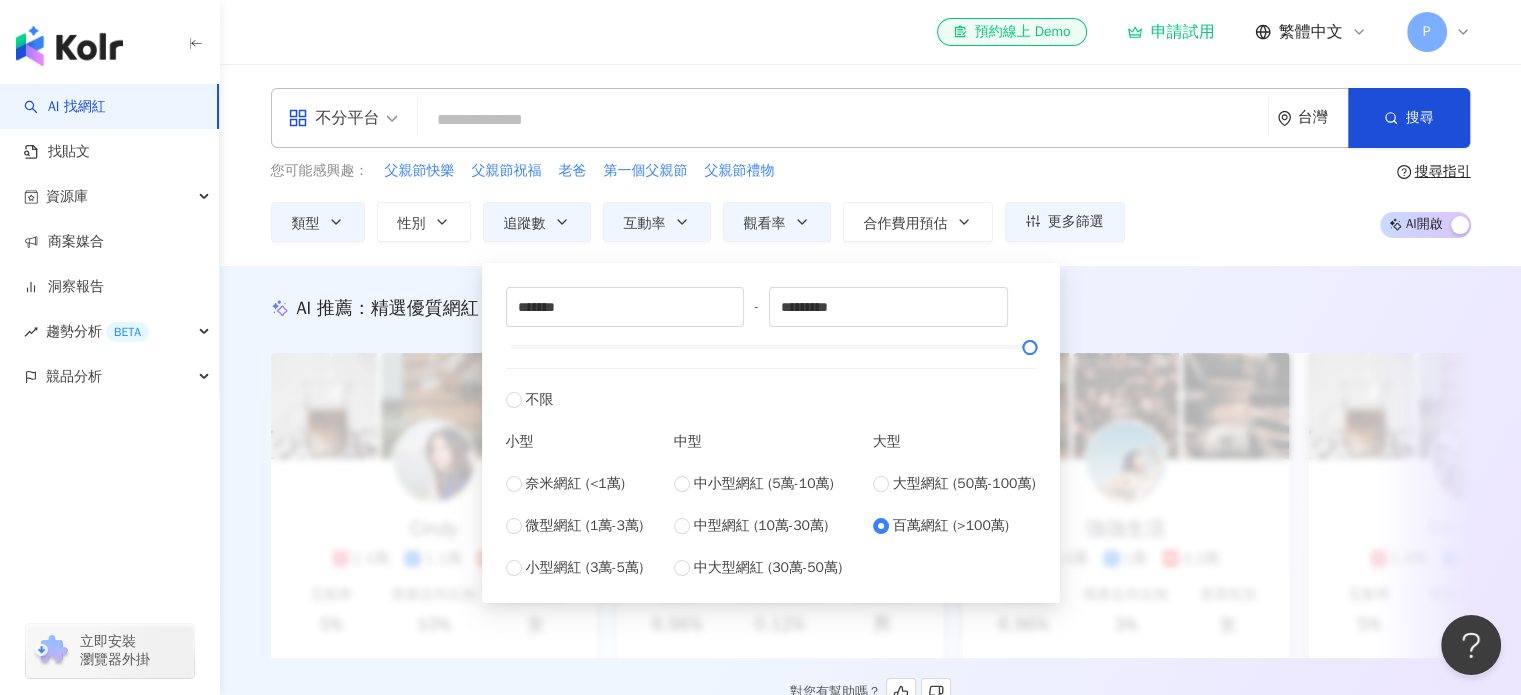 click on "AI 推薦 ： 精選優質網紅" at bounding box center (871, 308) 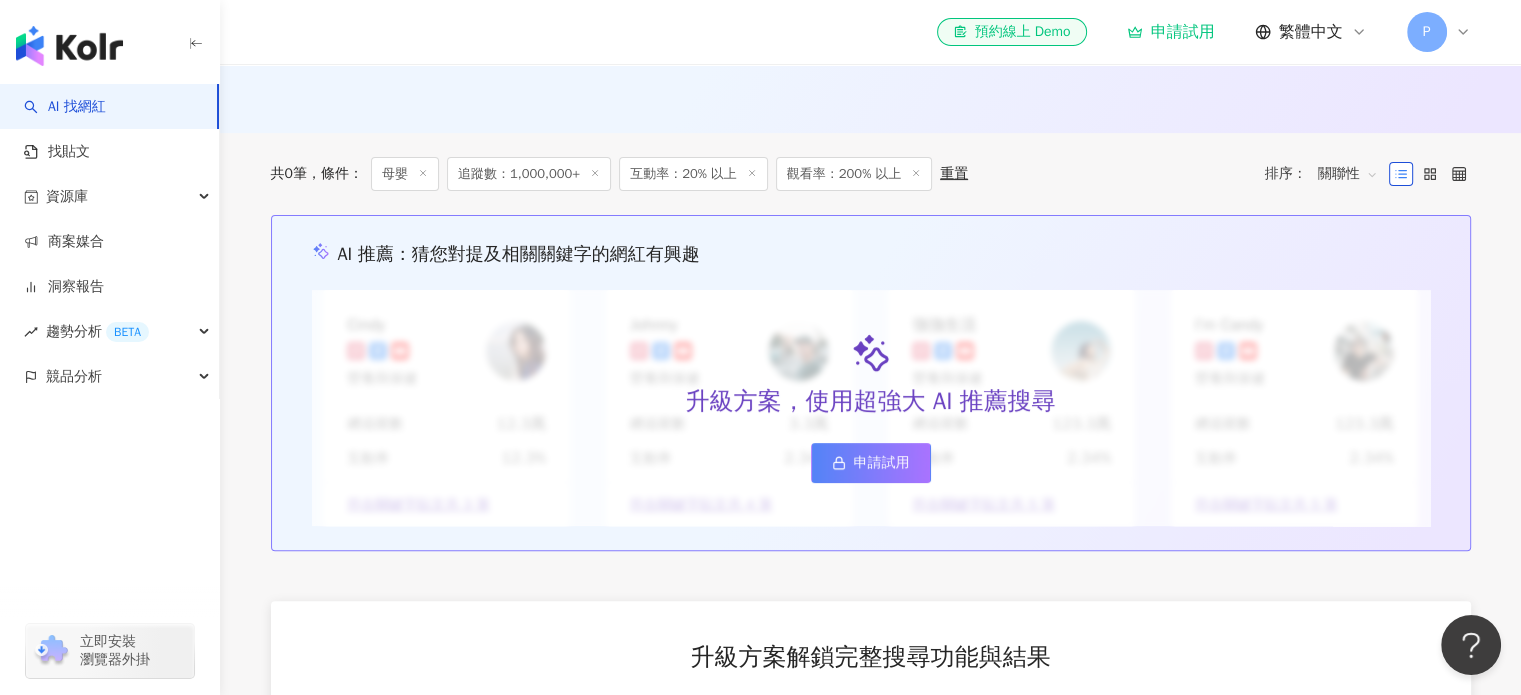 scroll, scrollTop: 598, scrollLeft: 0, axis: vertical 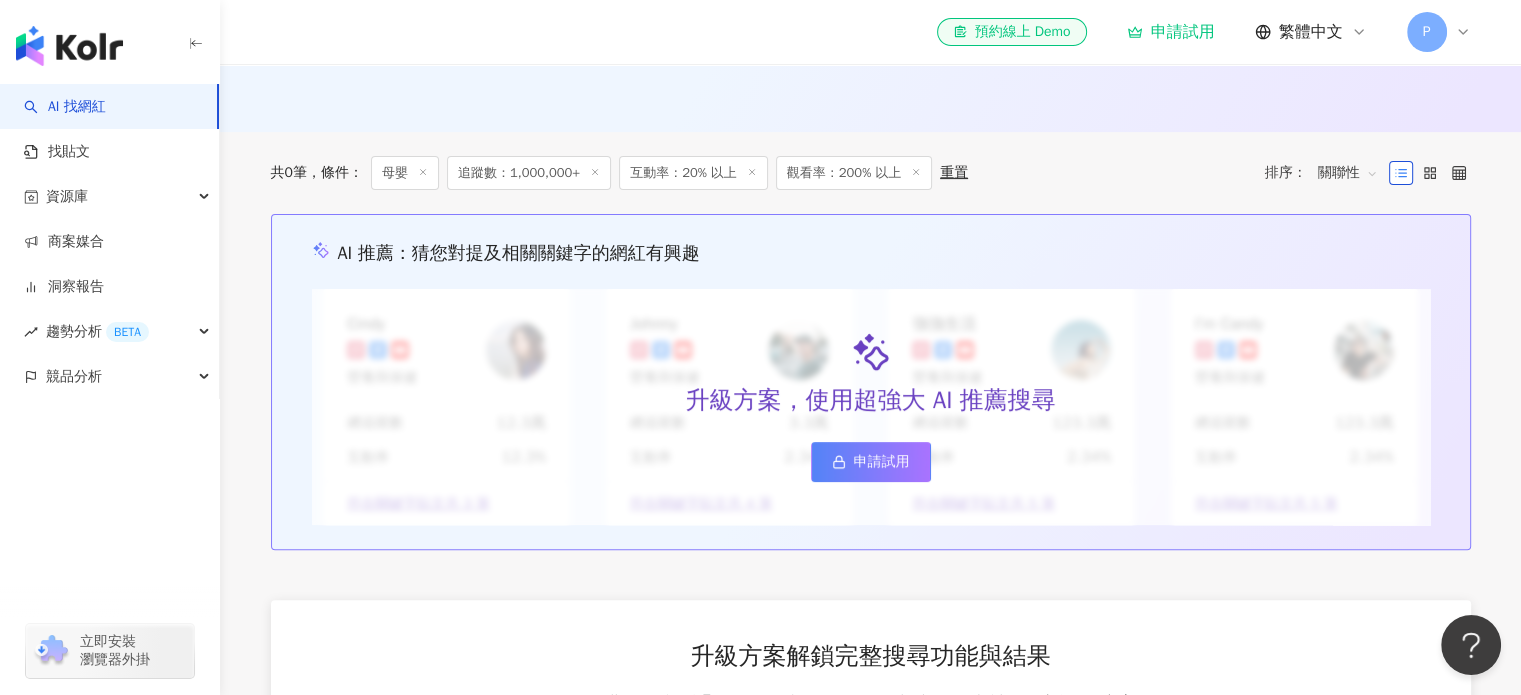 click 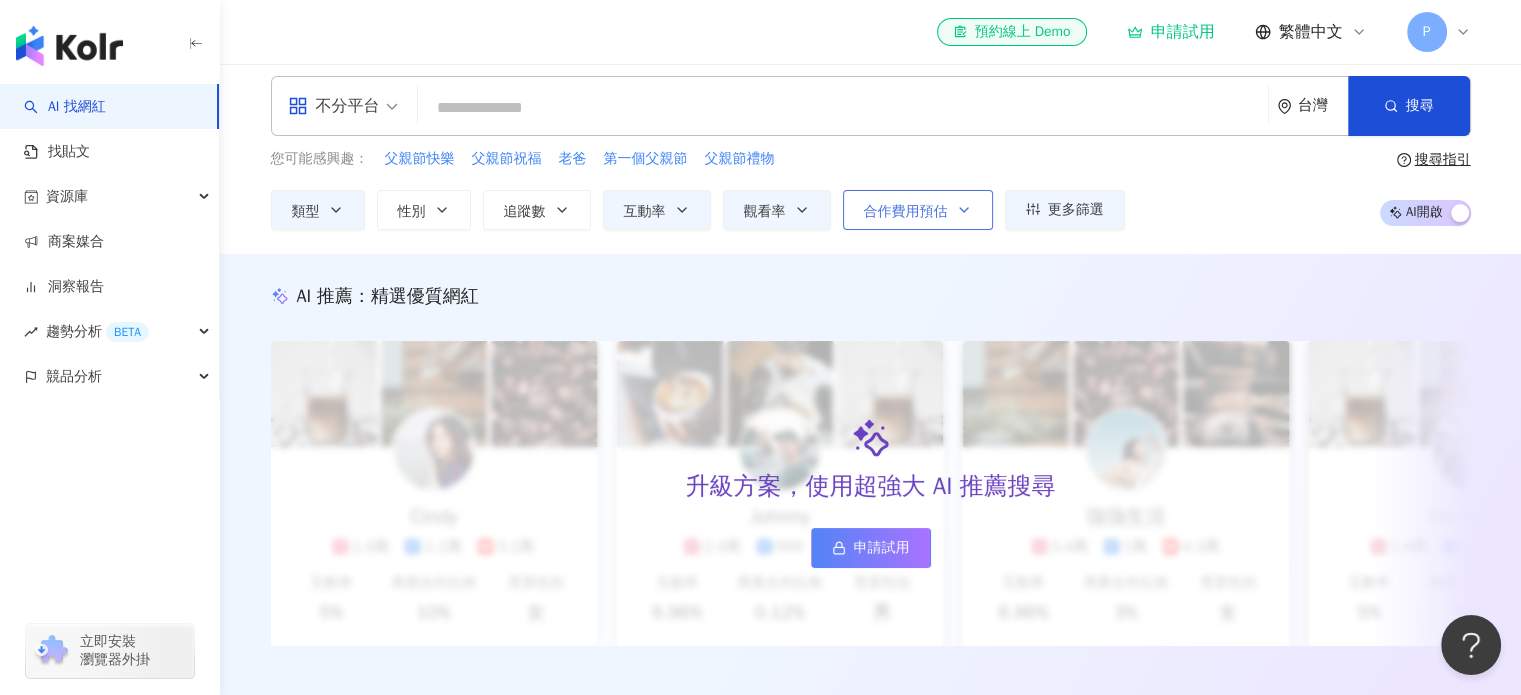 scroll, scrollTop: 11, scrollLeft: 0, axis: vertical 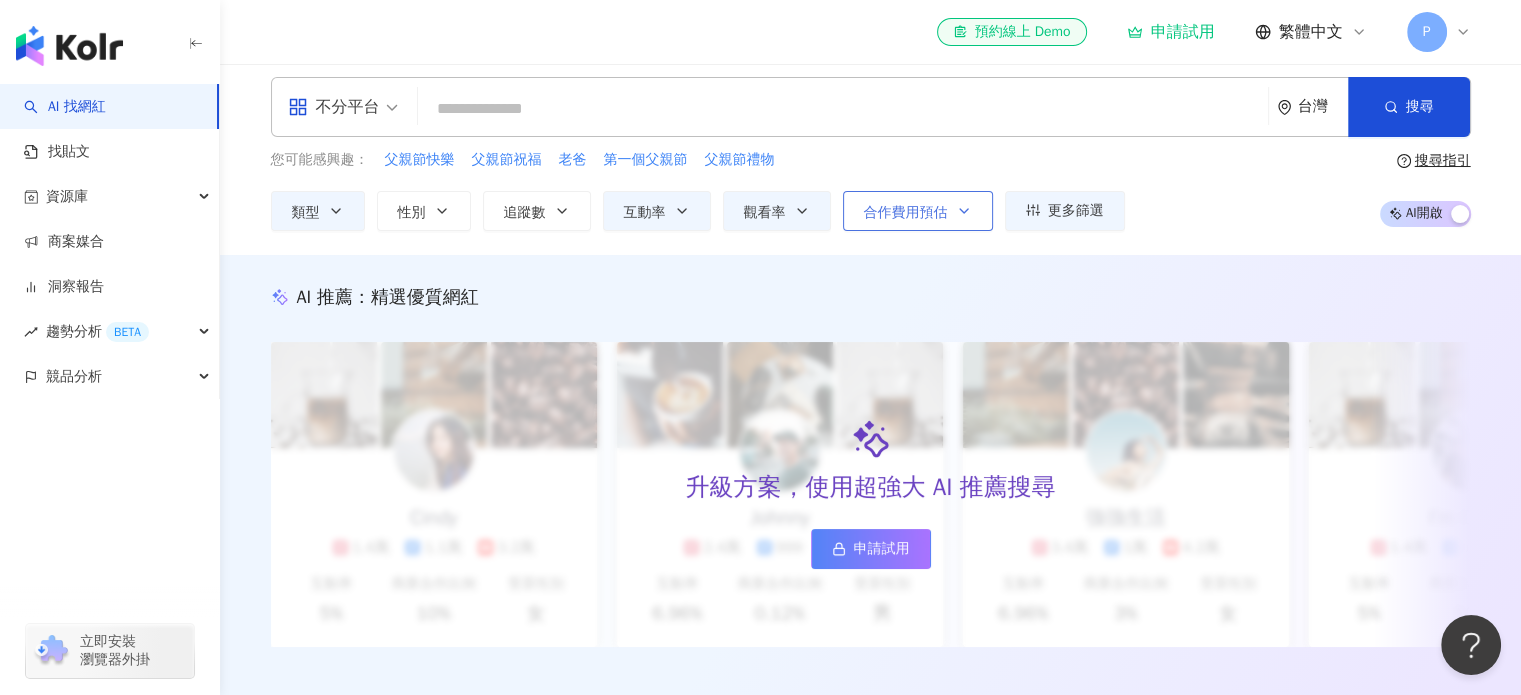click on "合作費用預估" at bounding box center (918, 211) 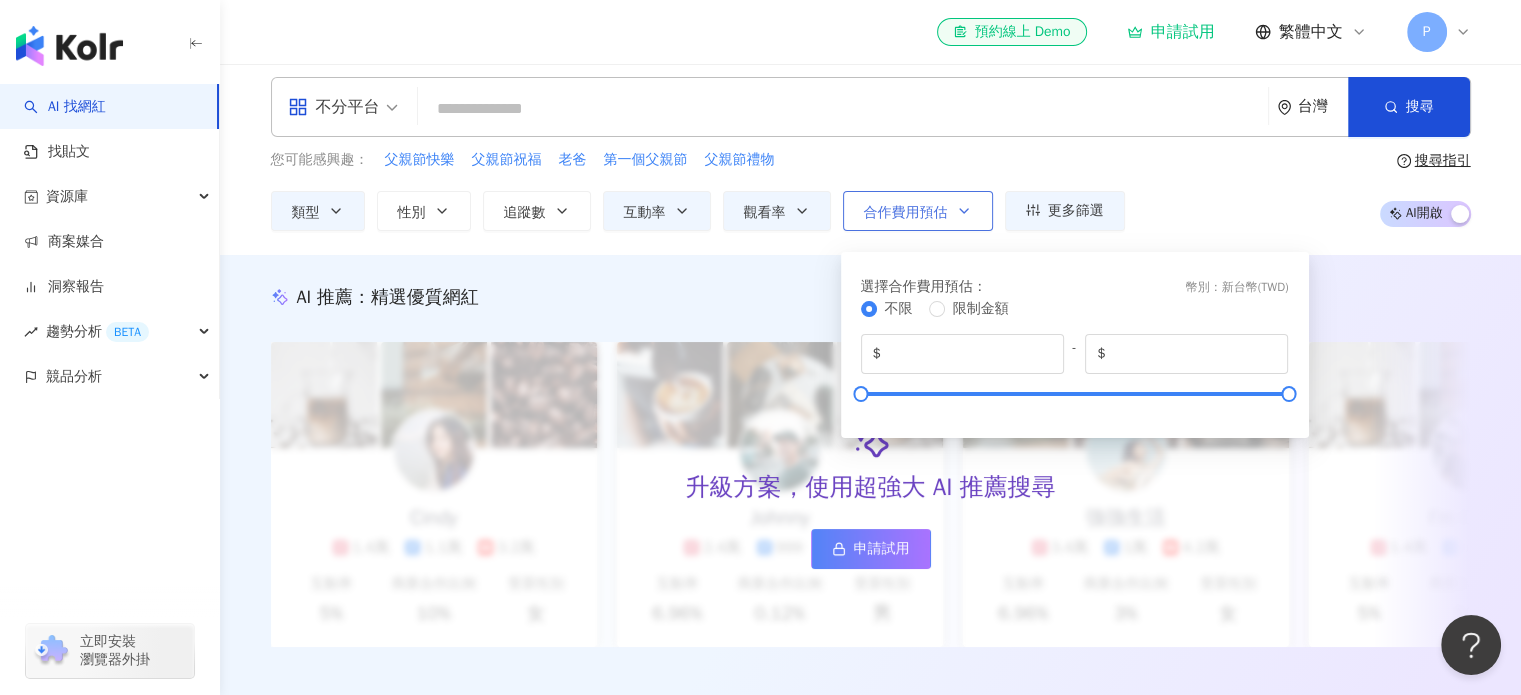 click on "合作費用預估" at bounding box center [918, 211] 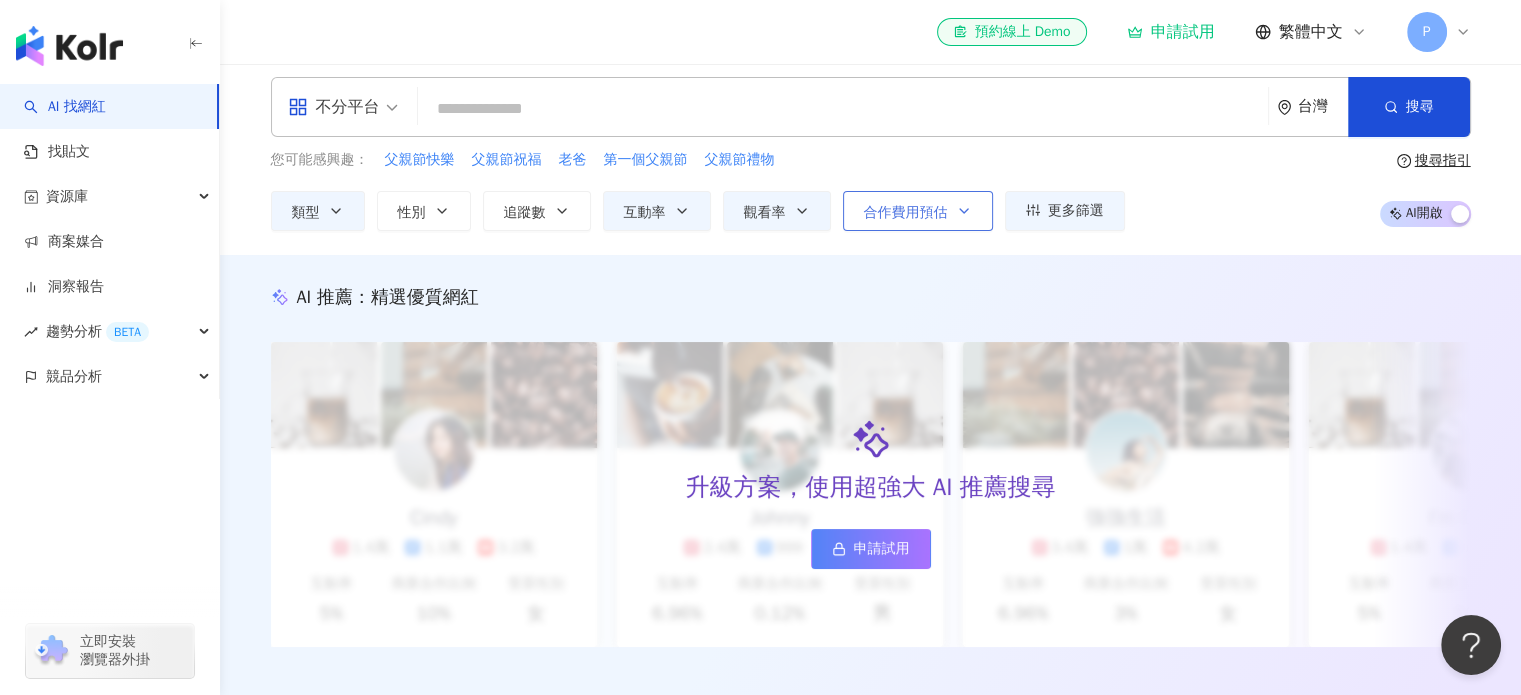 scroll, scrollTop: 0, scrollLeft: 0, axis: both 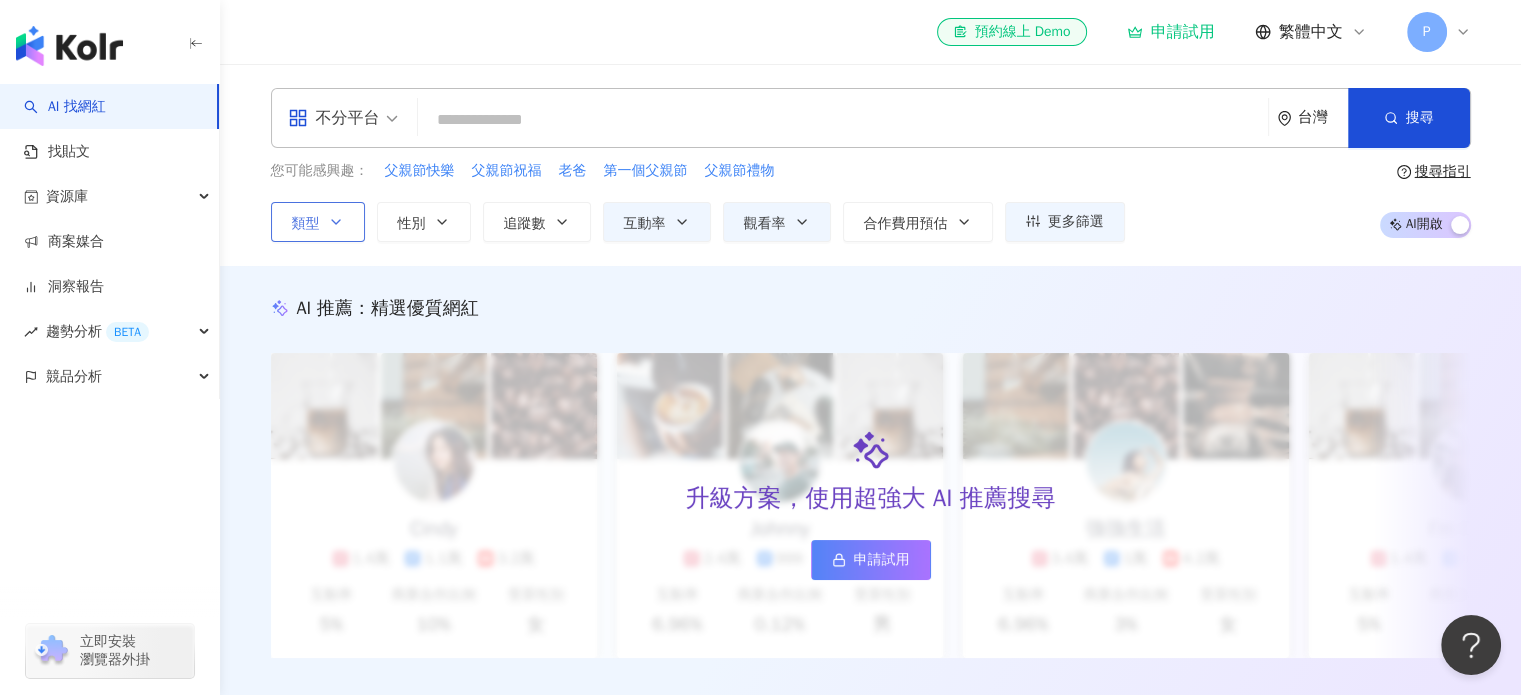 click on "類型" at bounding box center [318, 222] 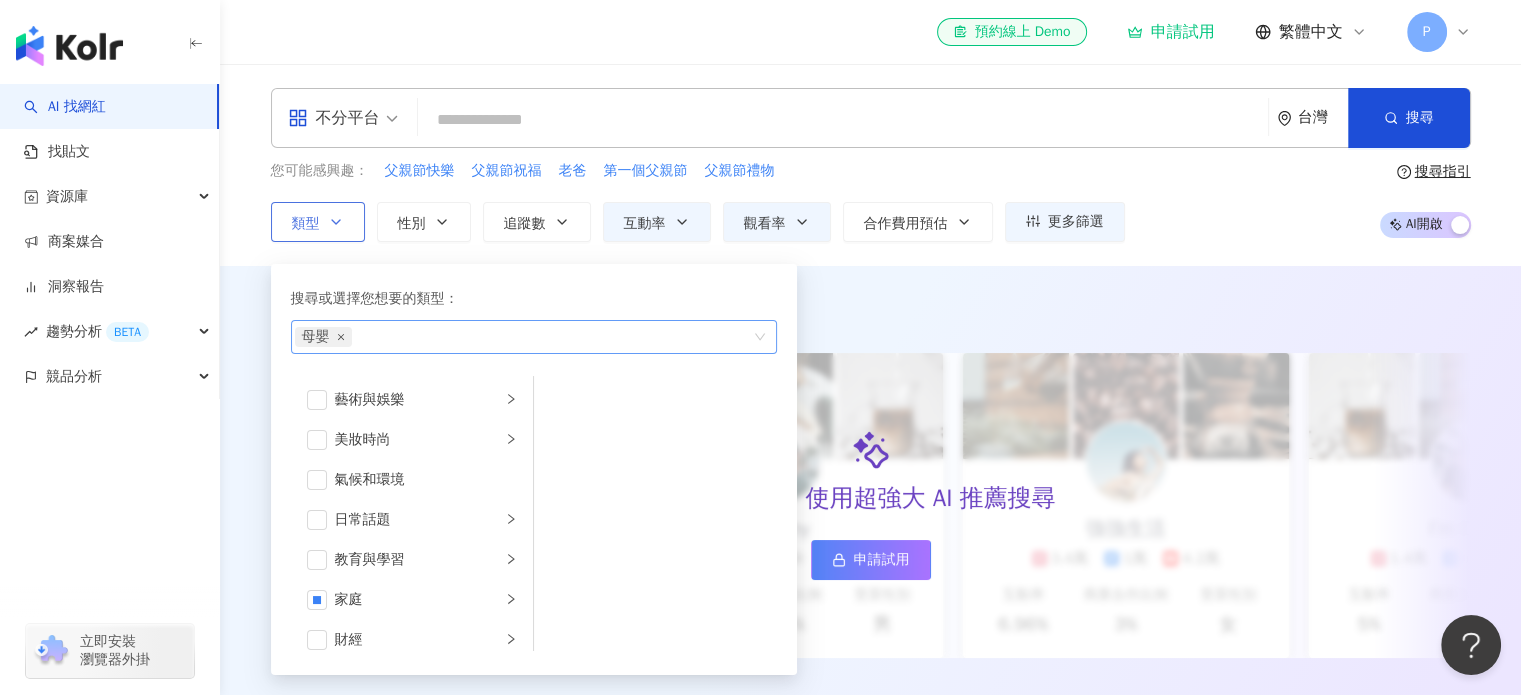 click 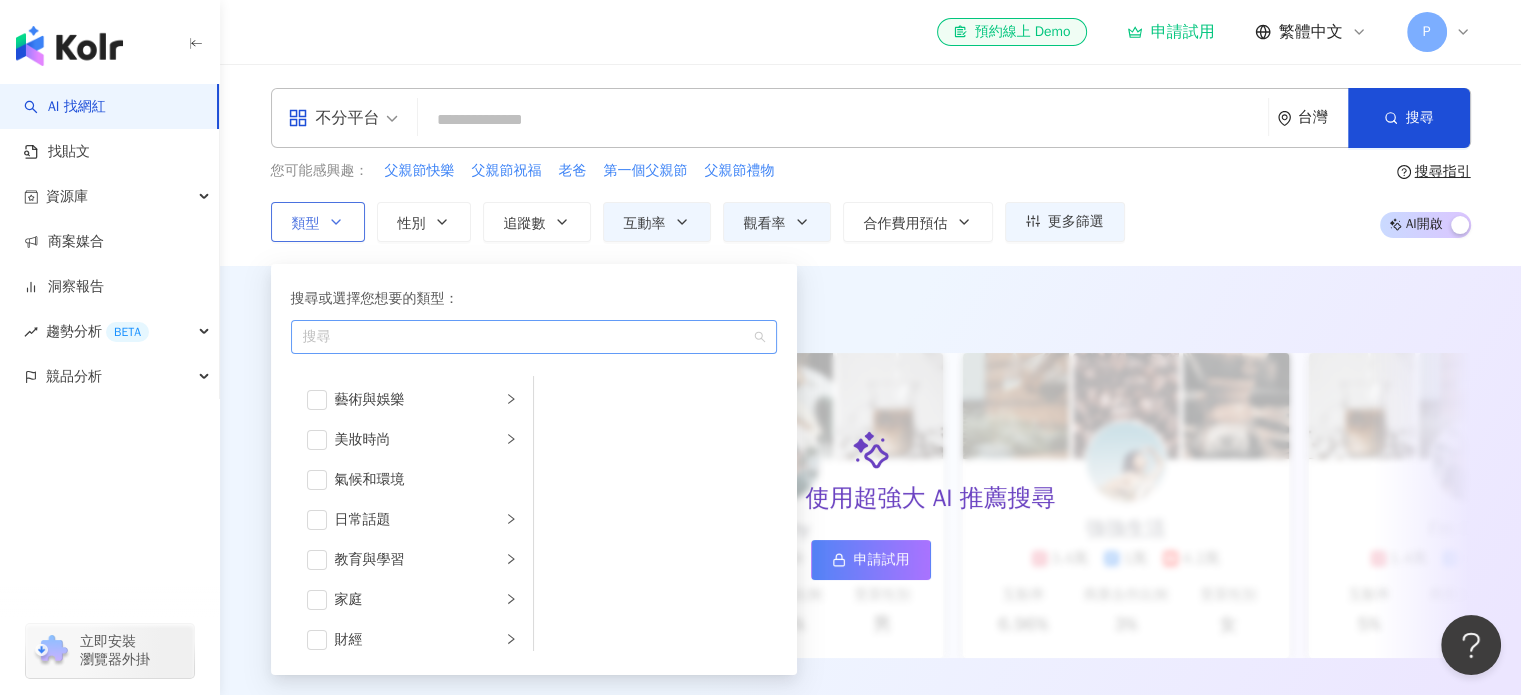 click on "AI 推薦 ： 精選優質網紅 升級方案，使用超強大 AI 推薦搜尋 申請試用 Cindy 1.4萬 1.1萬 3.2萬 互動率 5% 商業合作比例 10% 受眾性別 女 Johnny 2.4萬 999 4.2萬 互動率 6.96% 商業合作比例 0.12% 受眾性別 男 強強生活 3.4萬 1萬 4.2萬 互動率 6.96% 商業合作比例 3% 受眾性別 女 I’m Candy 1.4萬 1.1萬 3.2萬 互動率 5% 商業合作比例 10% 受眾性別 女 Mindy 2.4萬 999 4.2萬 互動率 6.96% 商業合作比例 0.12% 受眾性別 男 美食探險家 3.4萬 1萬 4.2萬 互動率 6.96% 商業合作比例 3% 受眾性別 女 雨天窩在窗邊 1.4萬 1.1萬 3.2萬 互動率 5% 商業合作比例 10% 受眾性別 女 甜點地圖 2.4萬 999 4.2萬 互動率 6.96% 商業合作比例 0.12% 受眾性別 男 味蕾旅行家 3.4萬 1萬 4.2萬 互動率 6.96% 商業合作比例 3% 受眾性別 女 甜甜ㄉ每一天 1.4萬 1.1萬 3.2萬 互動率 5% 商業合作比例 10% 受眾性別 女 品牌 A 2.4萬 999 4.2萬 互動率 6.96% 0.12% 男 1萬" at bounding box center [870, 498] 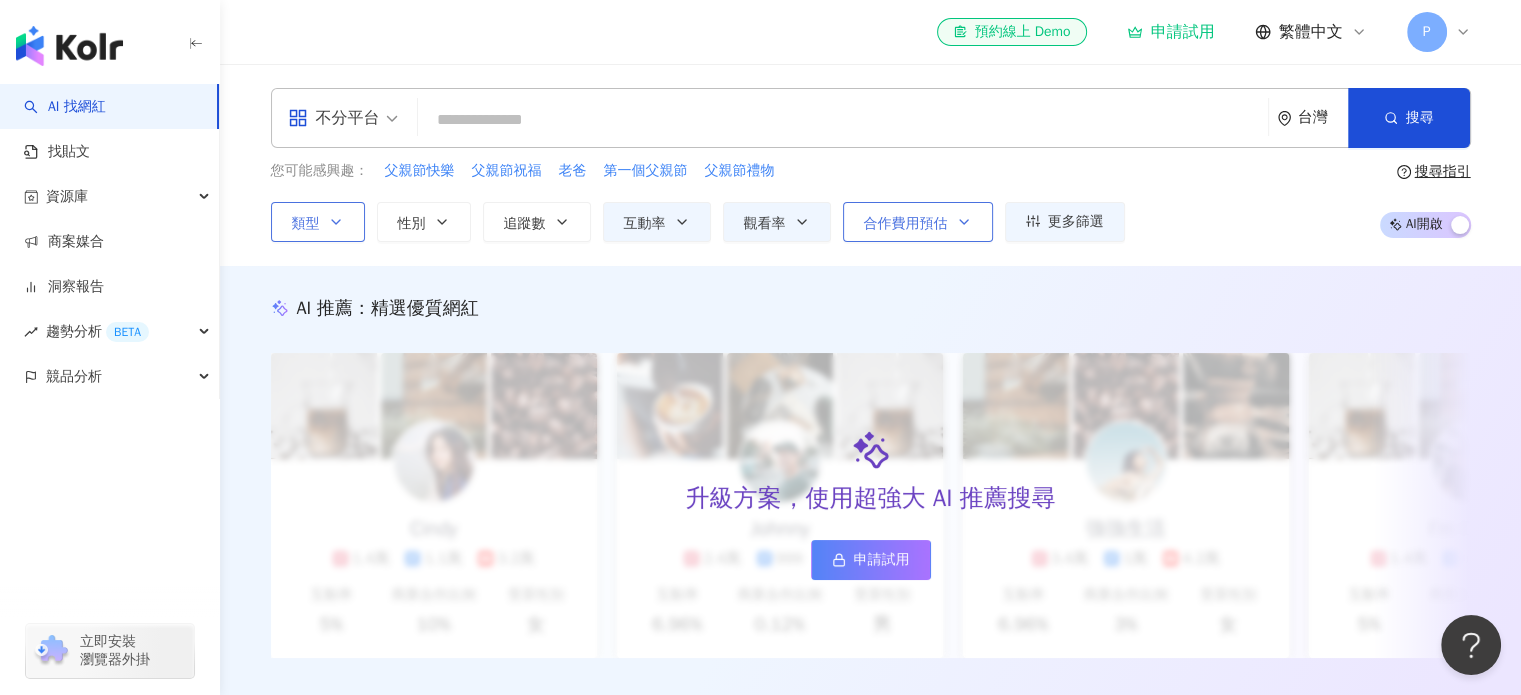 click on "合作費用預估" at bounding box center (918, 222) 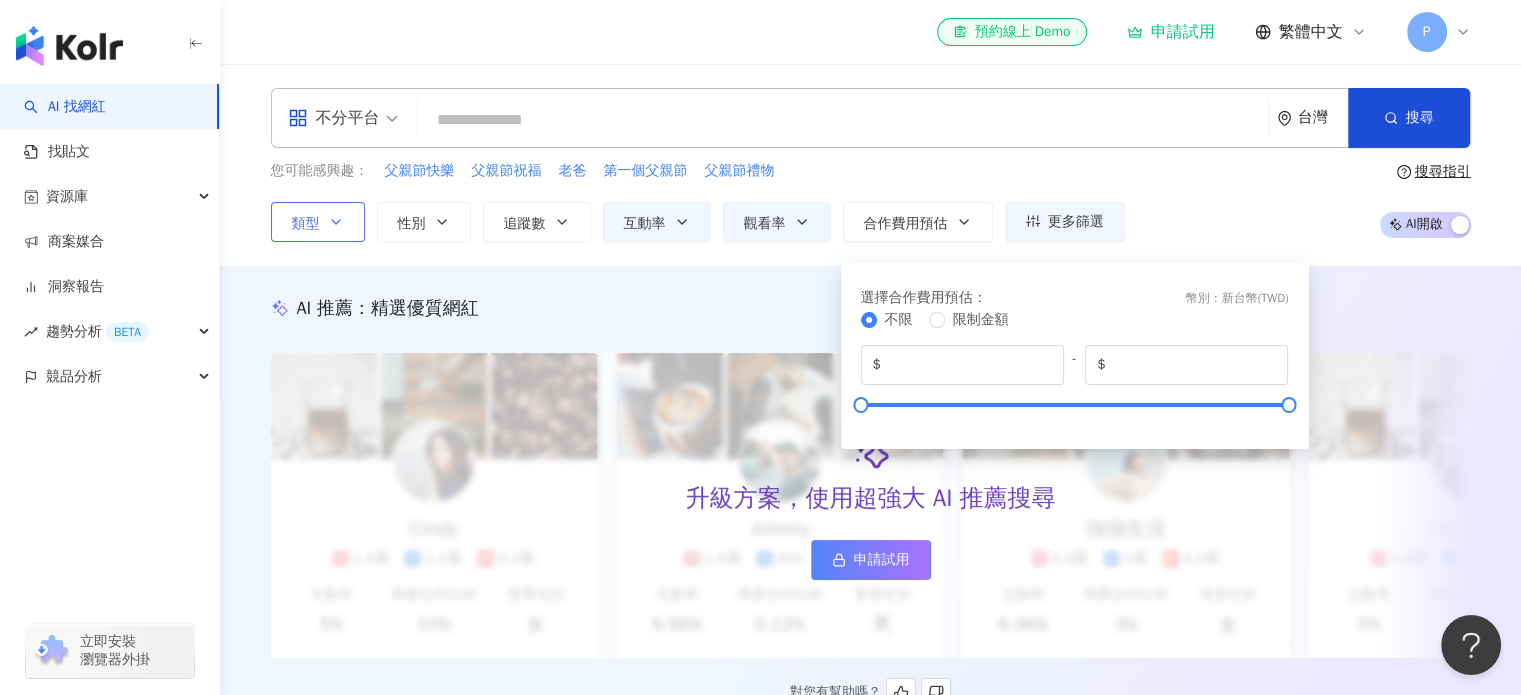 click on "AI 推薦 ： 精選優質網紅" at bounding box center (871, 308) 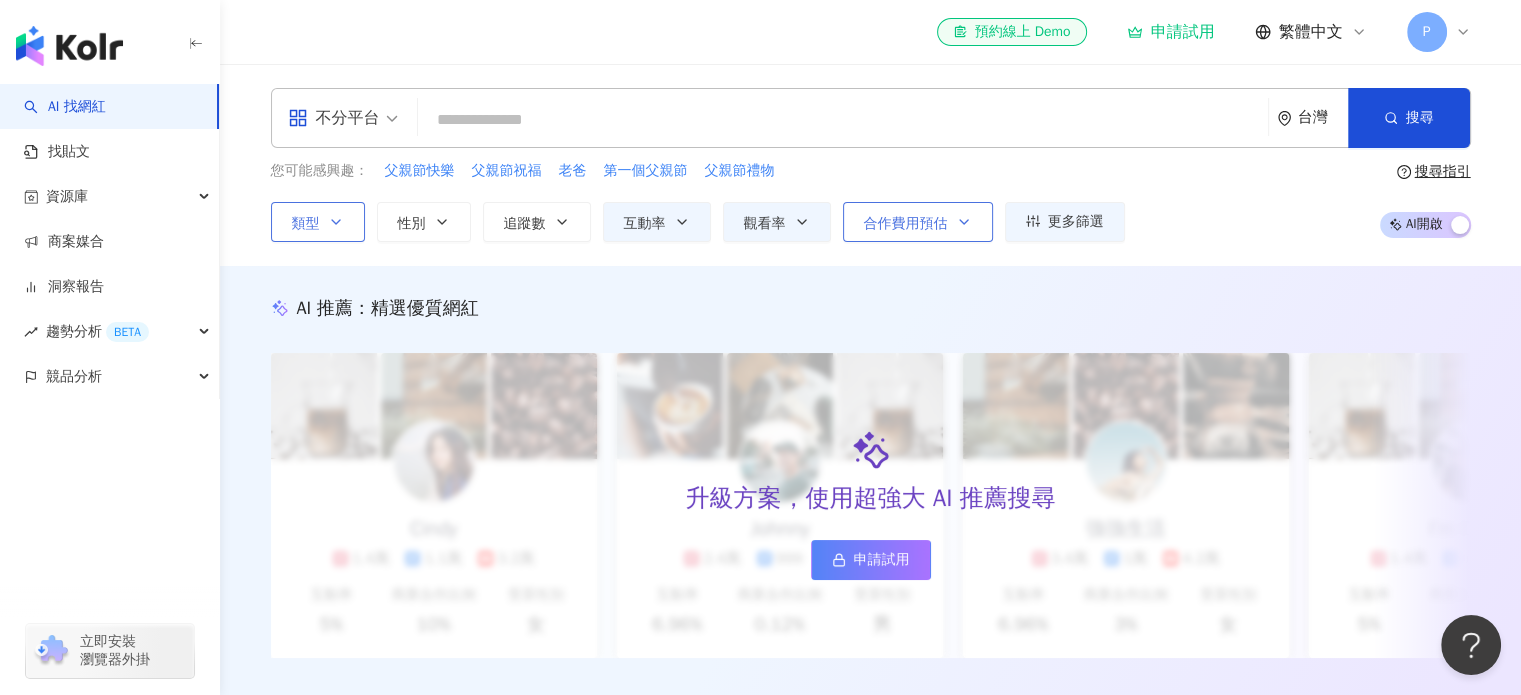 click on "合作費用預估" at bounding box center (906, 224) 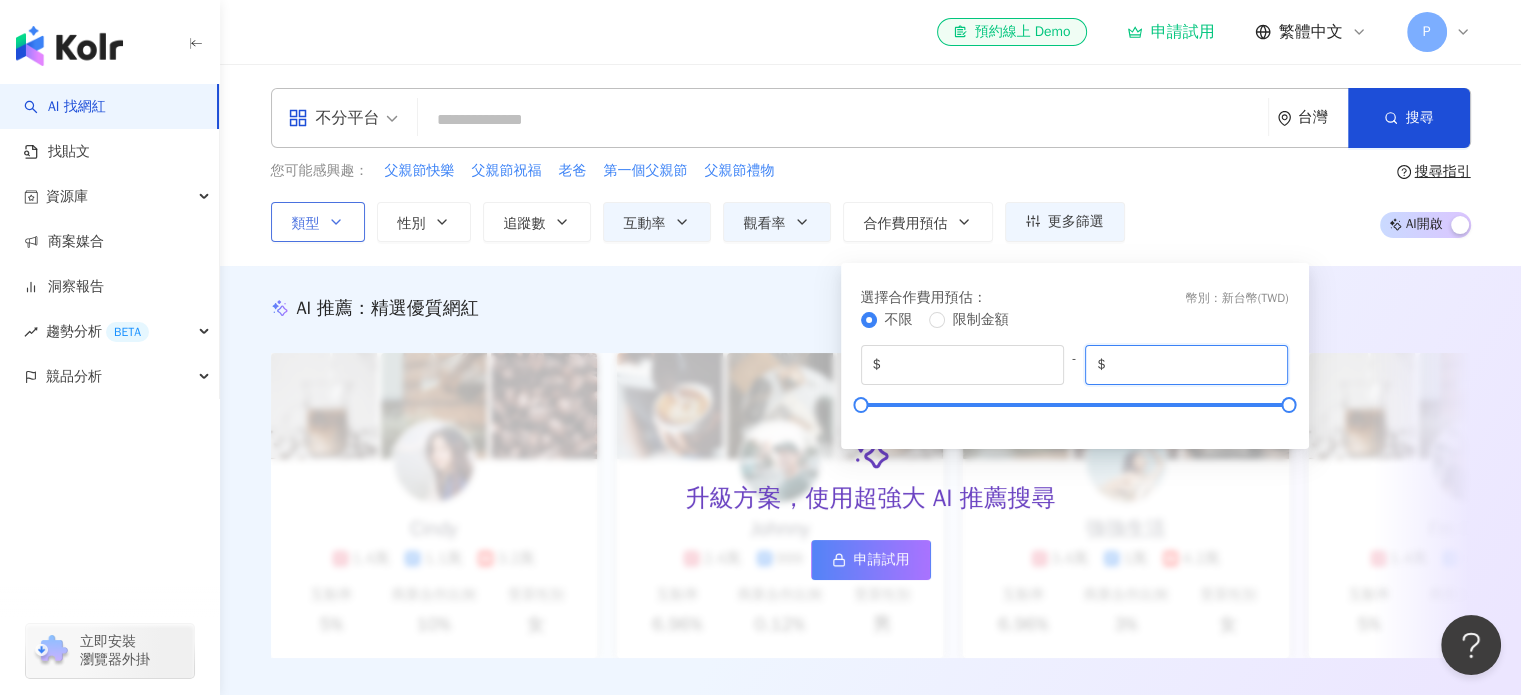 drag, startPoint x: 1170, startPoint y: 364, endPoint x: 1156, endPoint y: 365, distance: 14.035668 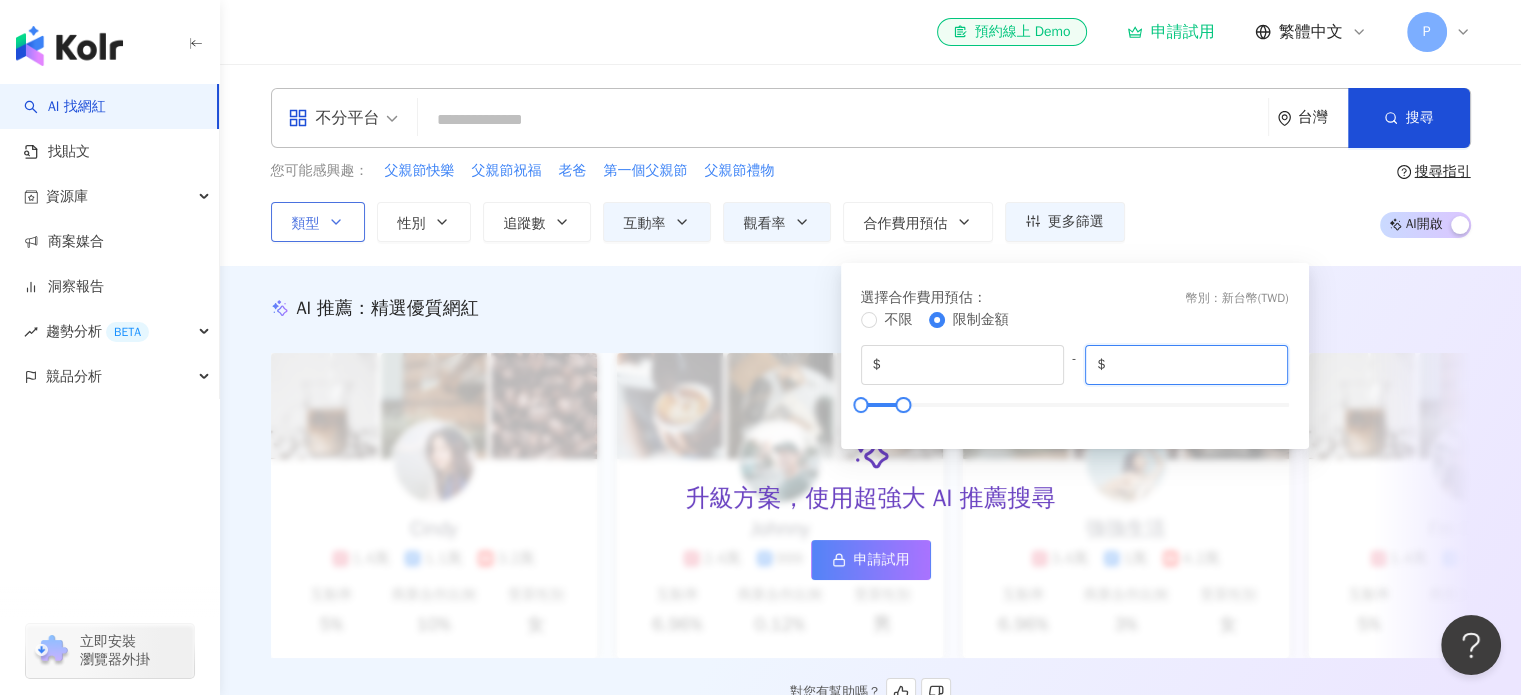 type on "******" 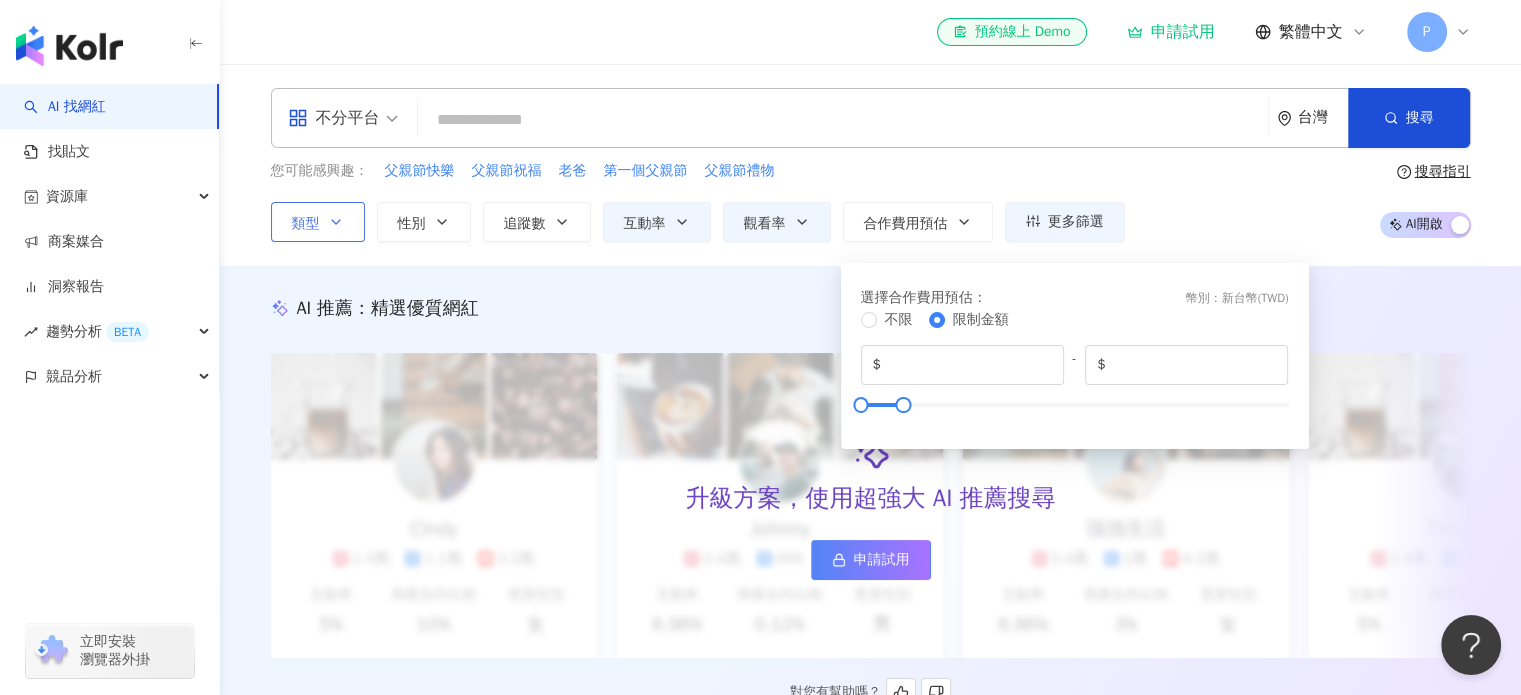 click on "AI 推薦 ： 精選優質網紅 升級方案，使用超強大 AI 推薦搜尋 申請試用 Cindy 1.4萬 1.1萬 3.2萬 互動率 5% 商業合作比例 10% 受眾性別 女 Johnny 2.4萬 999 4.2萬 互動率 6.96% 商業合作比例 0.12% 受眾性別 男 強強生活 3.4萬 1萬 4.2萬 互動率 6.96% 商業合作比例 3% 受眾性別 女 I’m Candy 1.4萬 1.1萬 3.2萬 互動率 5% 商業合作比例 10% 受眾性別 女 Mindy 2.4萬 999 4.2萬 互動率 6.96% 商業合作比例 0.12% 受眾性別 男 美食探險家 3.4萬 1萬 4.2萬 互動率 6.96% 商業合作比例 3% 受眾性別 女 雨天窩在窗邊 1.4萬 1.1萬 3.2萬 互動率 5% 商業合作比例 10% 受眾性別 女 甜點地圖 2.4萬 999 4.2萬 互動率 6.96% 商業合作比例 0.12% 受眾性別 男 味蕾旅行家 3.4萬 1萬 4.2萬 互動率 6.96% 商業合作比例 3% 受眾性別 女 甜甜ㄉ每一天 1.4萬 1.1萬 3.2萬 互動率 5% 商業合作比例 10% 受眾性別 女 品牌 A 2.4萬 999 4.2萬 互動率 6.96% 0.12% 男 1萬" at bounding box center [871, 502] 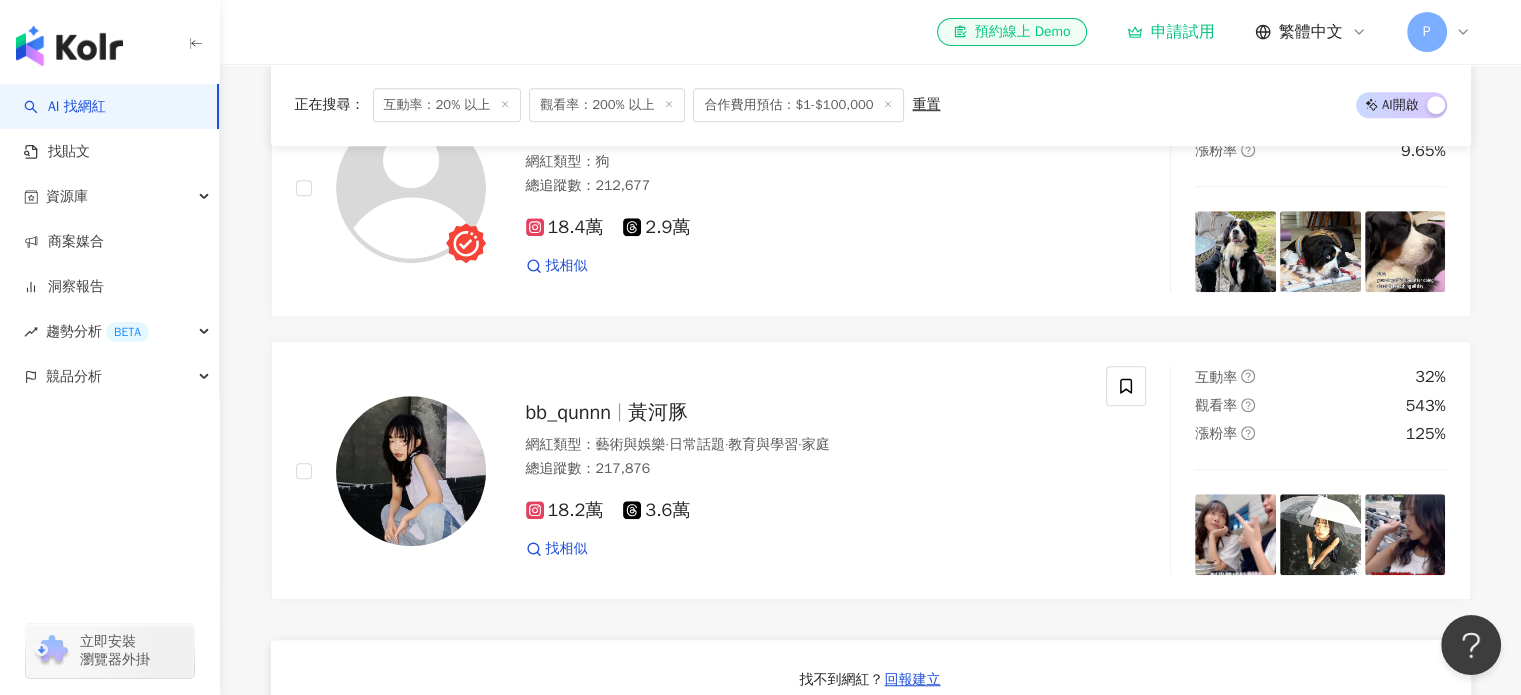 scroll, scrollTop: 1280, scrollLeft: 0, axis: vertical 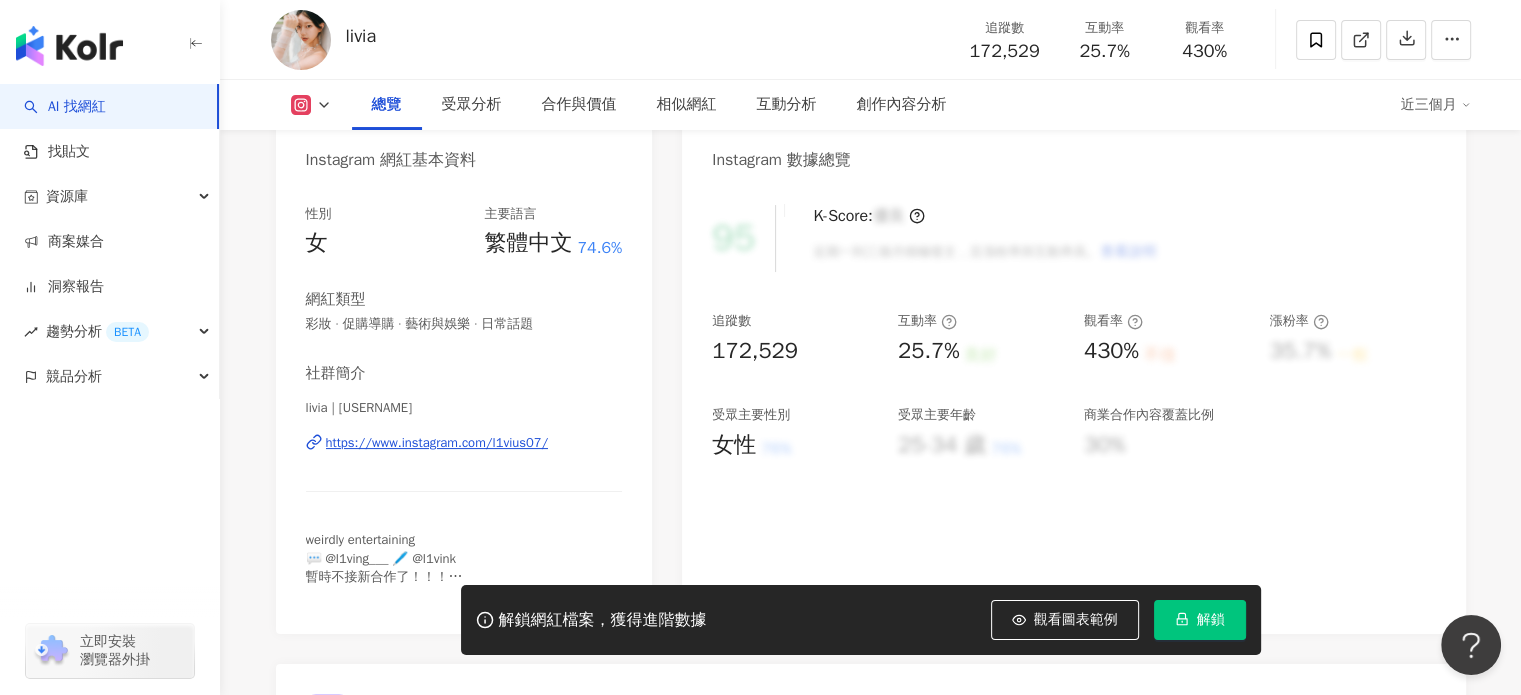 click on "https://www.instagram.com/l1vius07/" at bounding box center (437, 443) 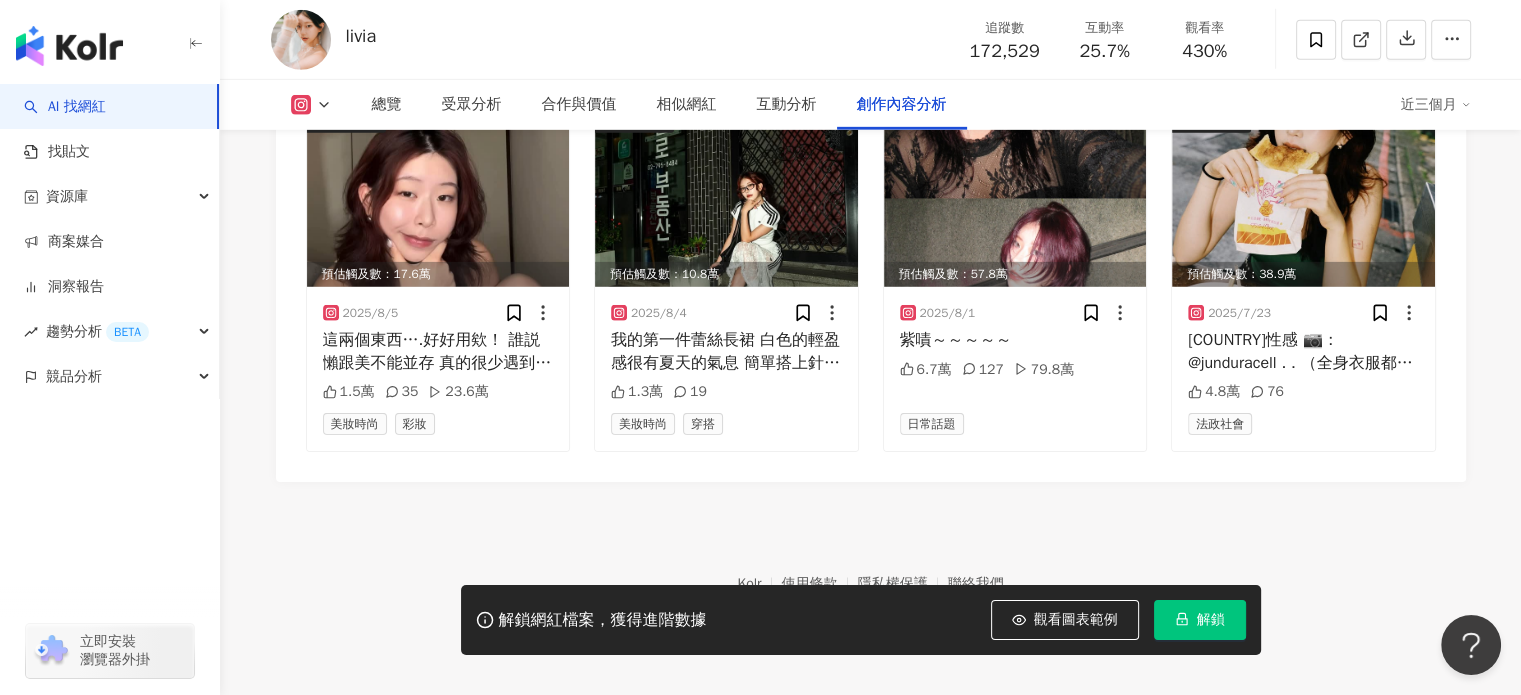 scroll, scrollTop: 6340, scrollLeft: 0, axis: vertical 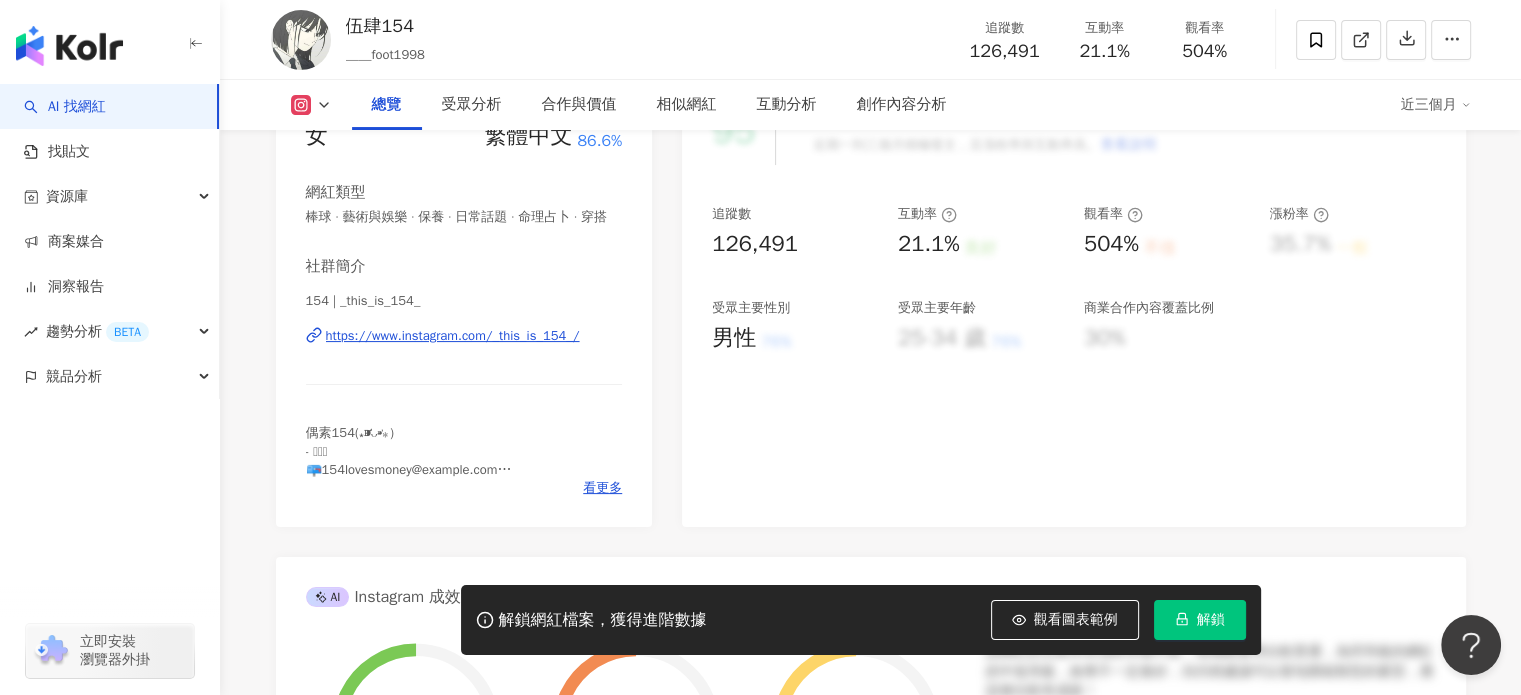 click on "https://www.instagram.com/_this_is_154_/" at bounding box center [453, 336] 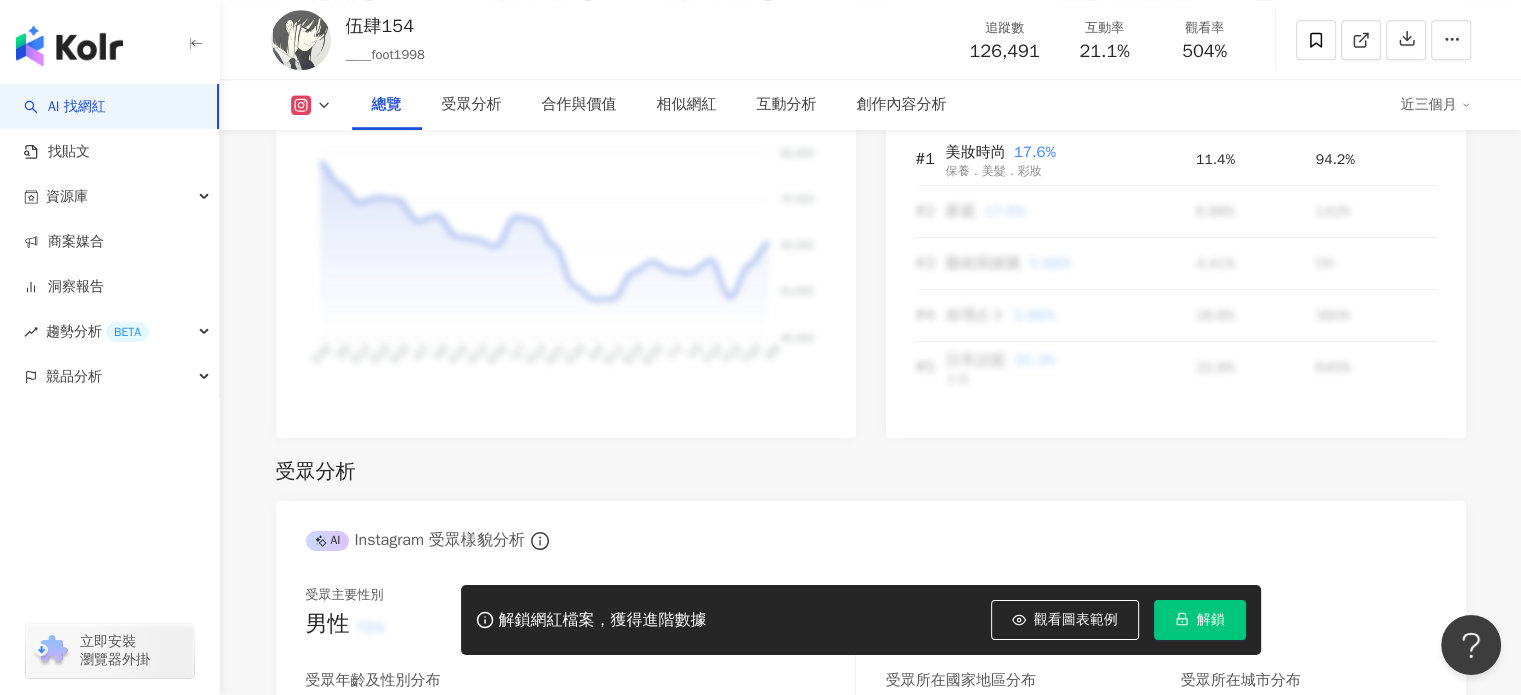 scroll, scrollTop: 1401, scrollLeft: 0, axis: vertical 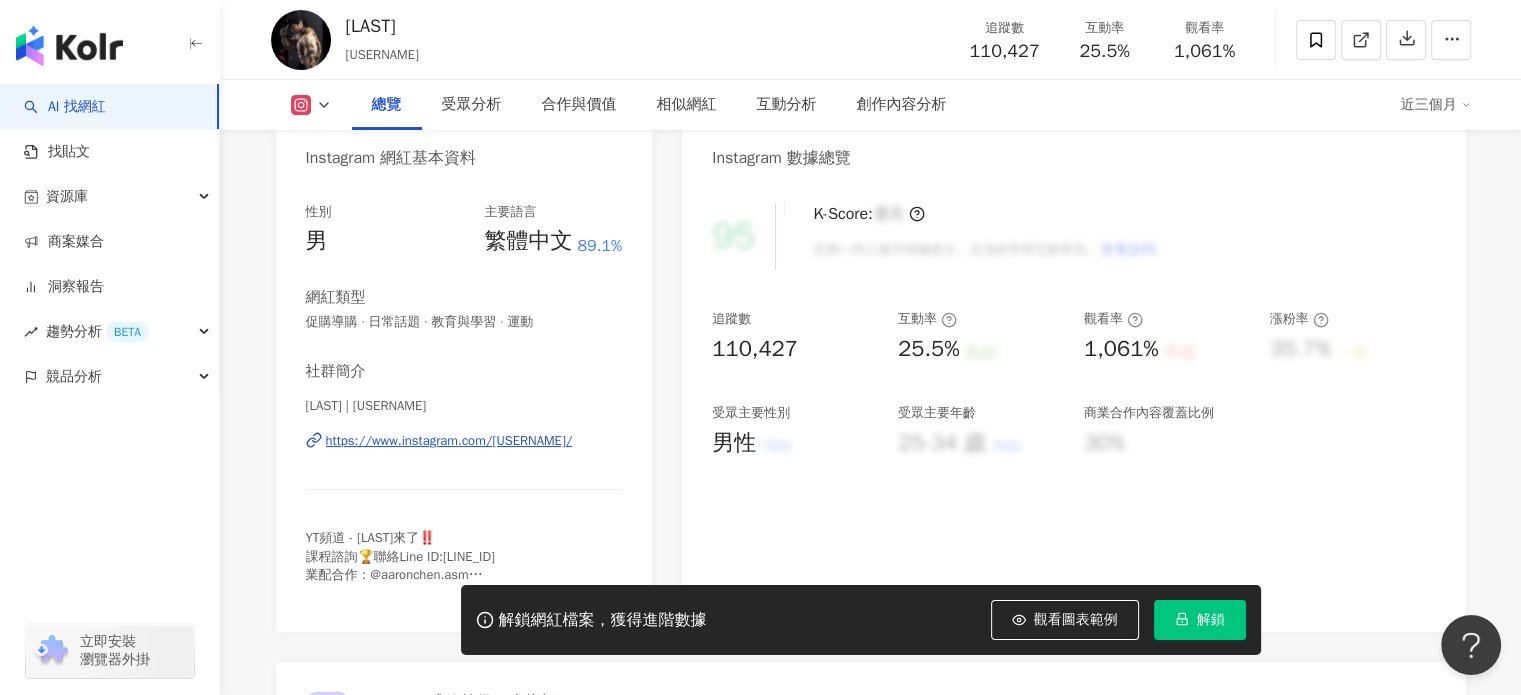 click on "https://www.instagram.com/[USERNAME]/" at bounding box center [449, 441] 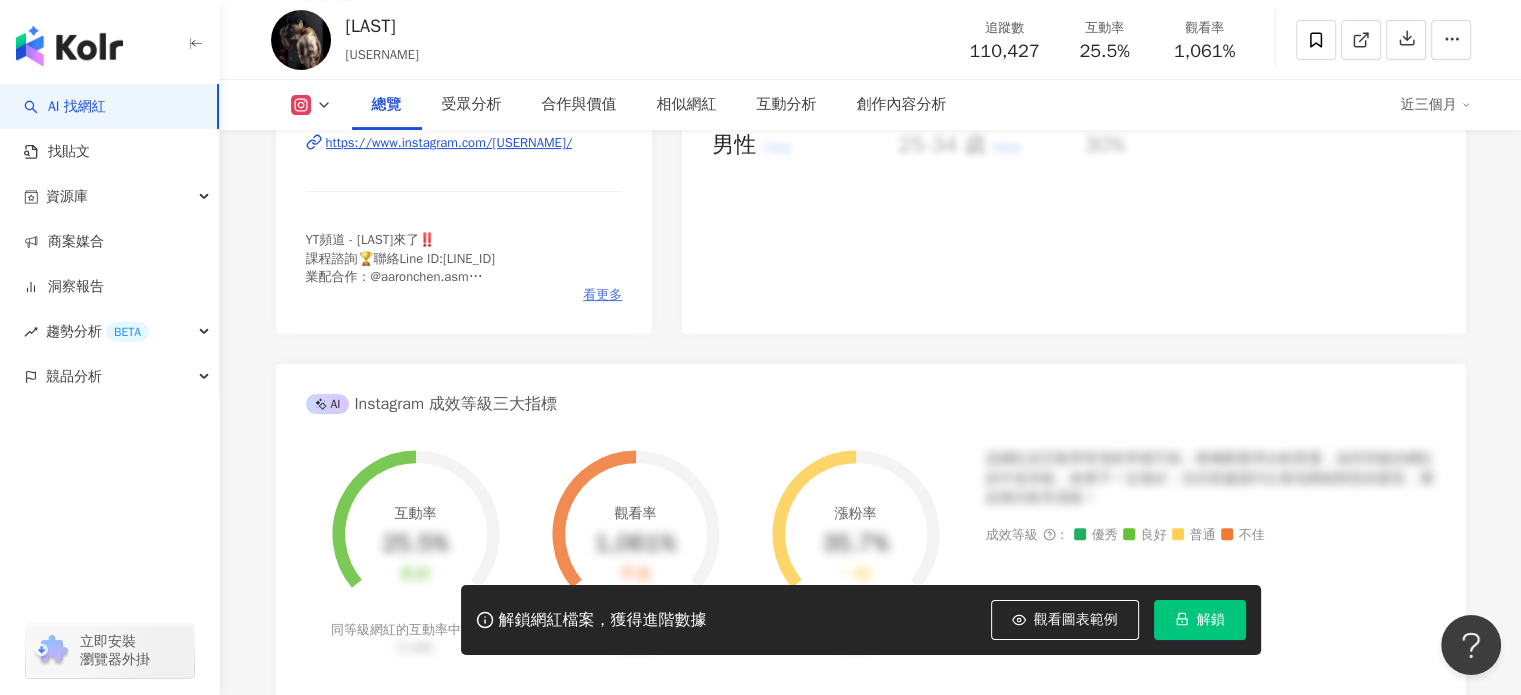 click on "性別   男 主要語言   繁體中文 89.1% 網紅類型 促購導購 · 日常話題 · 教育與學習 · 運動 社群簡介 [LAST] | [USERNAME] https://www.instagram.com/[USERNAME]/
YT頻道 - [LAST]來了‼️
課程諮詢🏆聯絡Line ID:[LINE_ID]
業配合作：@aaronchen.asm
@verve.tw 折扣碼：rrr
@phargoods_tw 折扣碼：rrr
@buffup.tw 折扣碼：rrr 看更多" at bounding box center [464, 109] 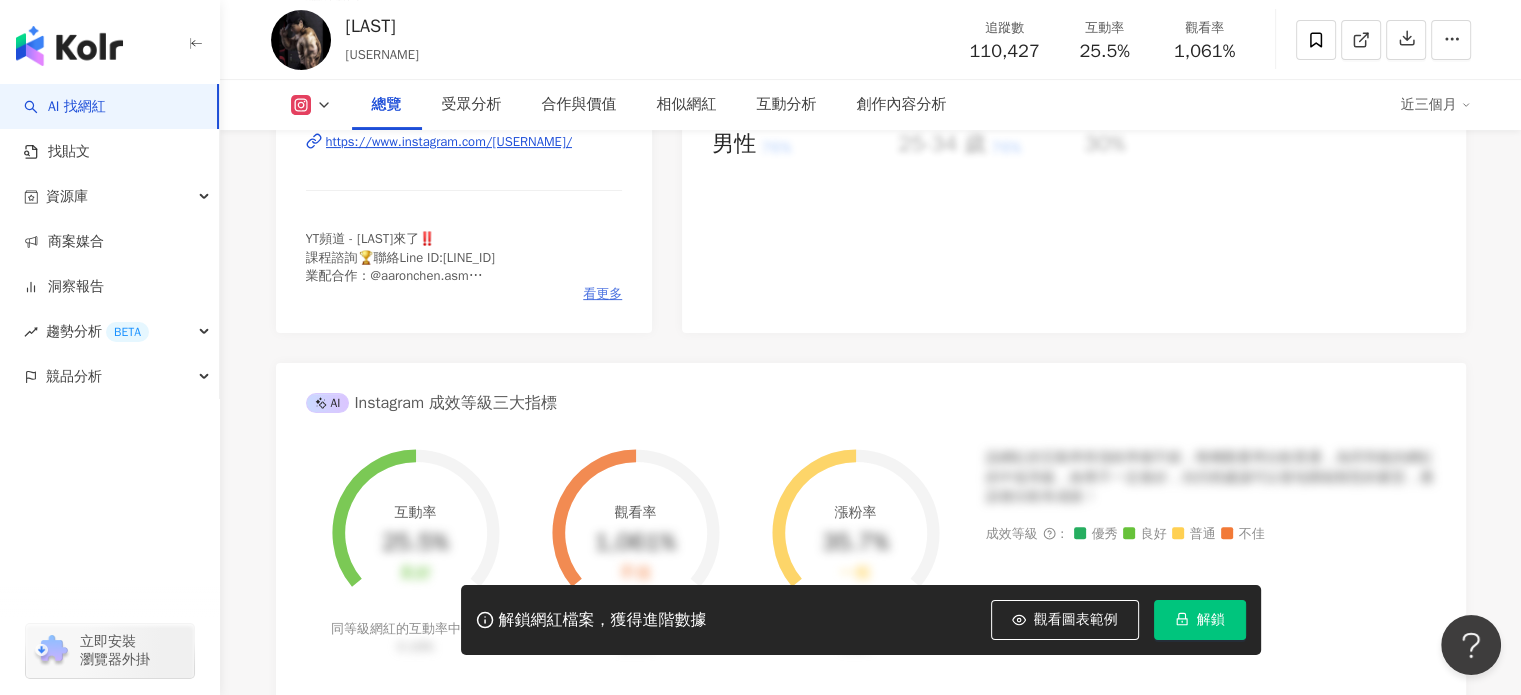 scroll, scrollTop: 498, scrollLeft: 0, axis: vertical 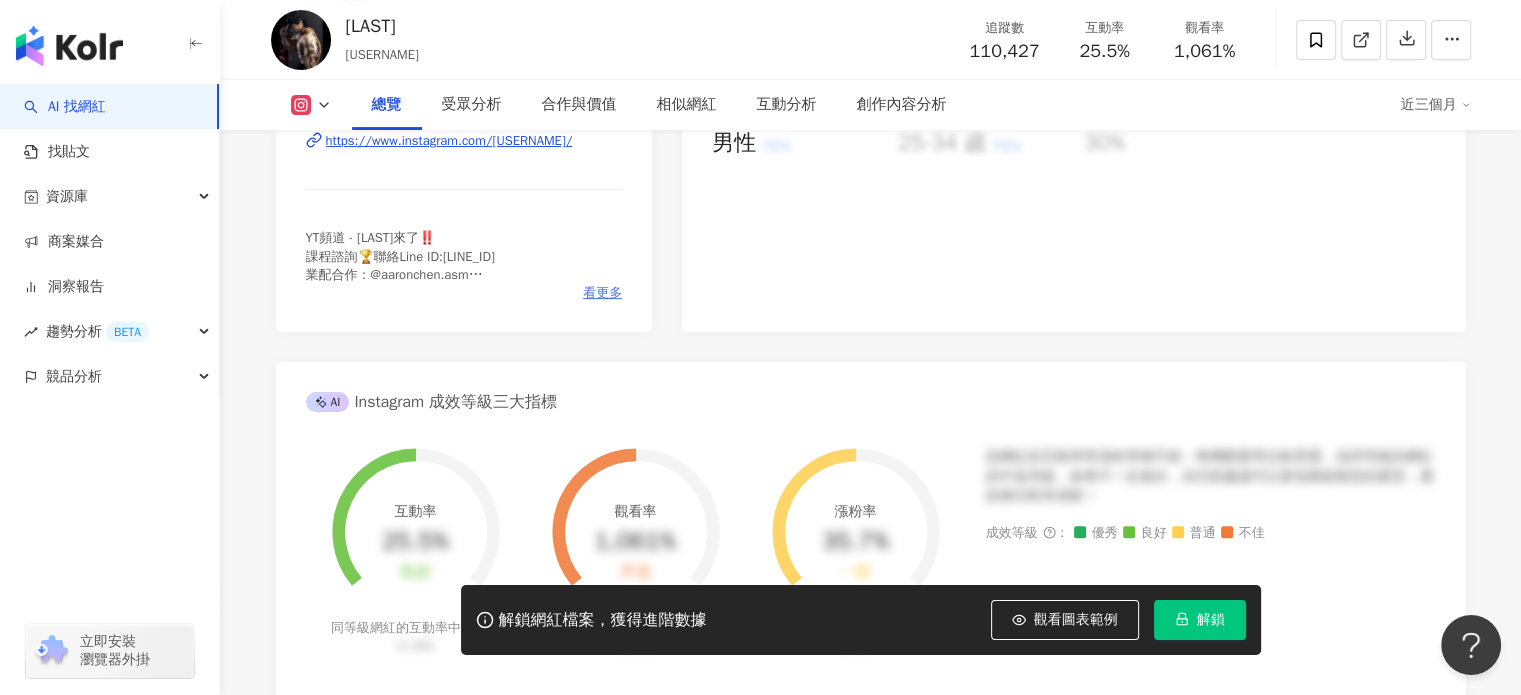 click on "看更多" at bounding box center [602, 293] 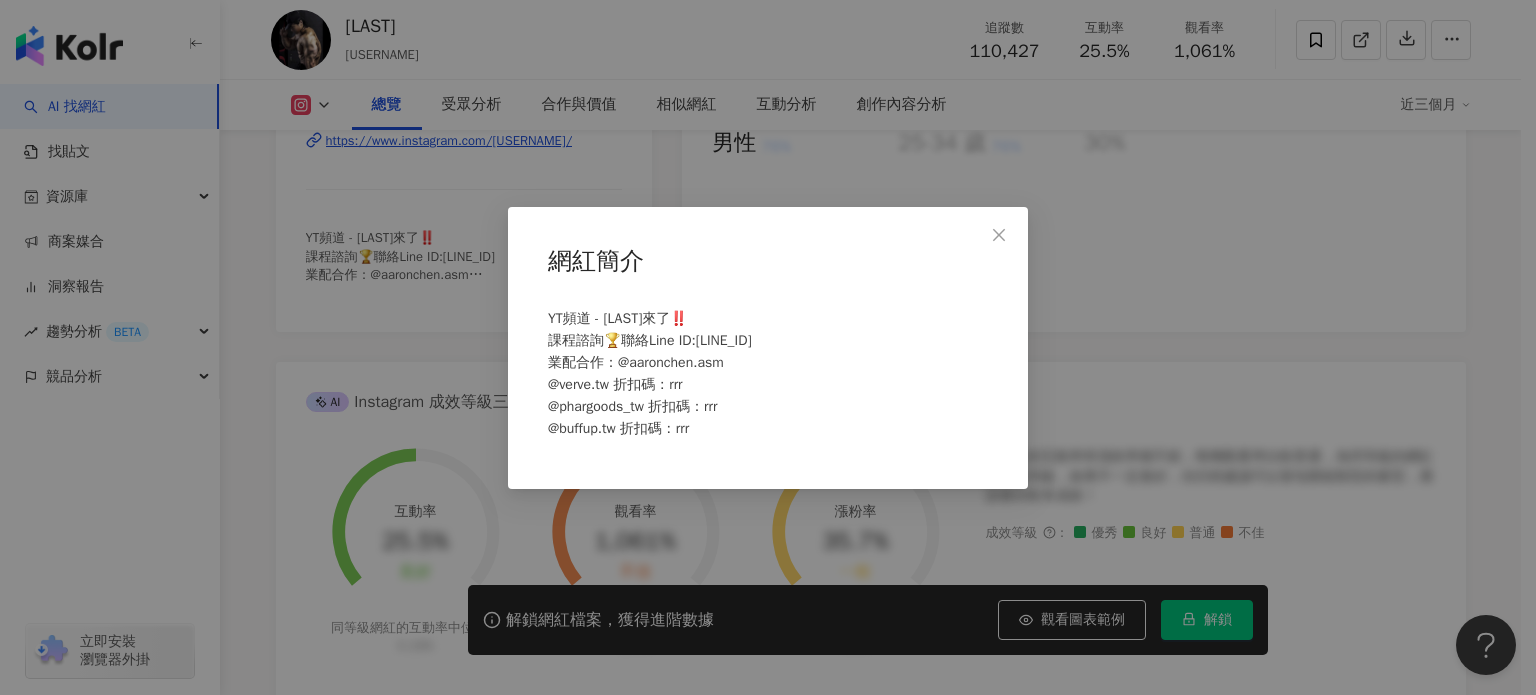 click on "網紅簡介 YT頻道 - [LAST]來了‼️
課程諮詢🏆聯絡Line ID:[LINE_ID]
業配合作：@aaronchen.asm
@verve.tw 折扣碼：rrr
@phargoods_tw 折扣碼：rrr
@buffup.tw 折扣碼：rrr" at bounding box center (768, 347) 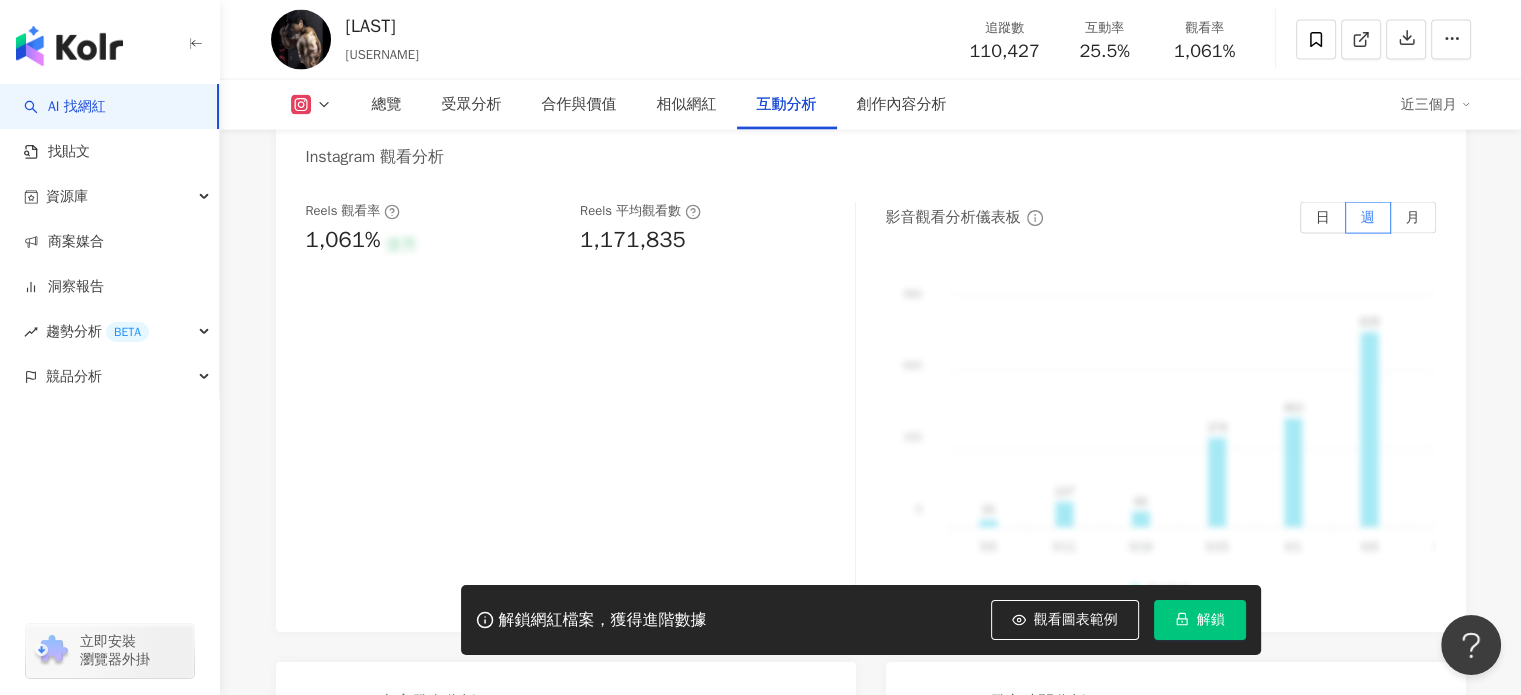 scroll, scrollTop: 4493, scrollLeft: 0, axis: vertical 